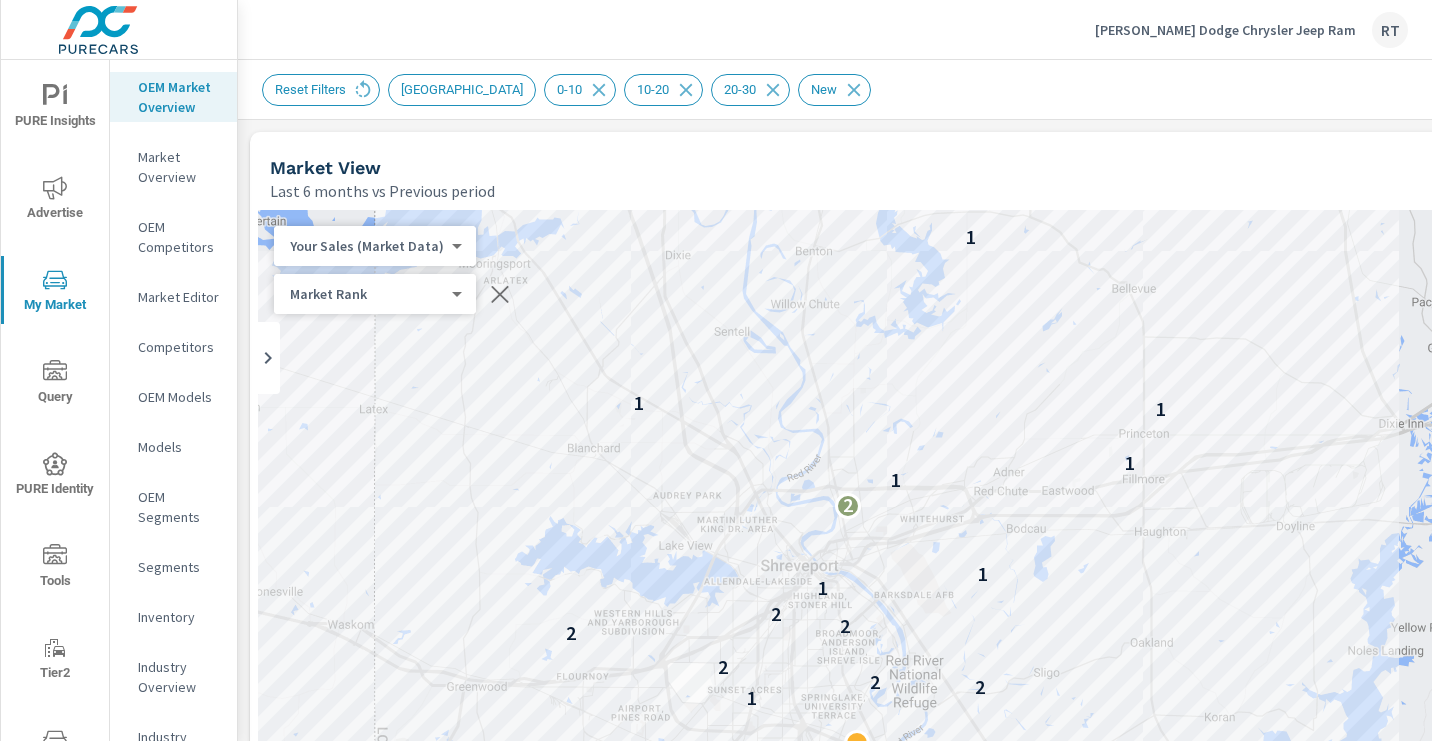 scroll, scrollTop: 0, scrollLeft: 0, axis: both 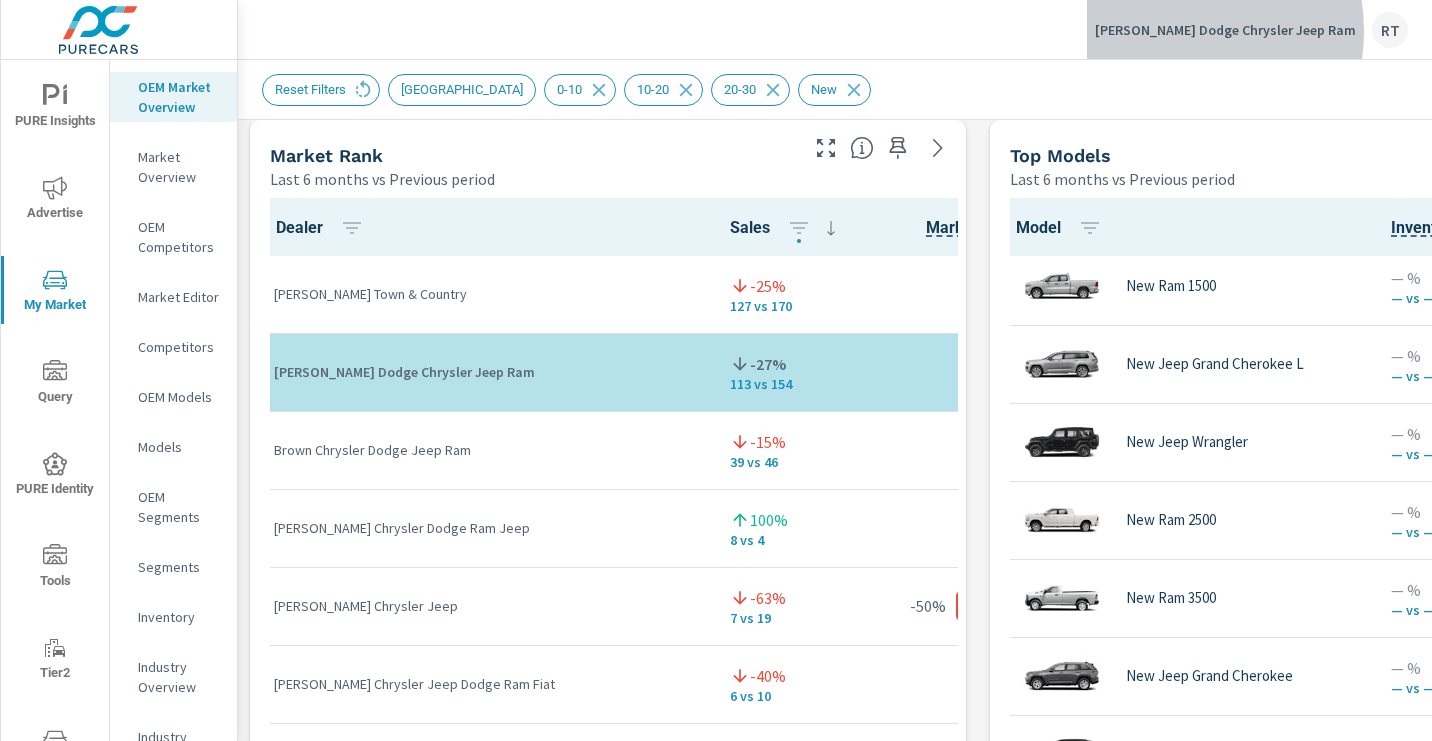 click on "[PERSON_NAME] Dodge Chrysler Jeep Ram" at bounding box center [1225, 30] 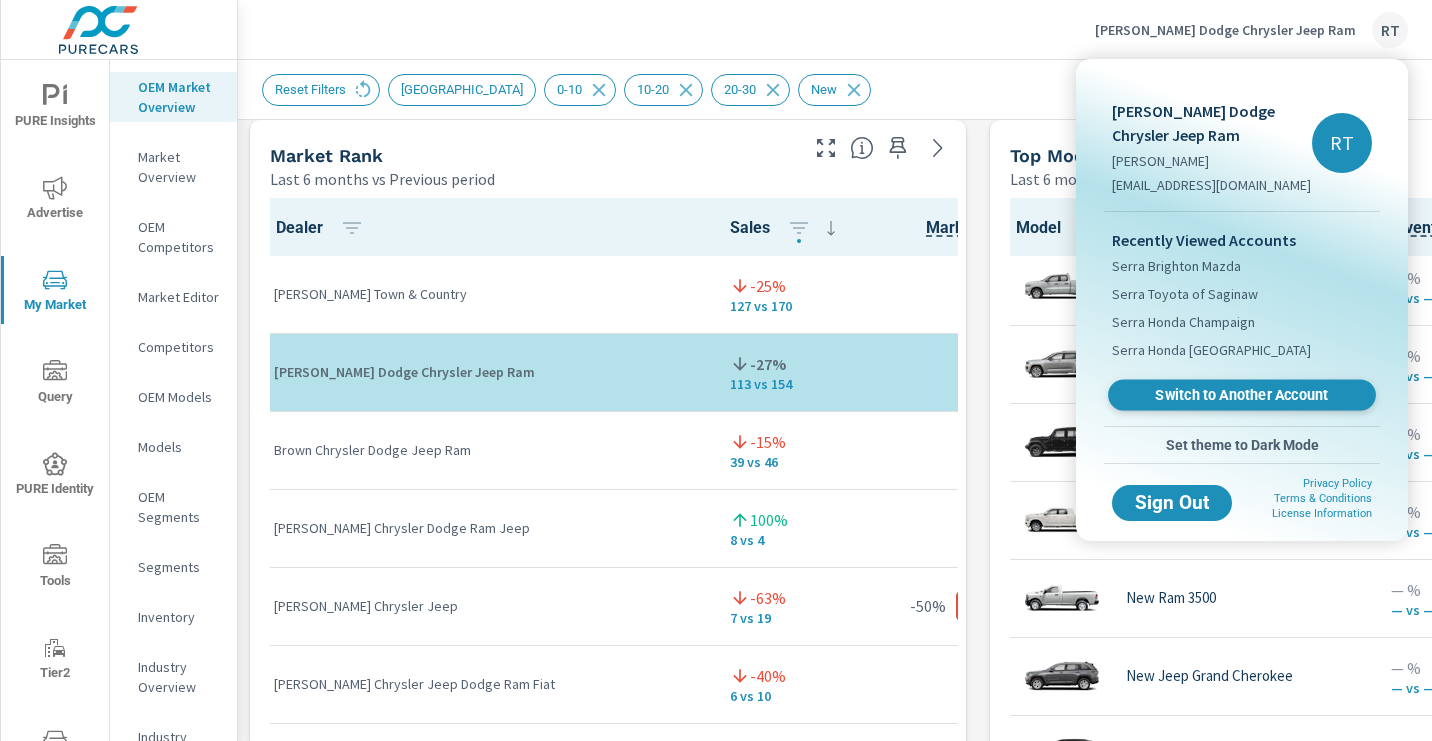 click on "Switch to Another Account" at bounding box center (1241, 395) 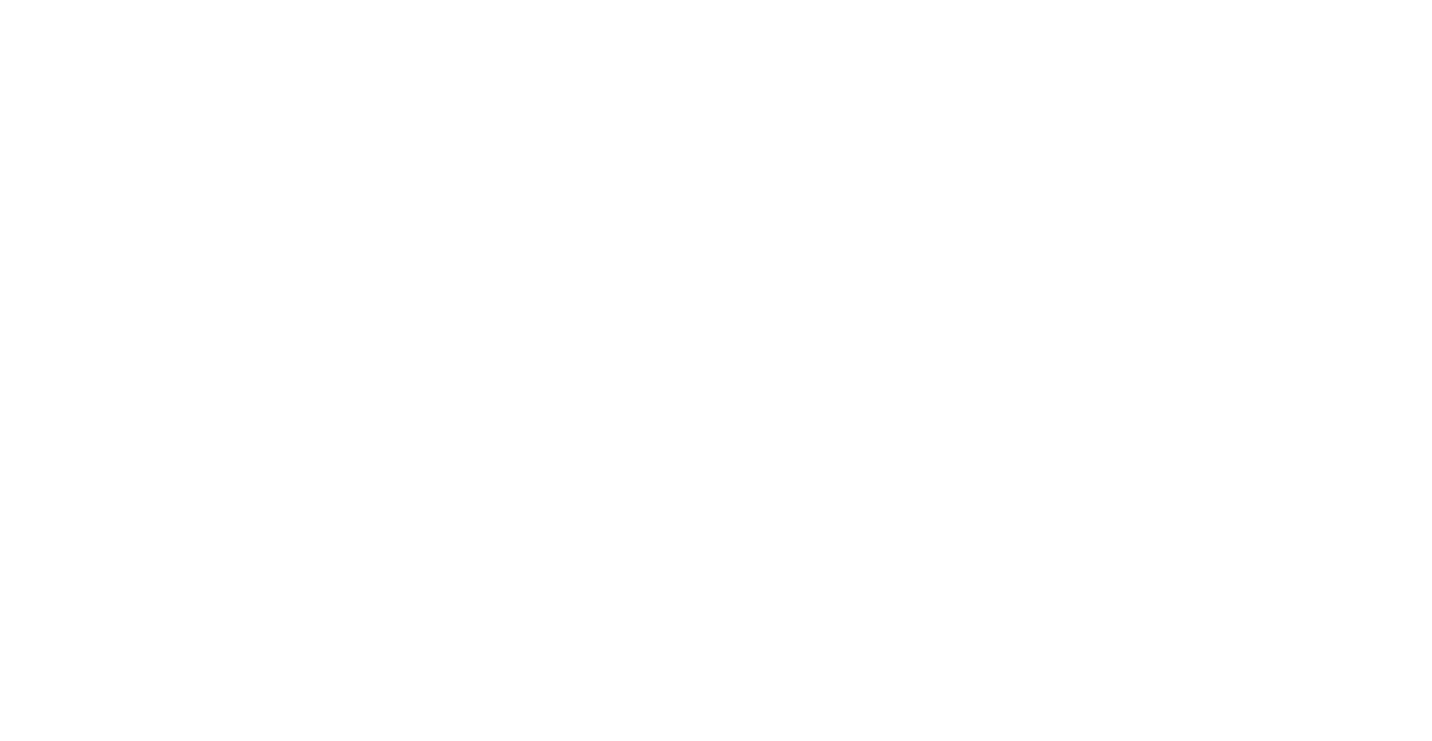 scroll, scrollTop: 0, scrollLeft: 0, axis: both 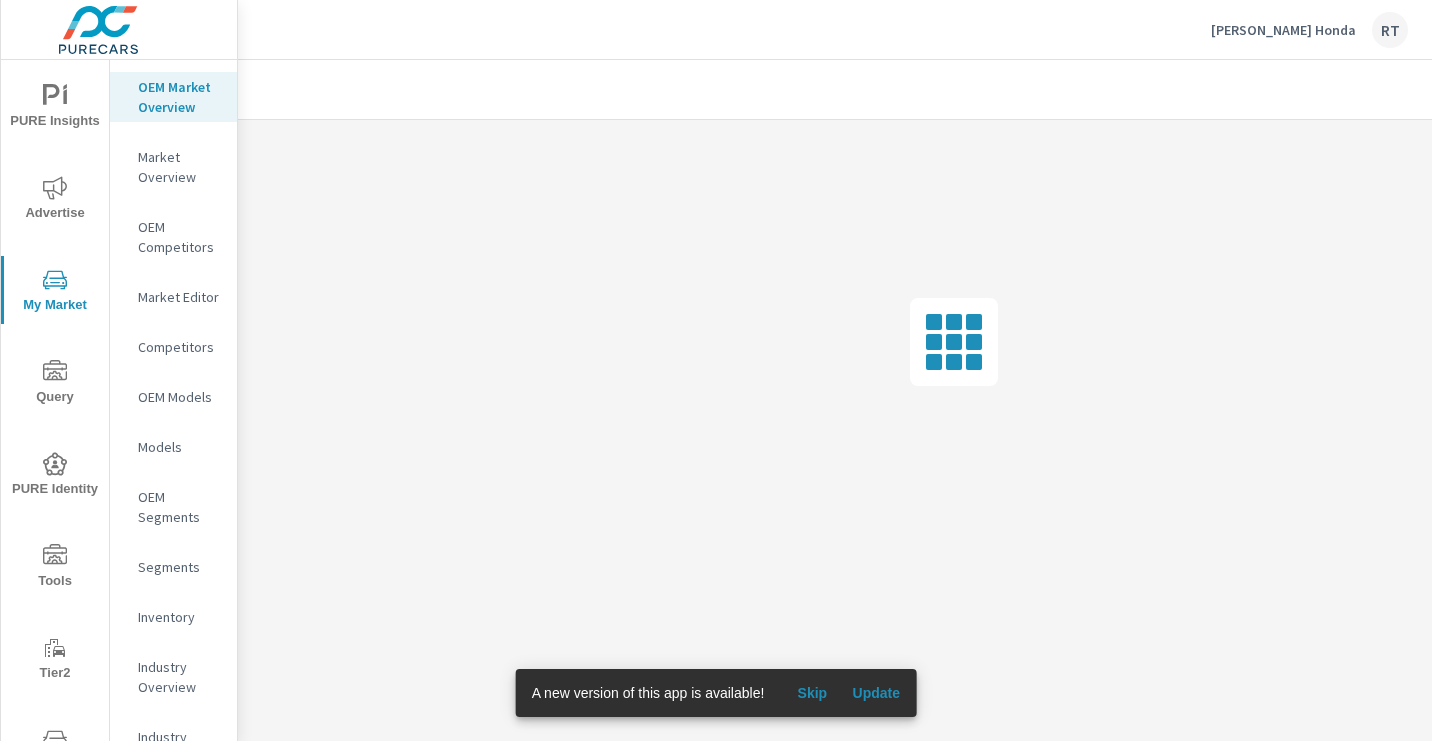click on "Skip" at bounding box center (812, 693) 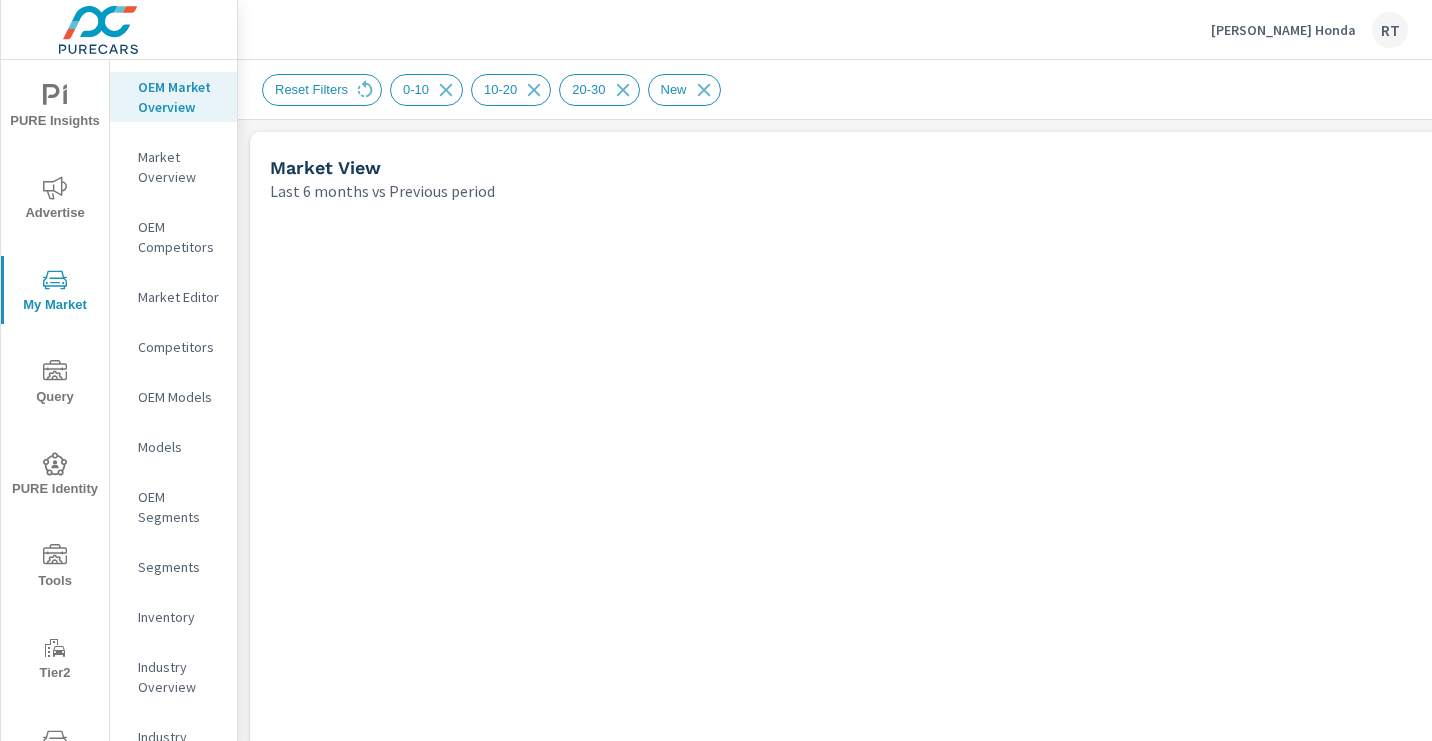 scroll, scrollTop: 1, scrollLeft: 0, axis: vertical 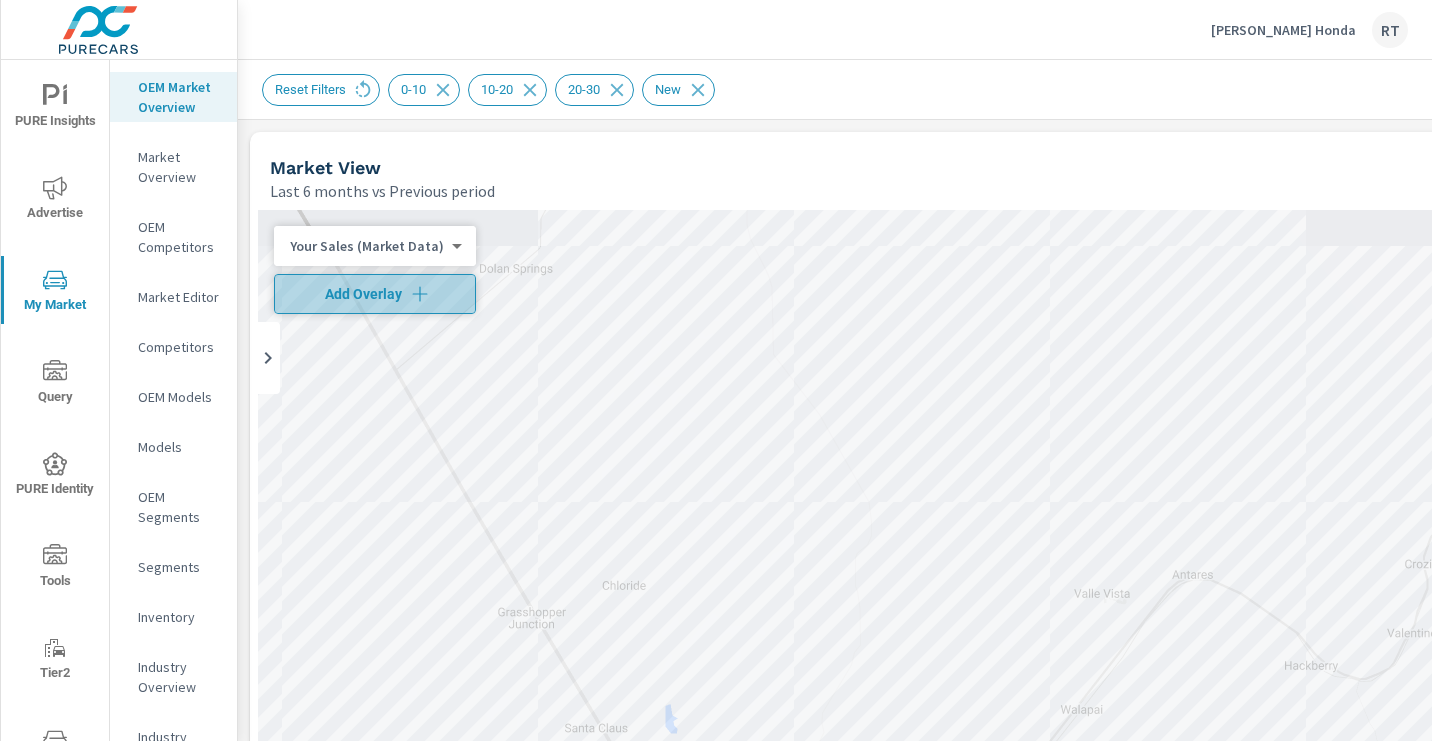 click on "Add Overlay" at bounding box center (375, 294) 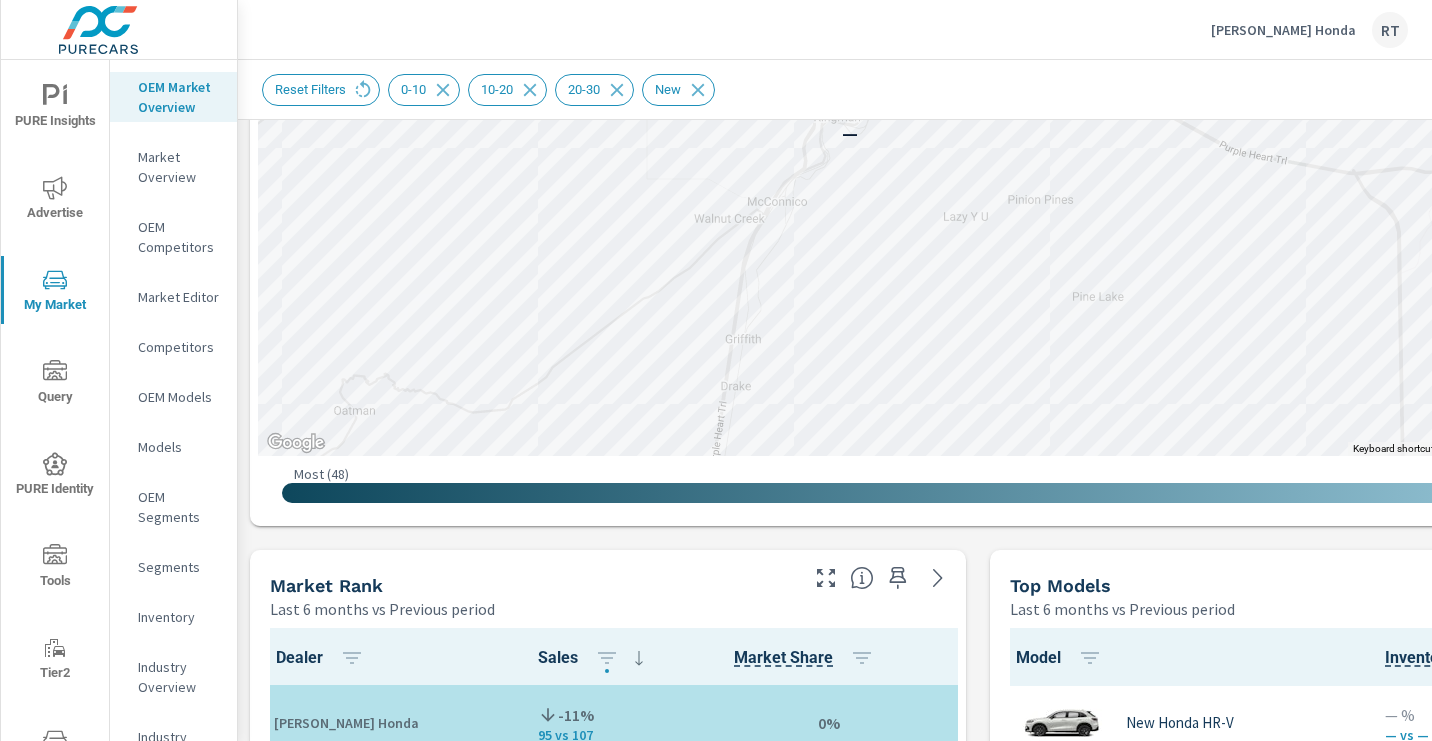scroll, scrollTop: 866, scrollLeft: 286, axis: both 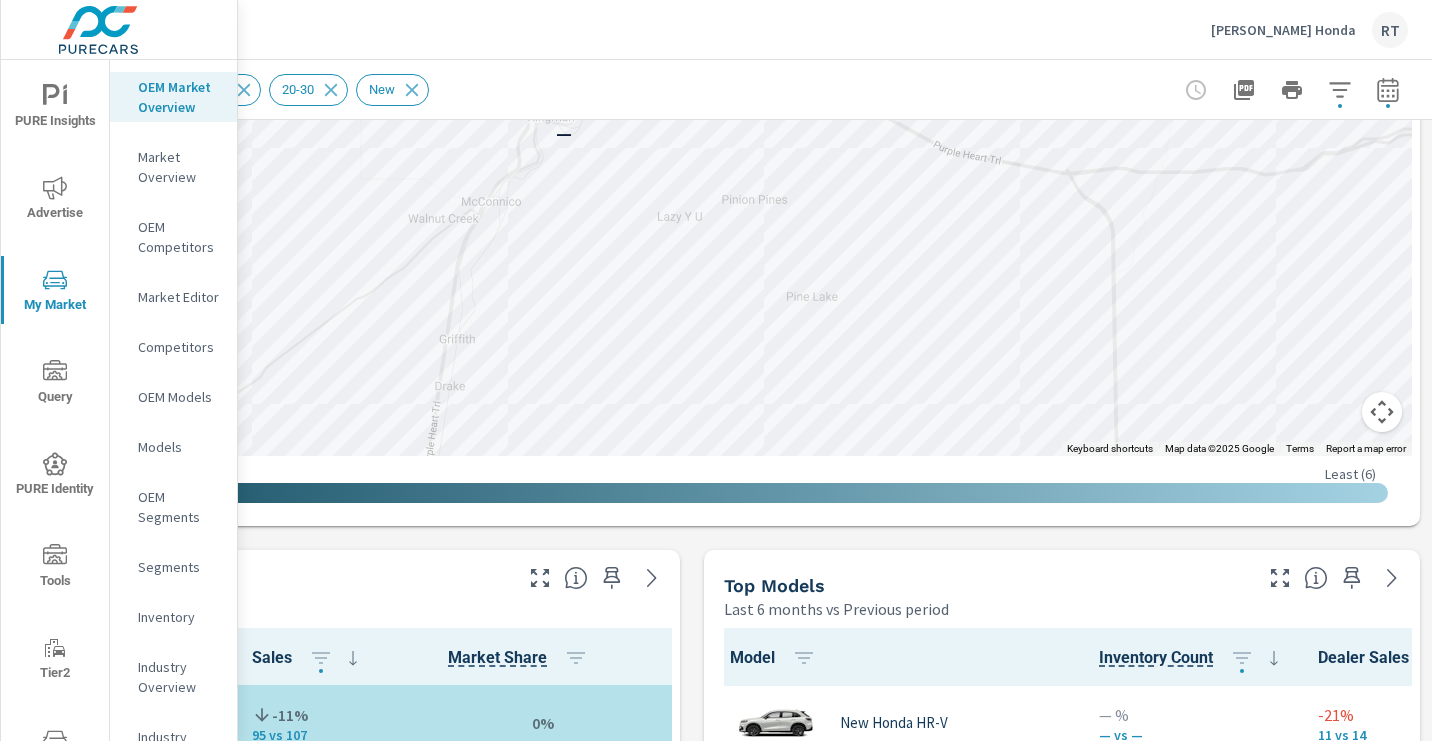 click at bounding box center [1382, 412] 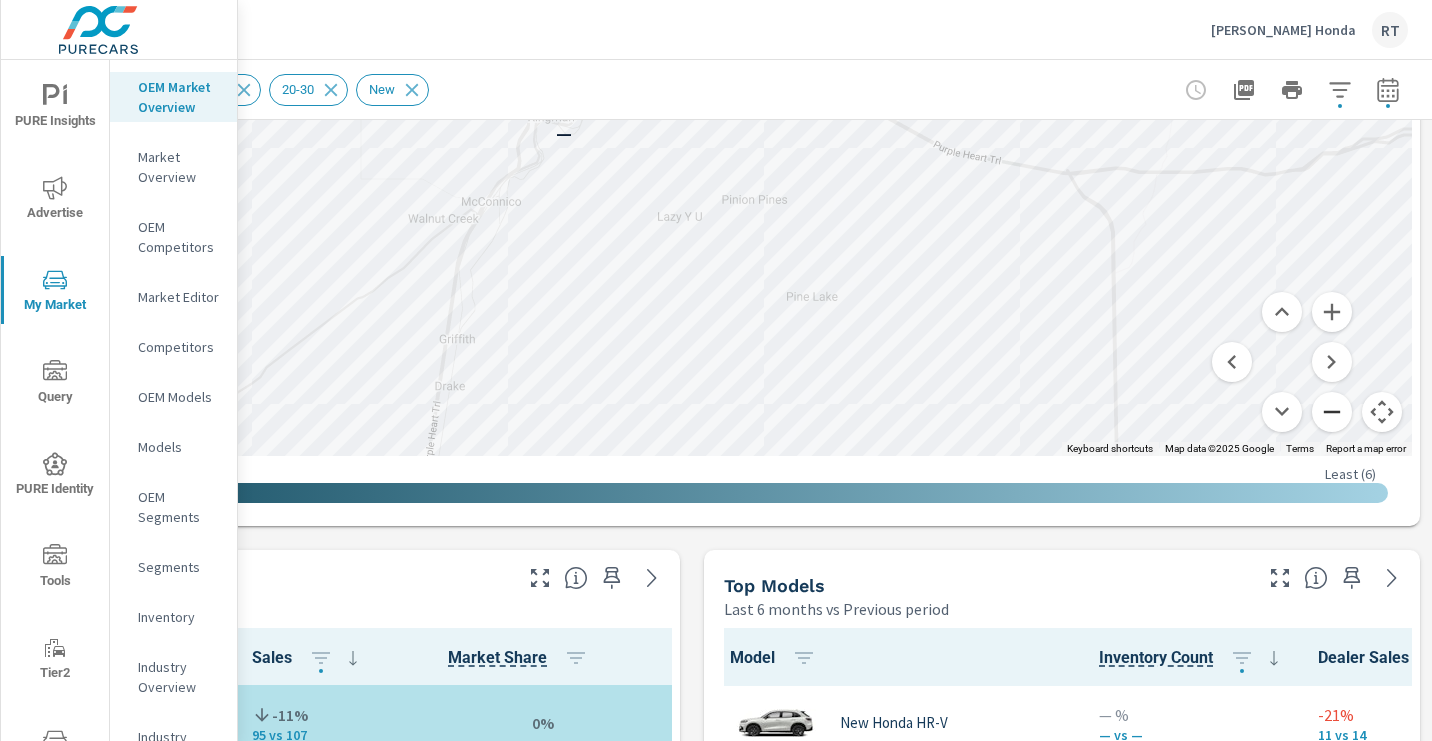 click at bounding box center (1332, 412) 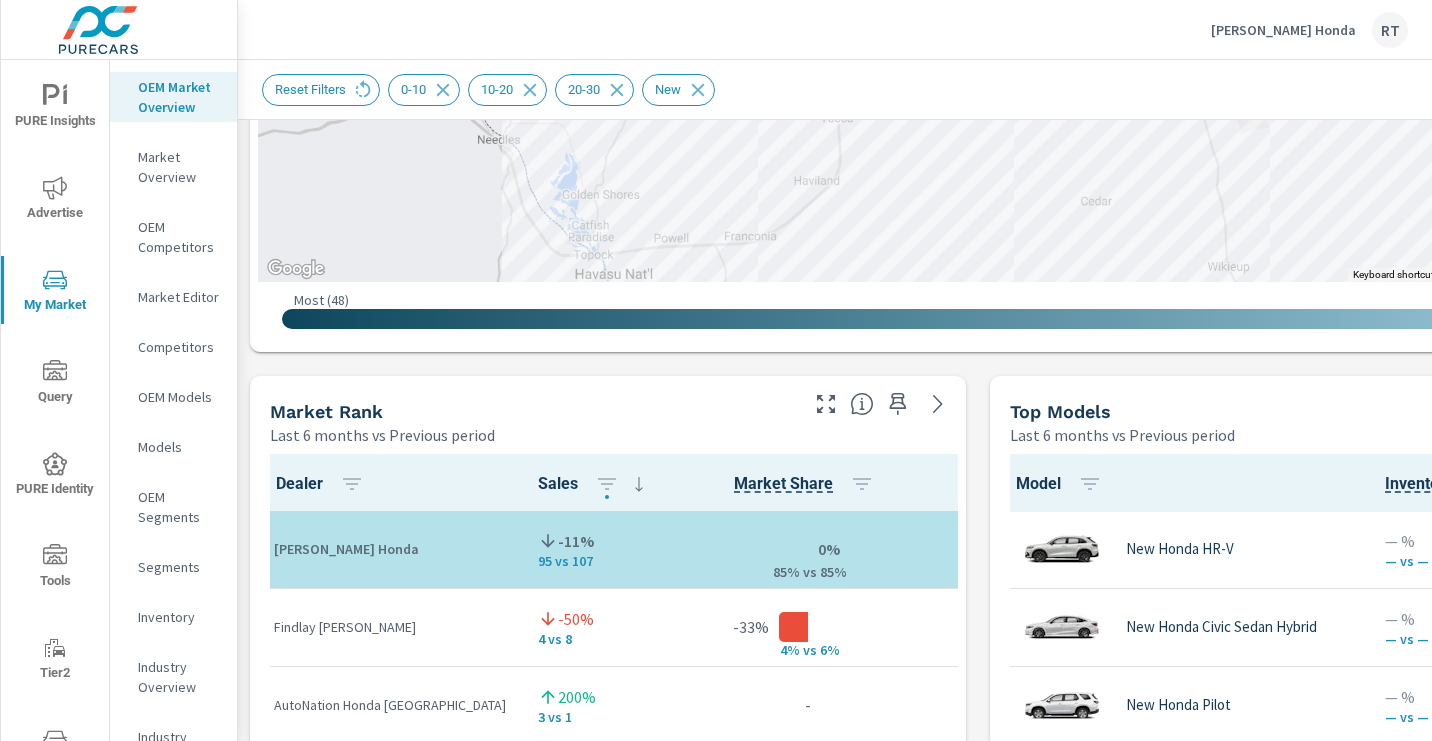 scroll, scrollTop: 1293, scrollLeft: 0, axis: vertical 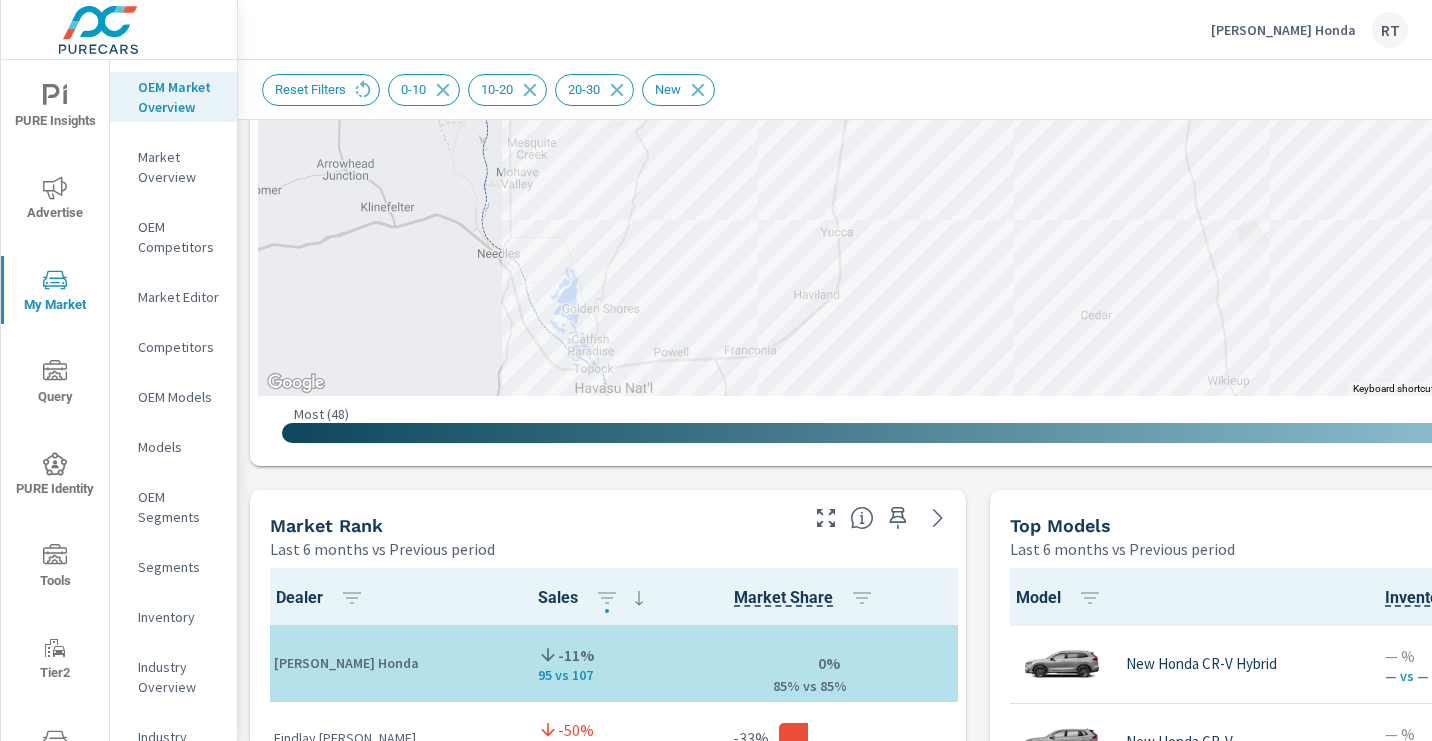 click on "Anderson Honda" at bounding box center [1283, 30] 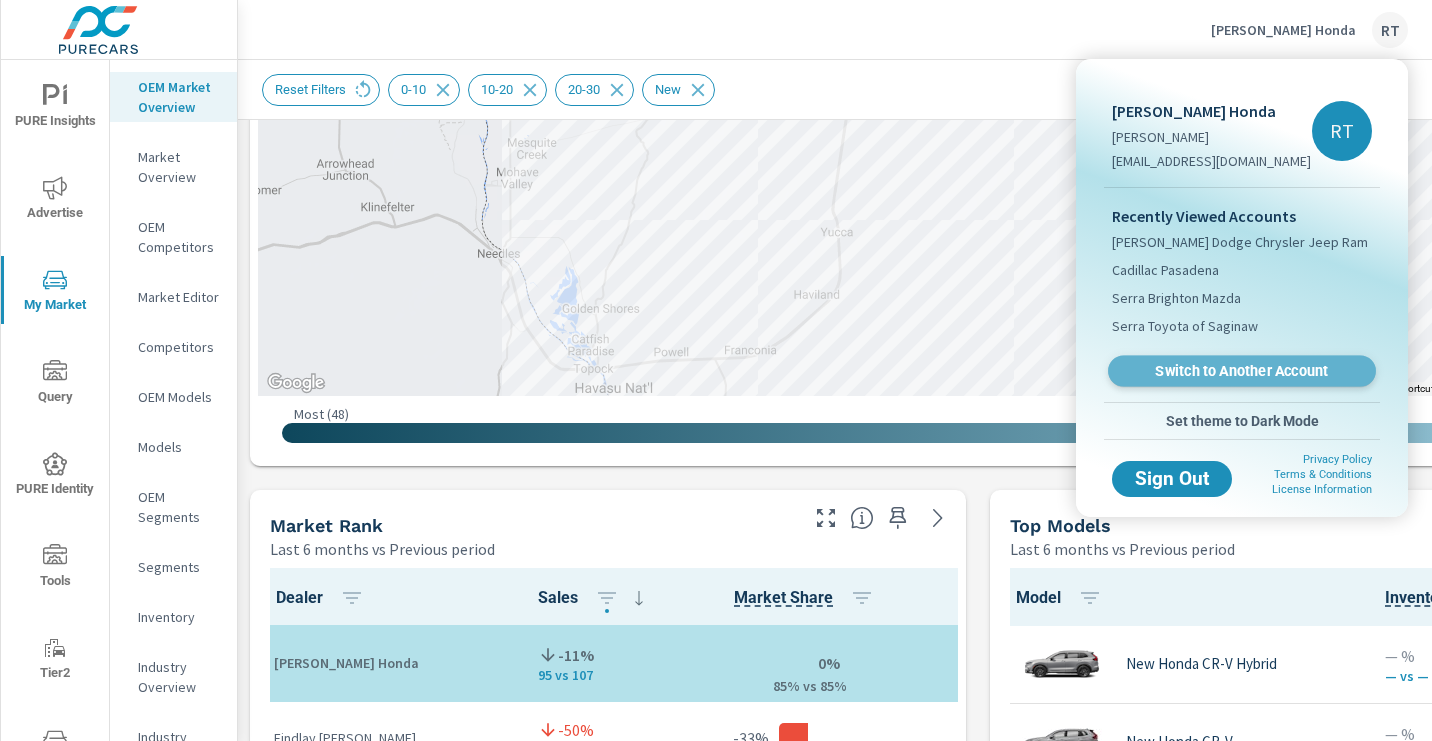 click on "Switch to Another Account" at bounding box center [1241, 371] 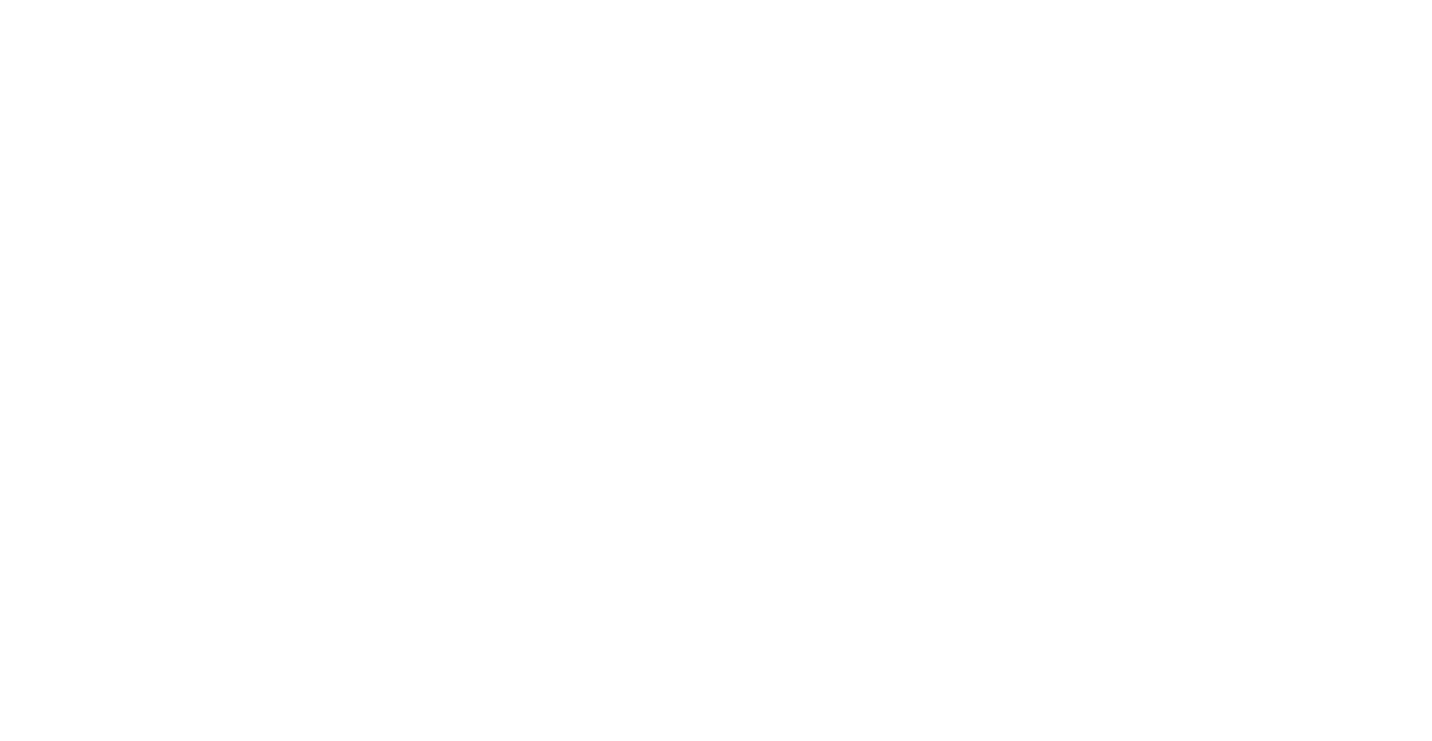 scroll, scrollTop: 0, scrollLeft: 0, axis: both 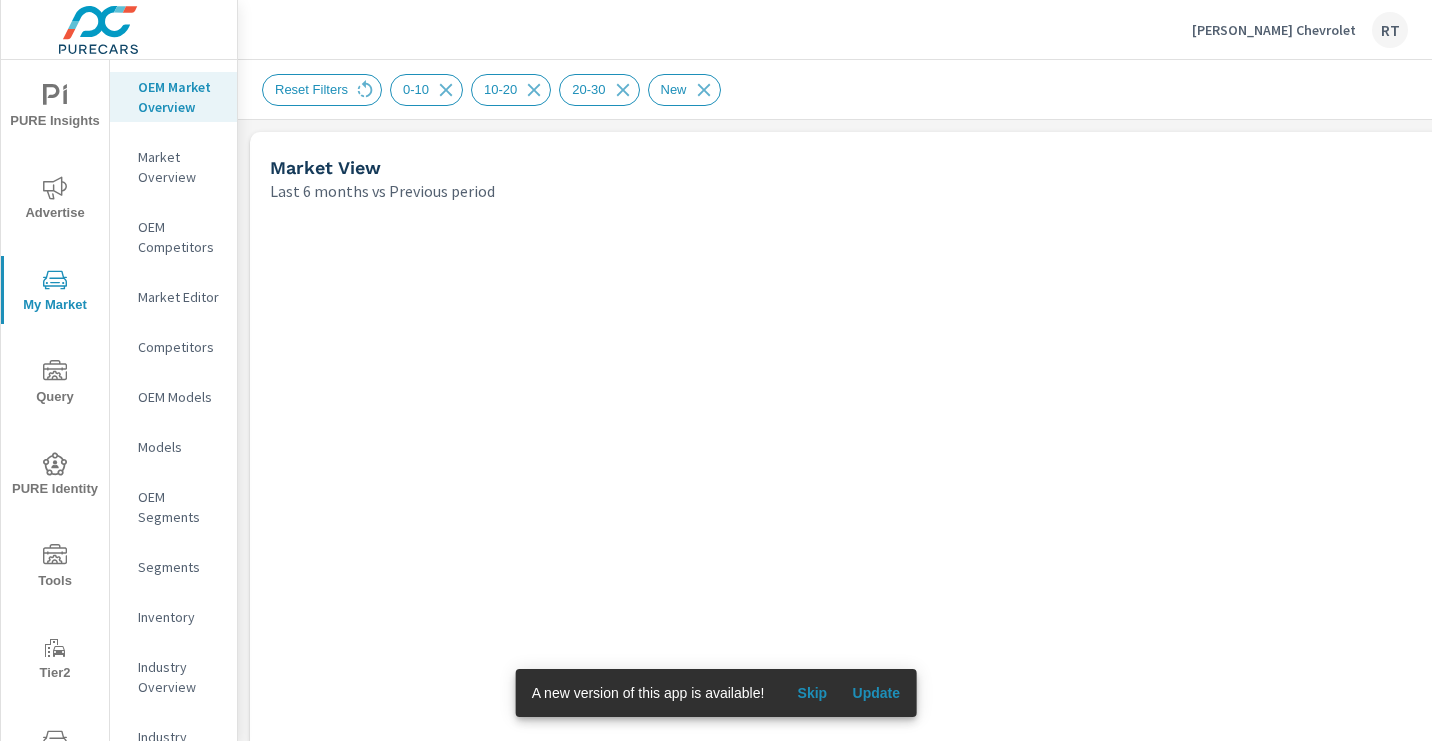click on "Skip" at bounding box center [812, 693] 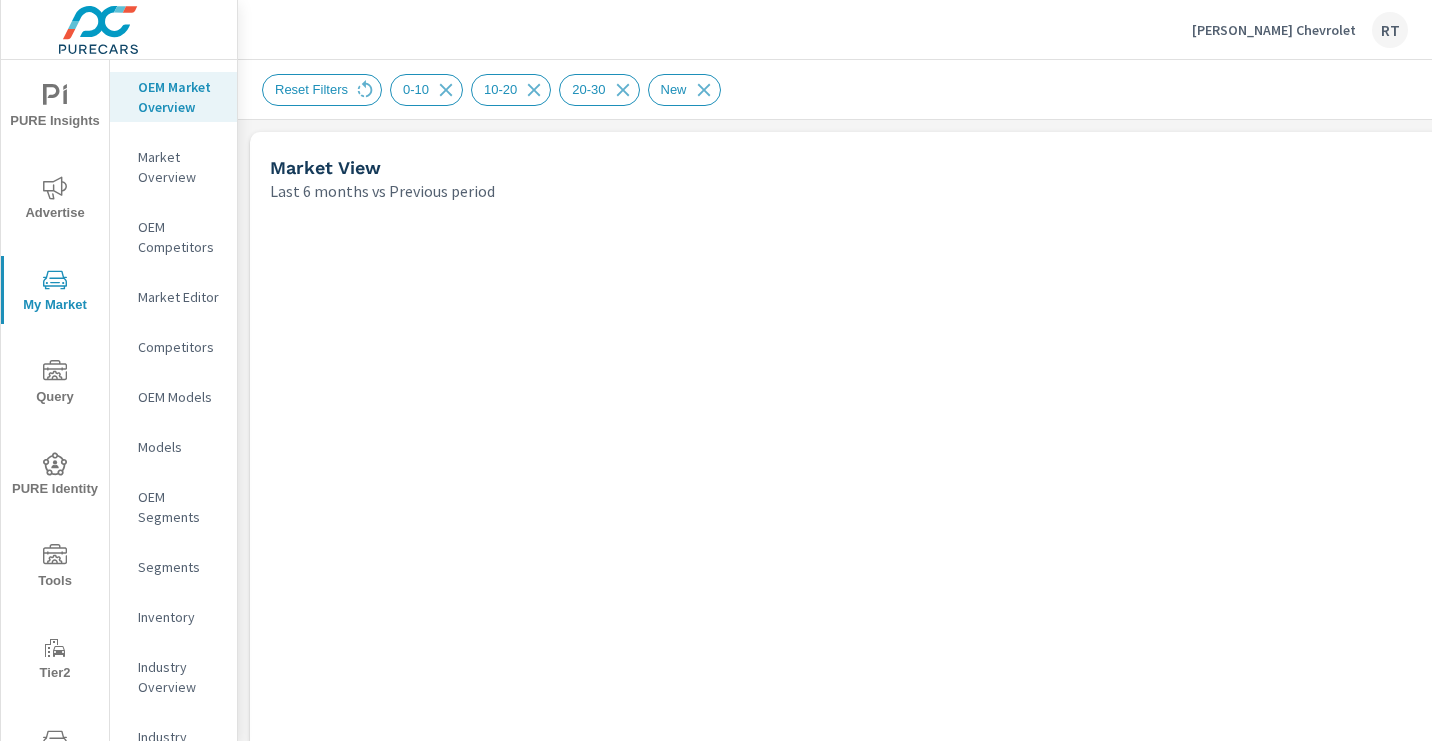 scroll, scrollTop: 1, scrollLeft: 0, axis: vertical 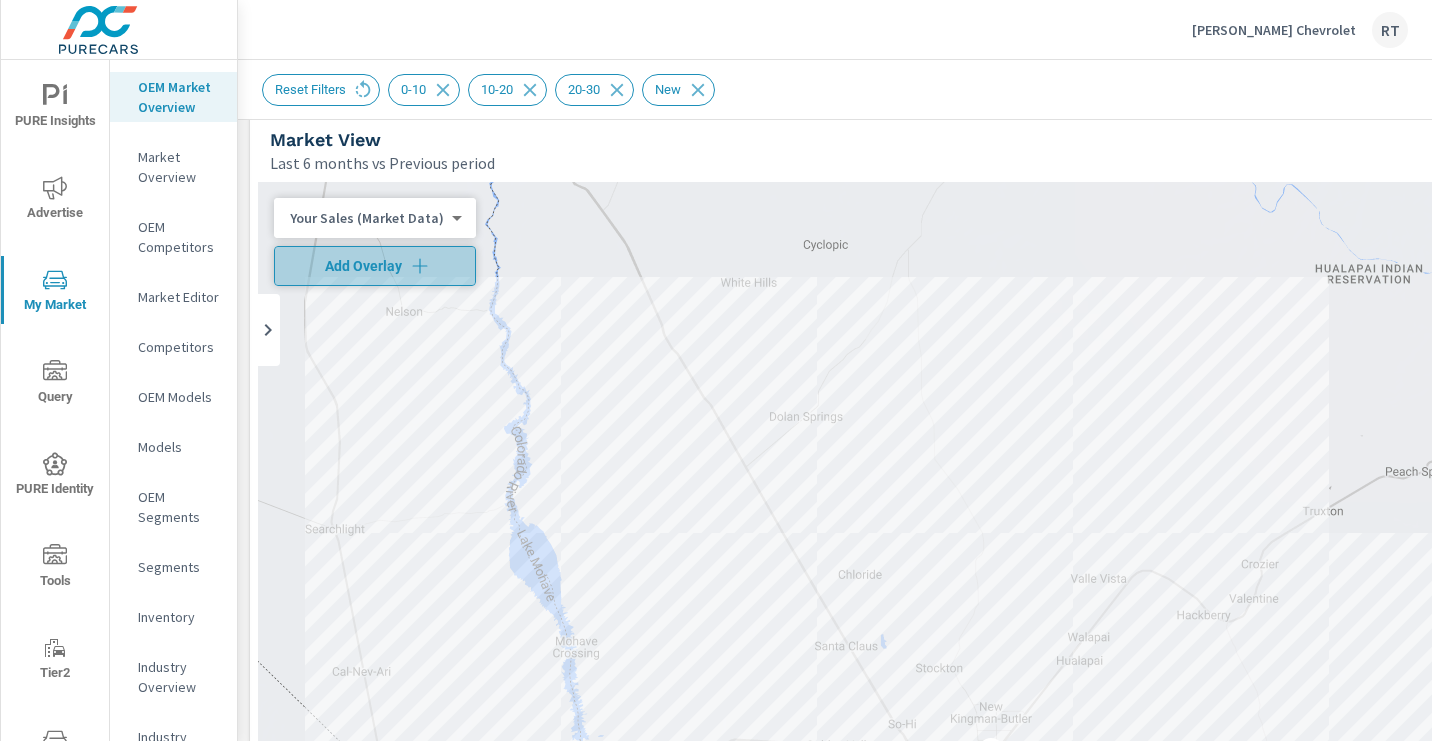 click on "Add Overlay" at bounding box center (375, 266) 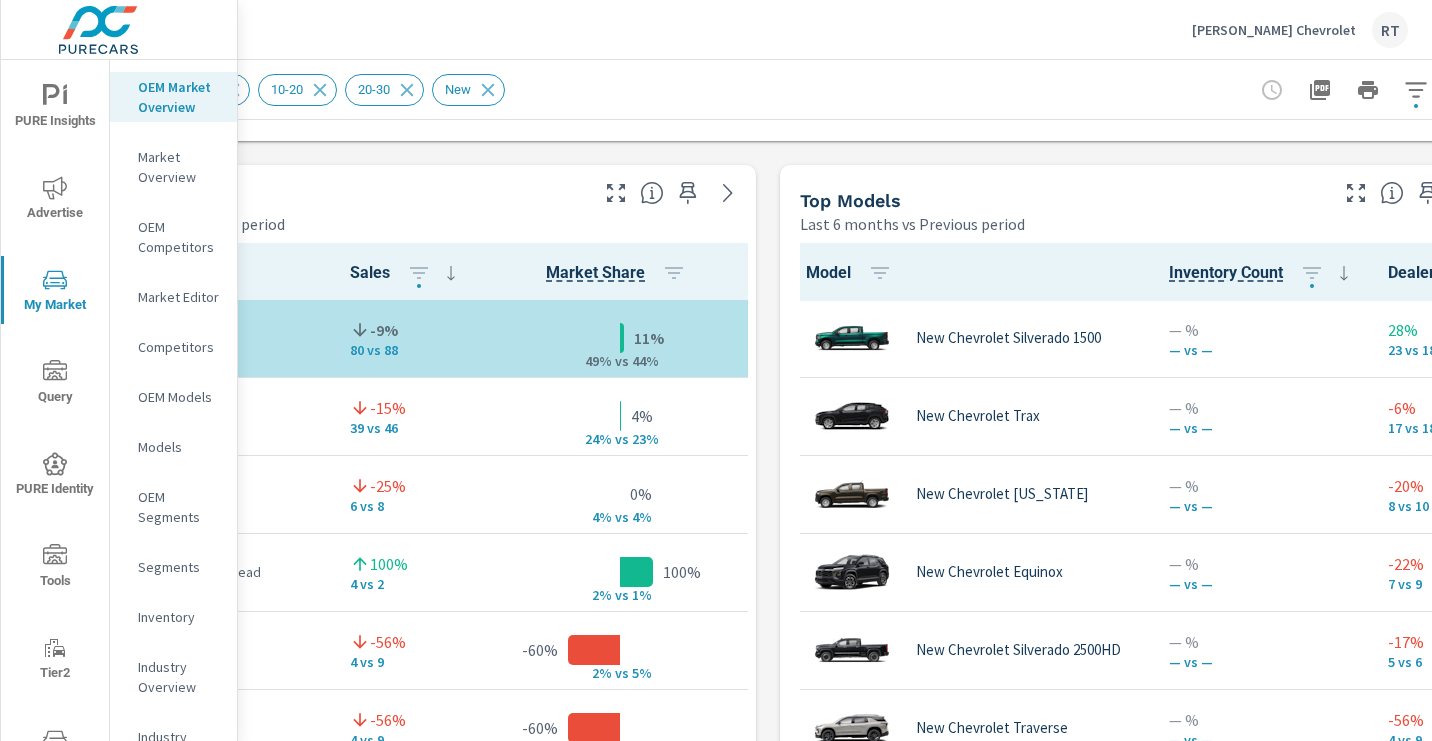 scroll, scrollTop: 1251, scrollLeft: 0, axis: vertical 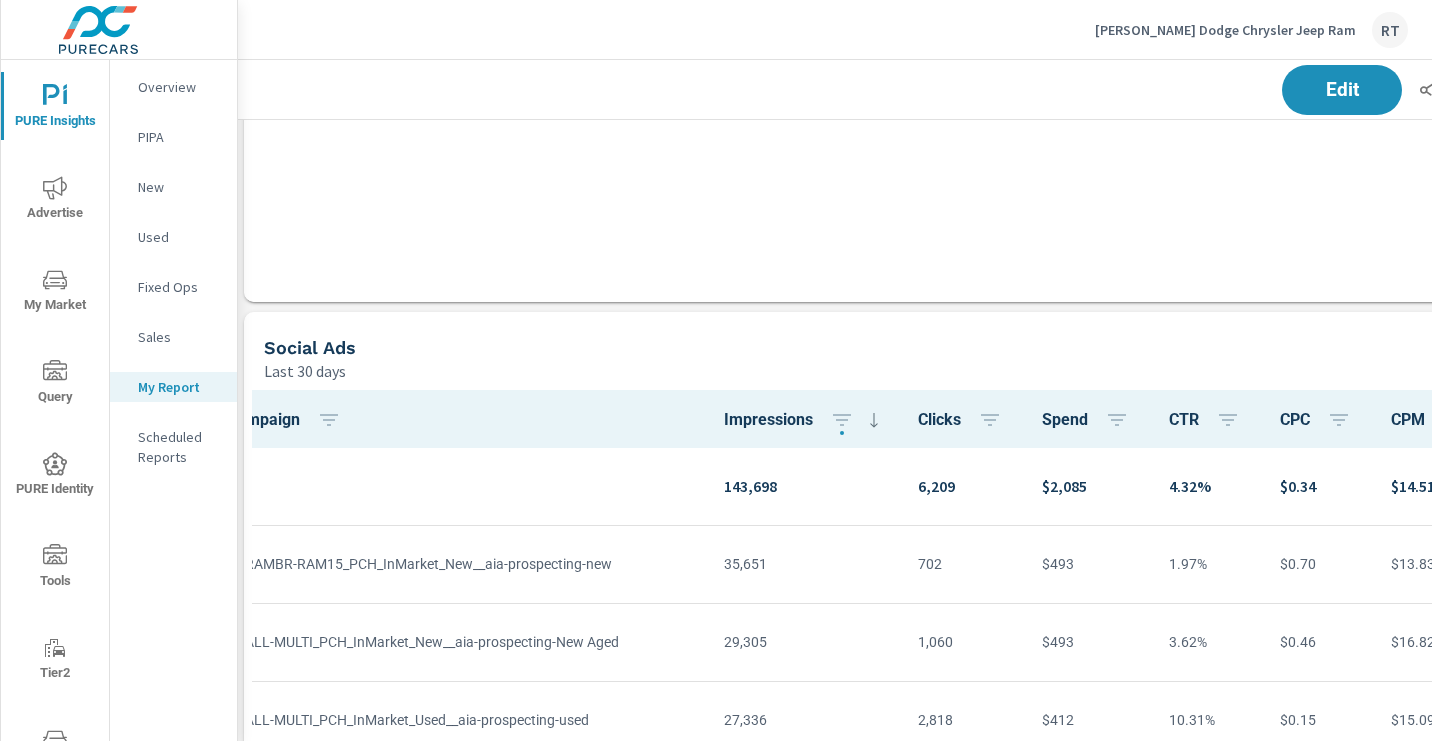 click on "[PERSON_NAME] Dodge Chrysler Jeep Ram" at bounding box center [1225, 30] 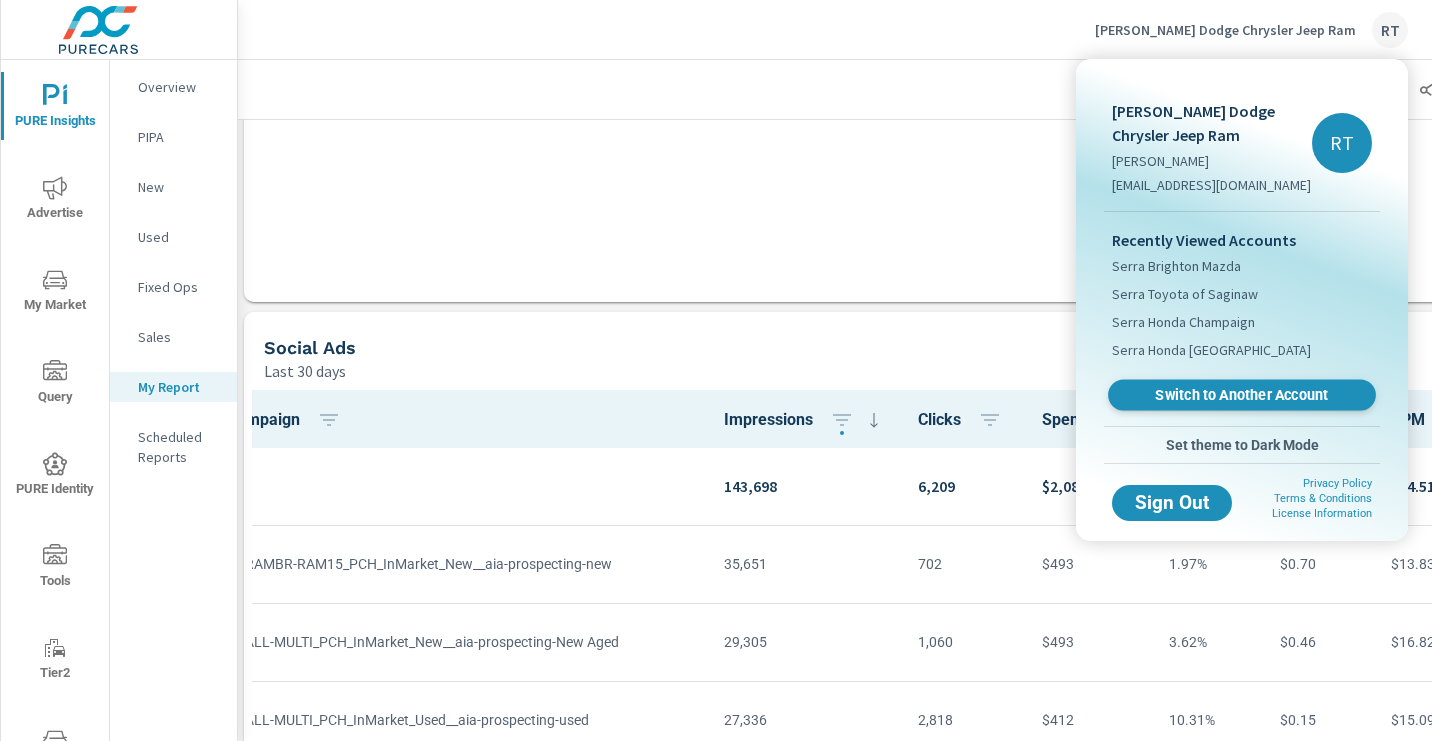 click on "Switch to Another Account" at bounding box center [1241, 395] 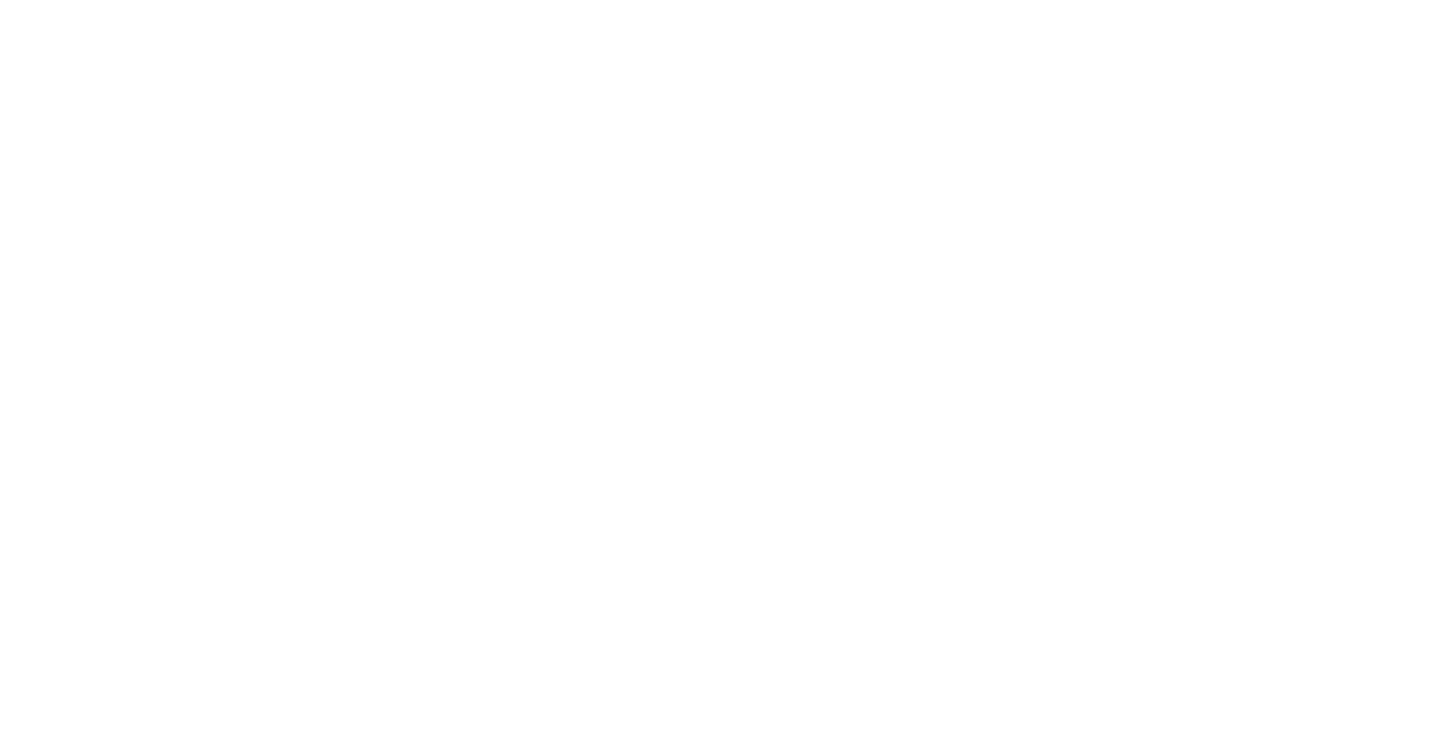 scroll, scrollTop: 0, scrollLeft: 0, axis: both 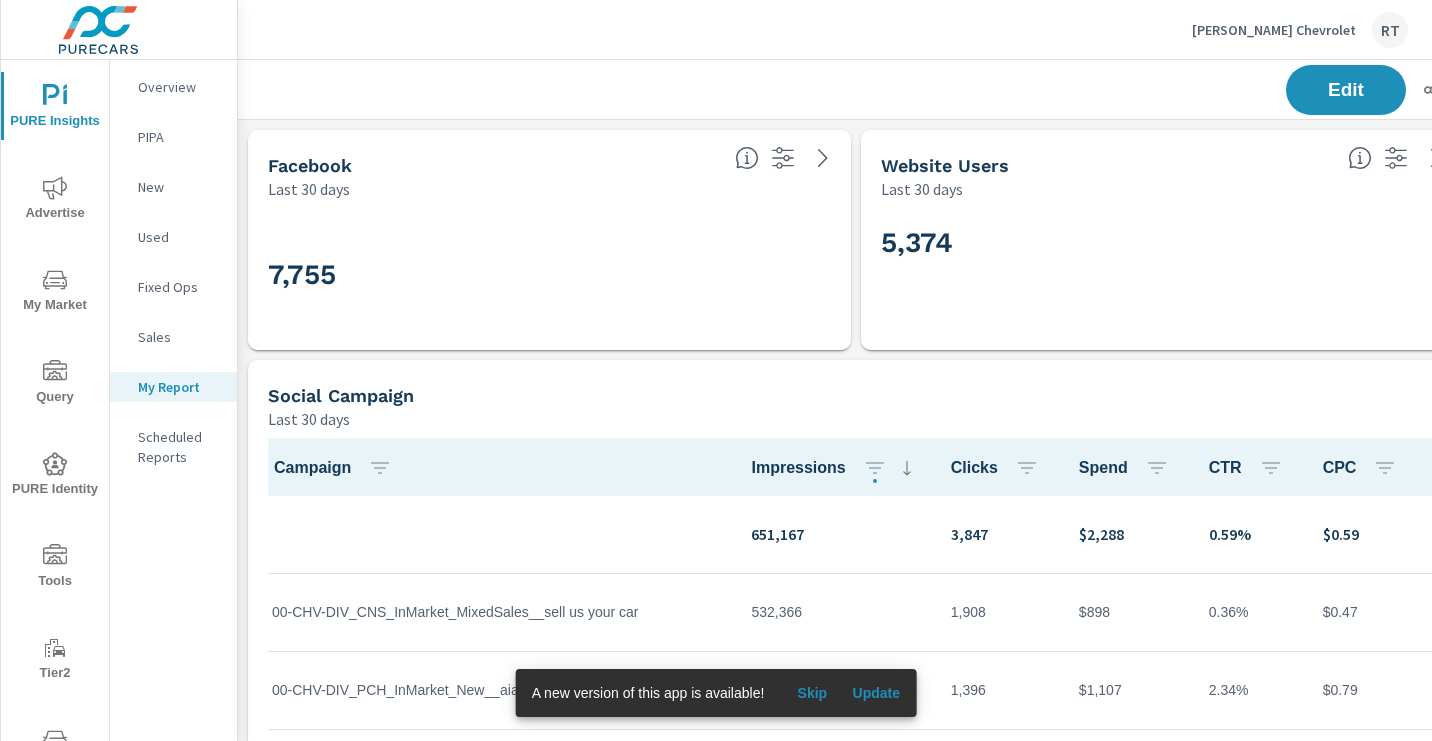 click on "Skip" at bounding box center [812, 693] 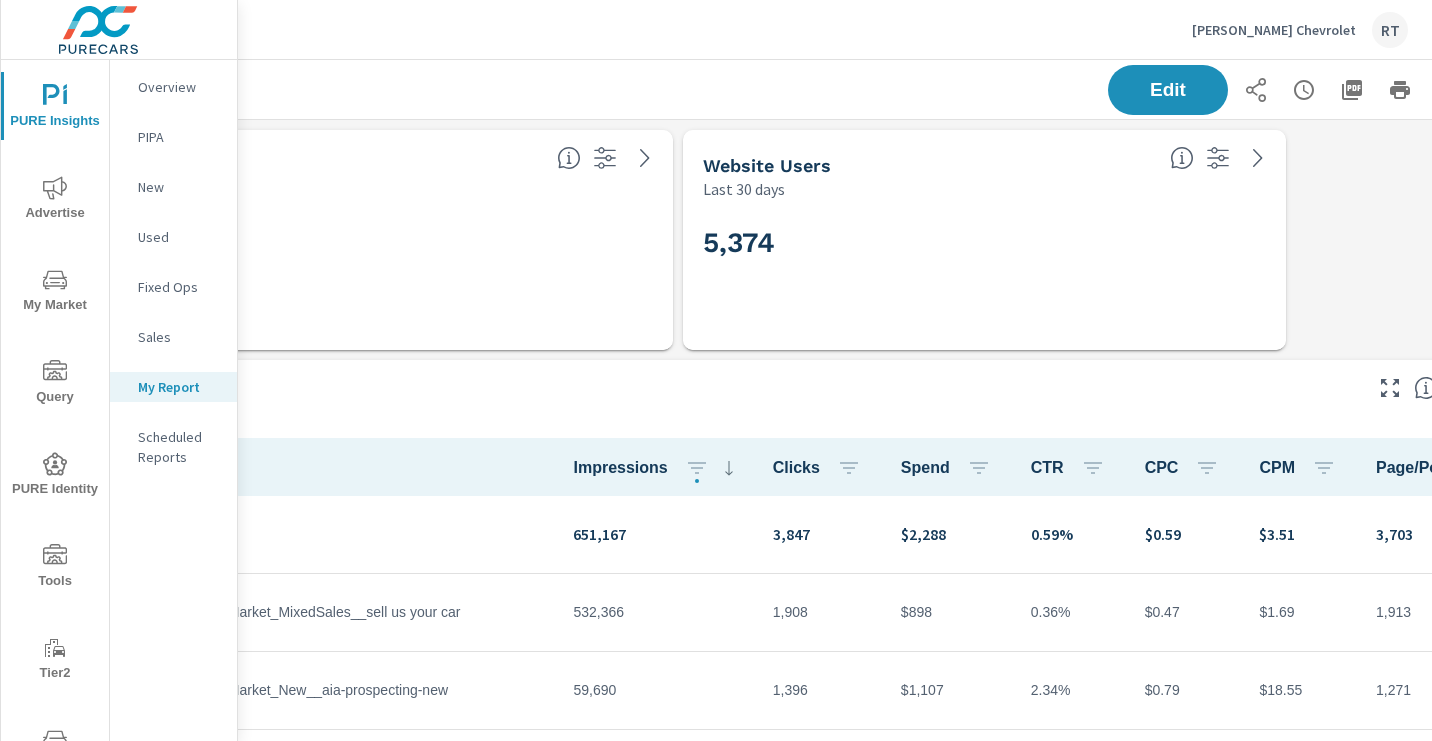 scroll, scrollTop: 0, scrollLeft: 286, axis: horizontal 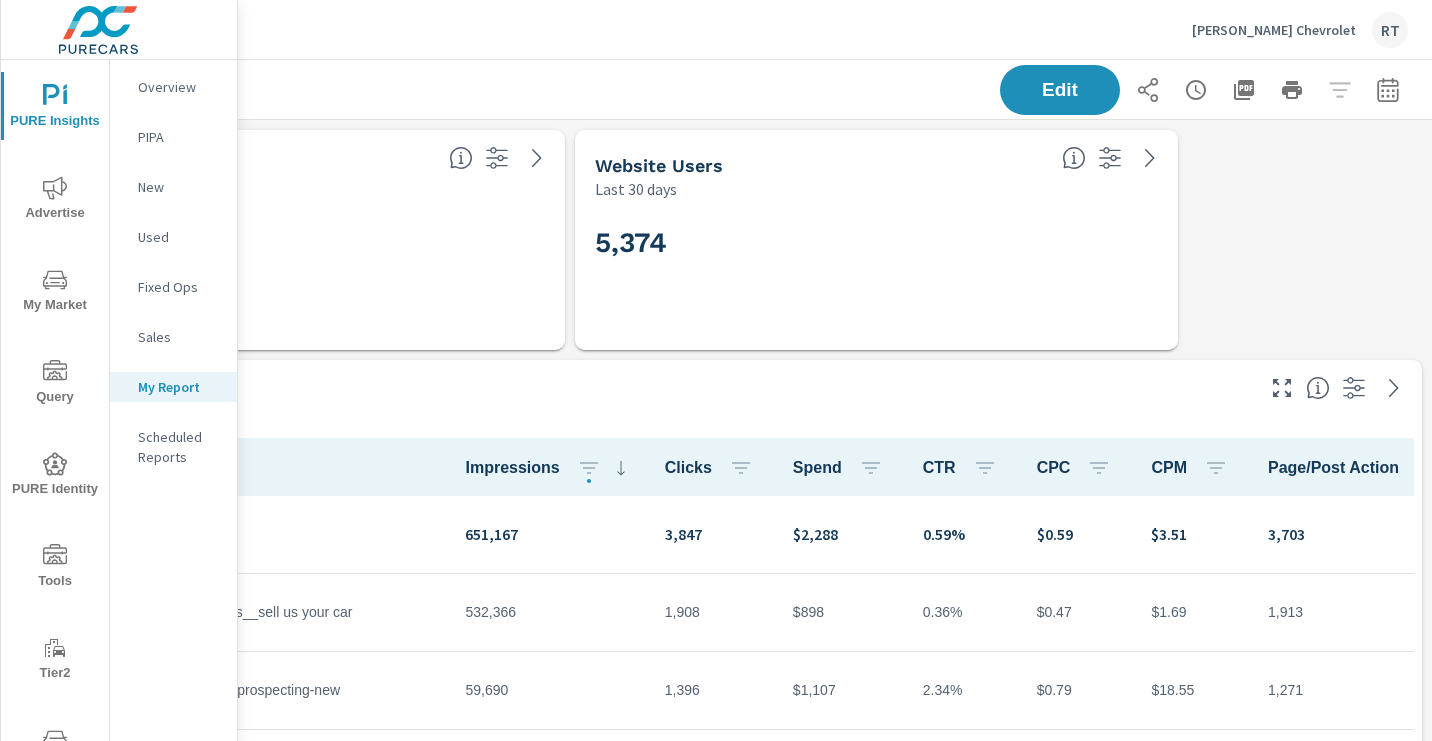 click 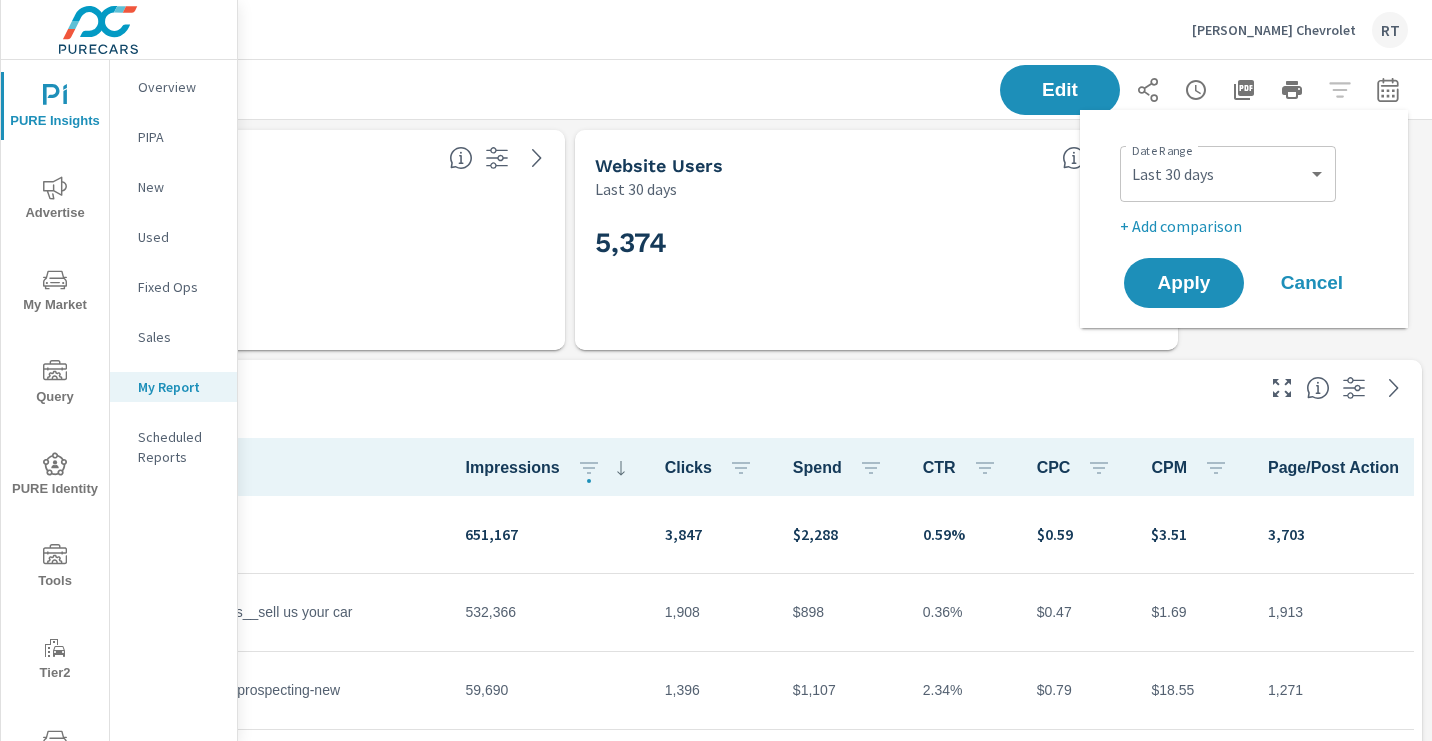 scroll, scrollTop: 1, scrollLeft: 0, axis: vertical 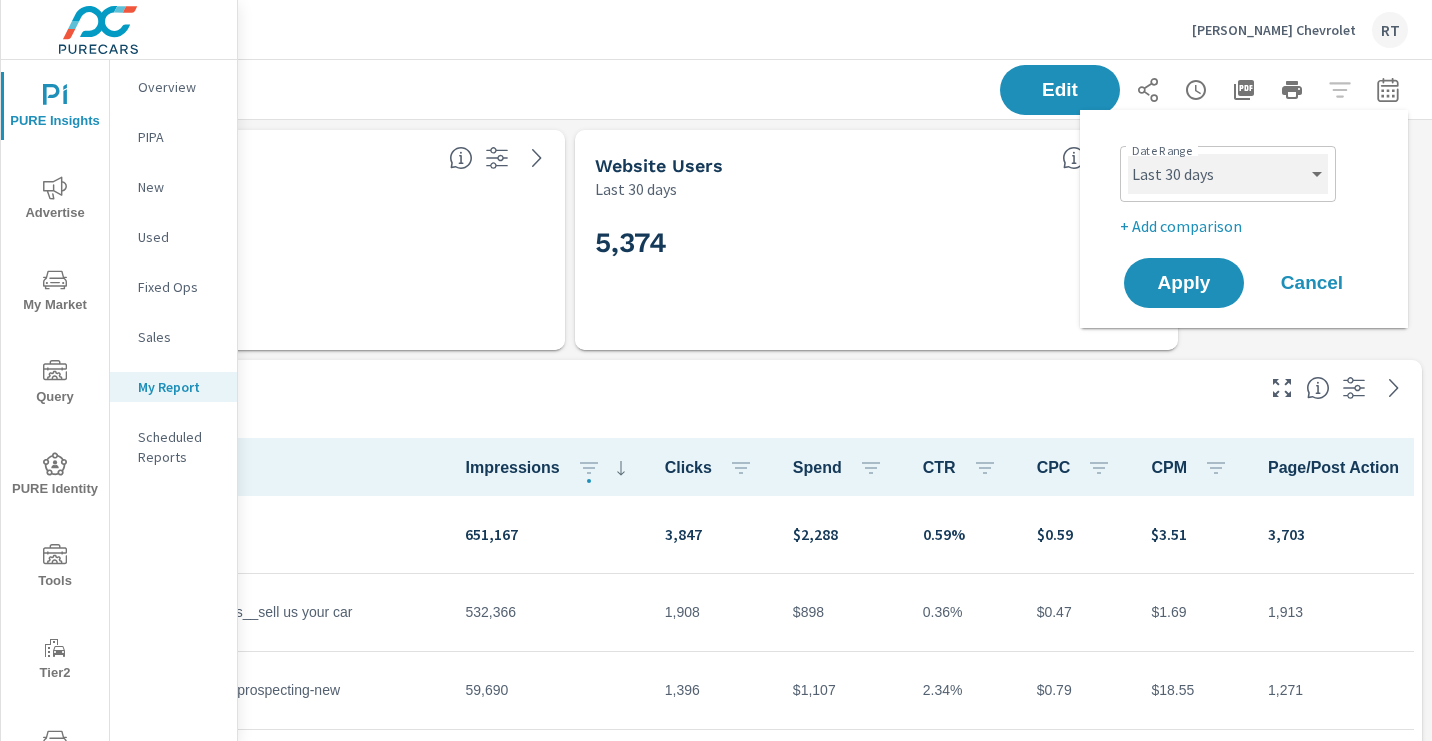 click on "Custom Yesterday Last week Last 7 days Last 14 days Last 30 days Last 45 days Last 60 days Last 90 days Last 180 days Last 365 days Month to date Last month Last 2 months Last 3 months Last 6 months Last 9 months Last 12 months Year to date Last year" at bounding box center [1228, 174] 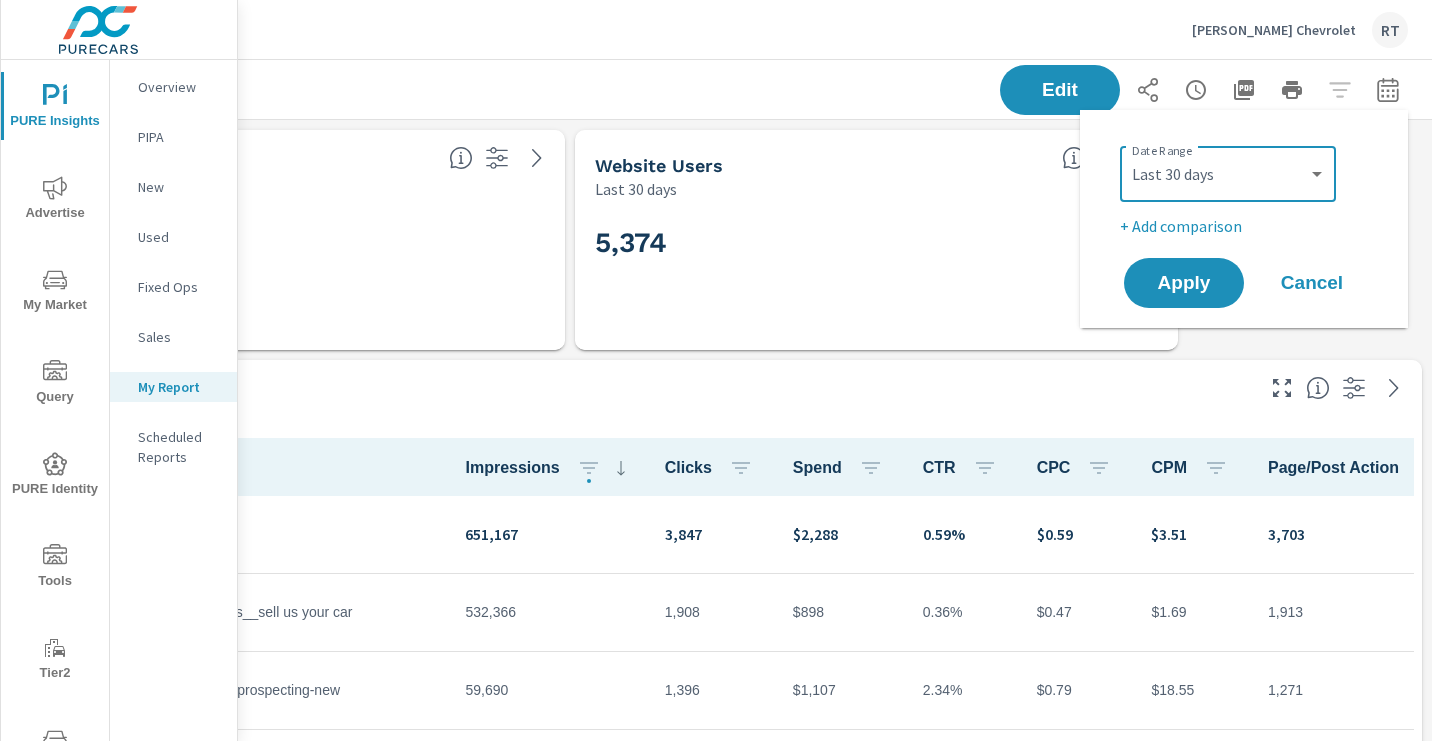 click on "+ Add comparison" at bounding box center [1248, 226] 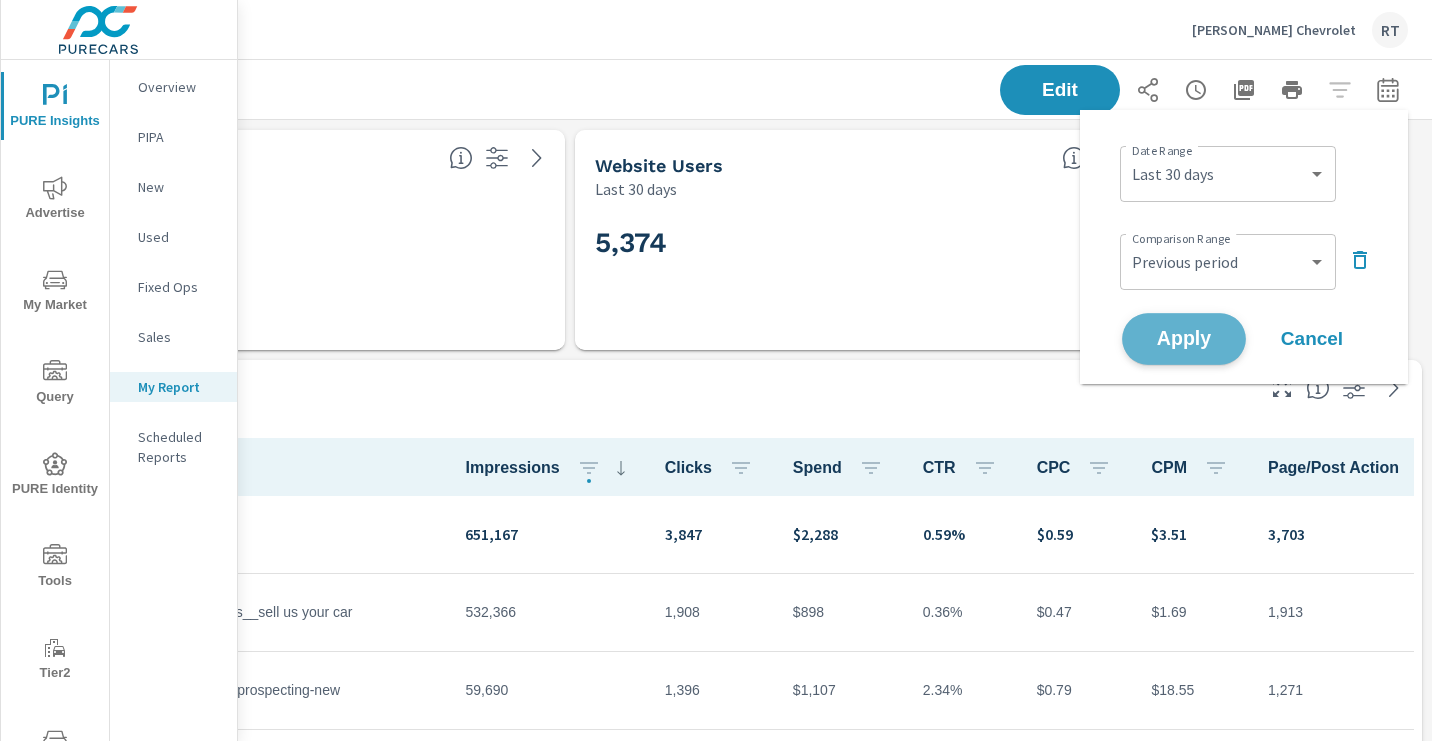 click on "Apply" at bounding box center (1184, 339) 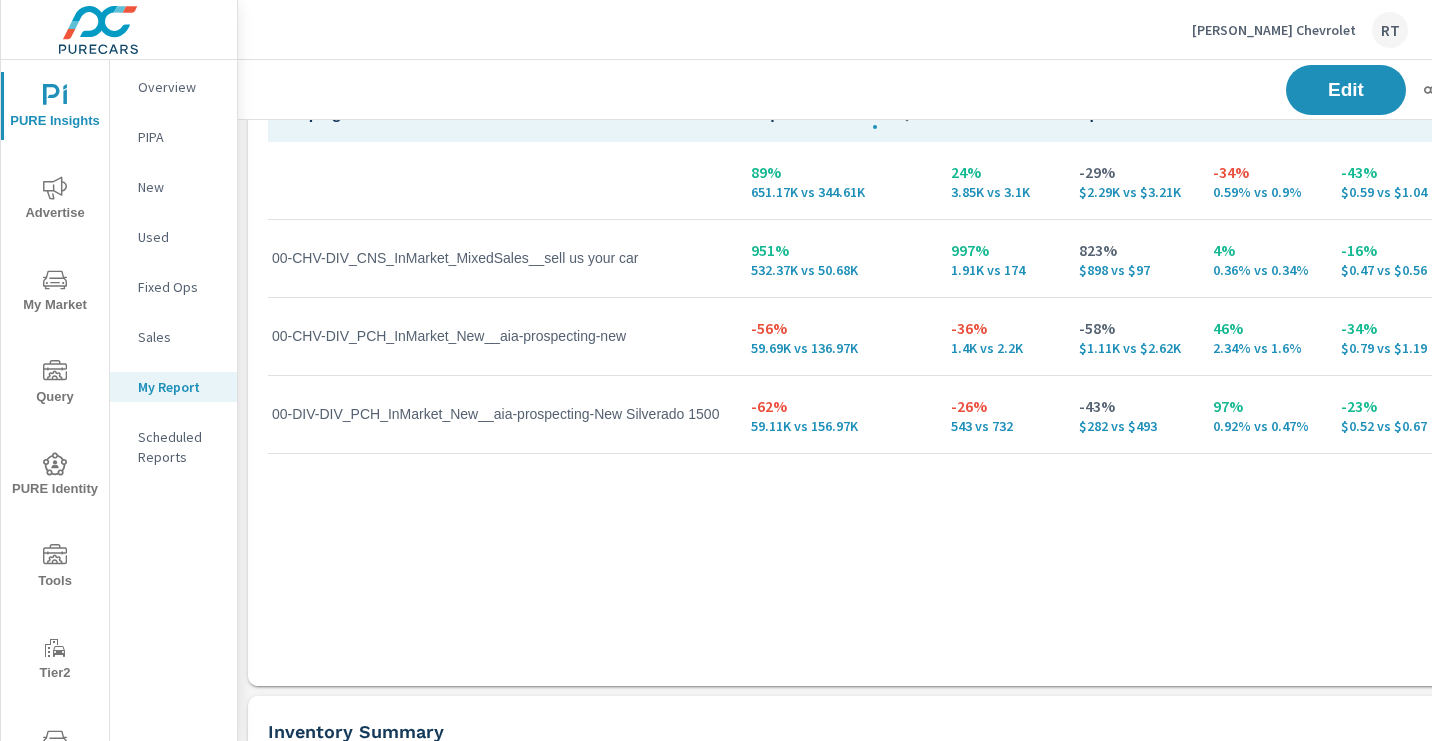 scroll, scrollTop: 391, scrollLeft: 0, axis: vertical 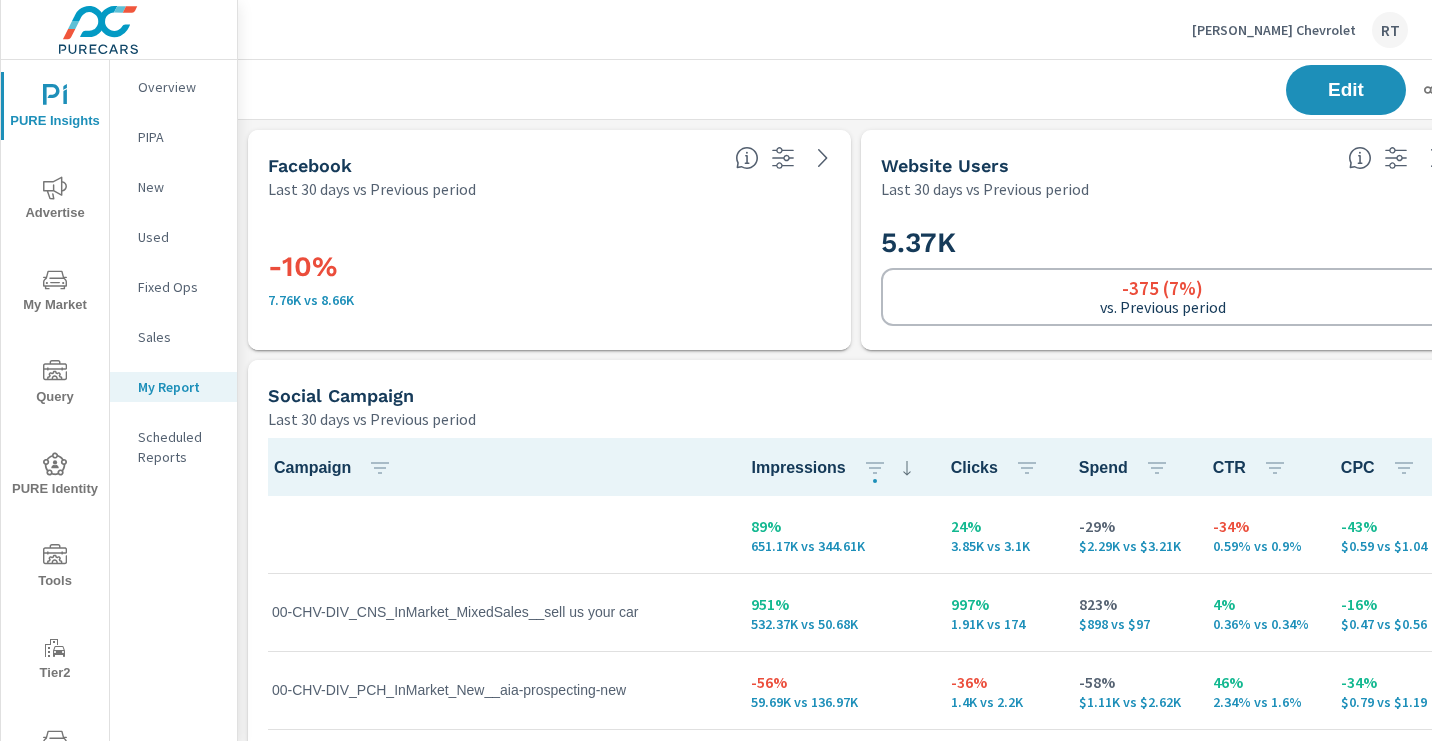 click 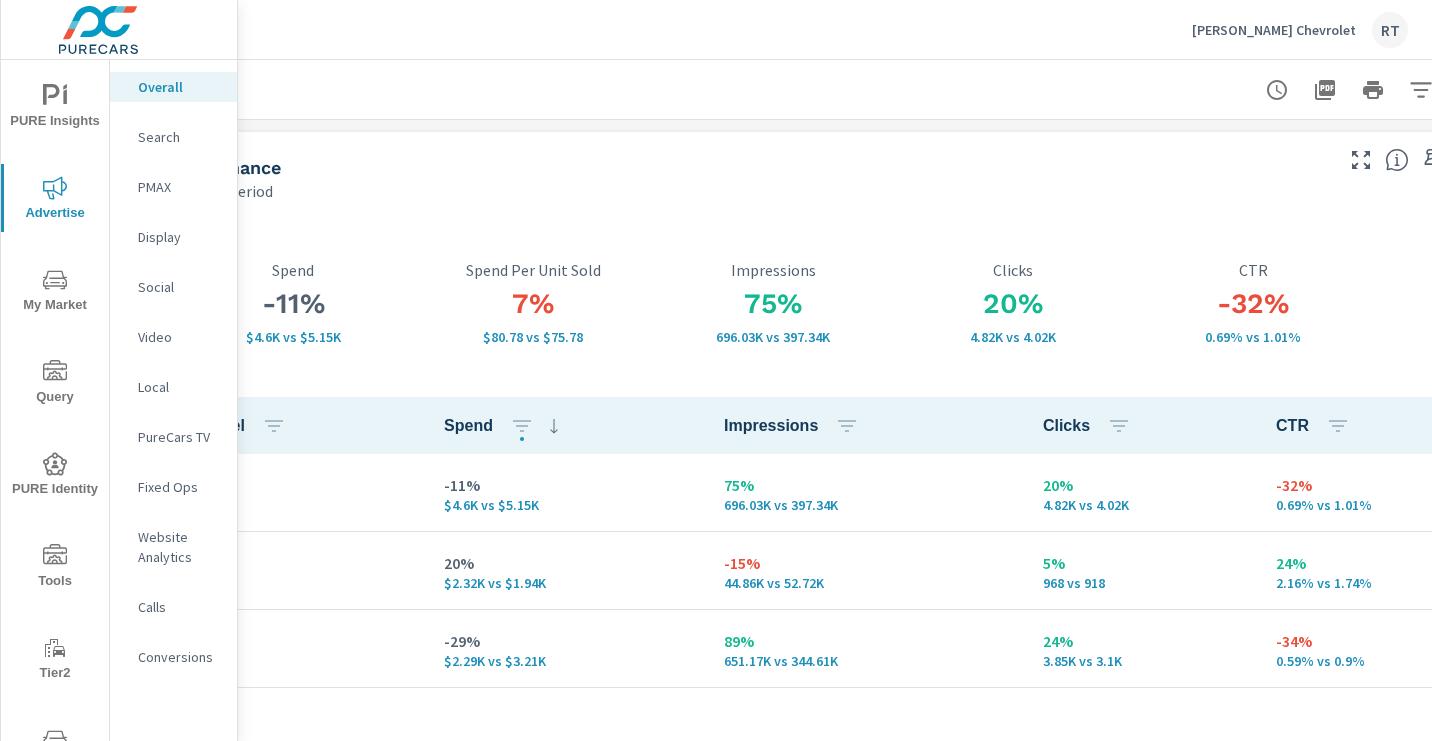 scroll, scrollTop: 0, scrollLeft: 286, axis: horizontal 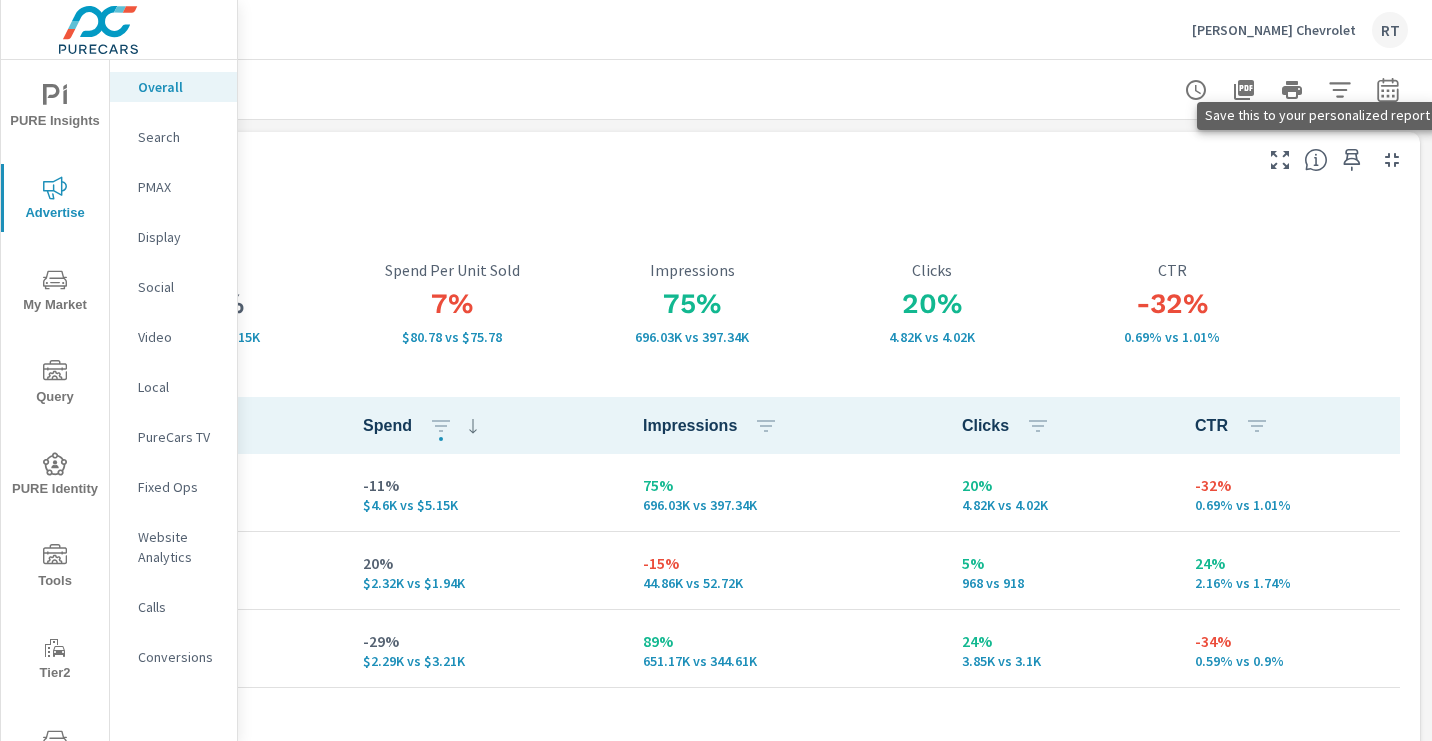 click 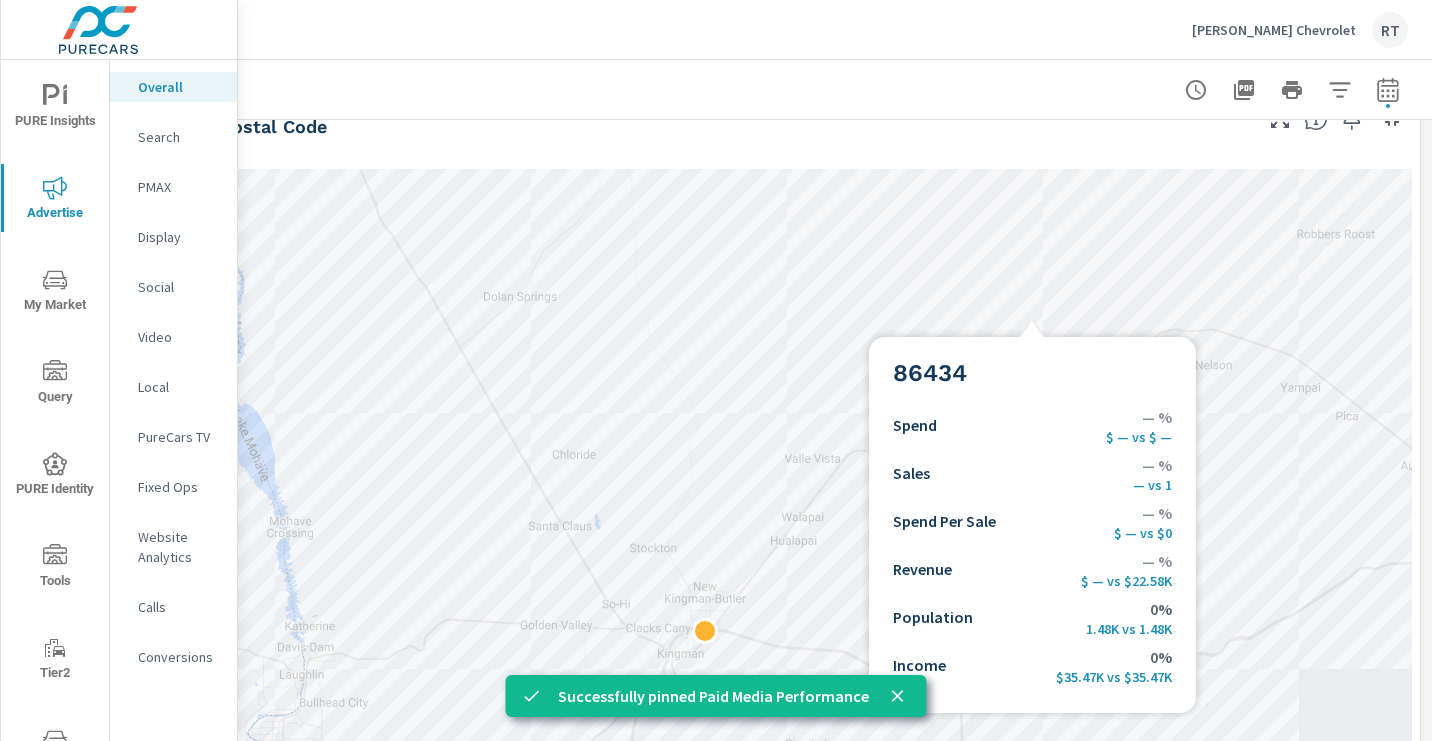 scroll, scrollTop: 909, scrollLeft: 286, axis: both 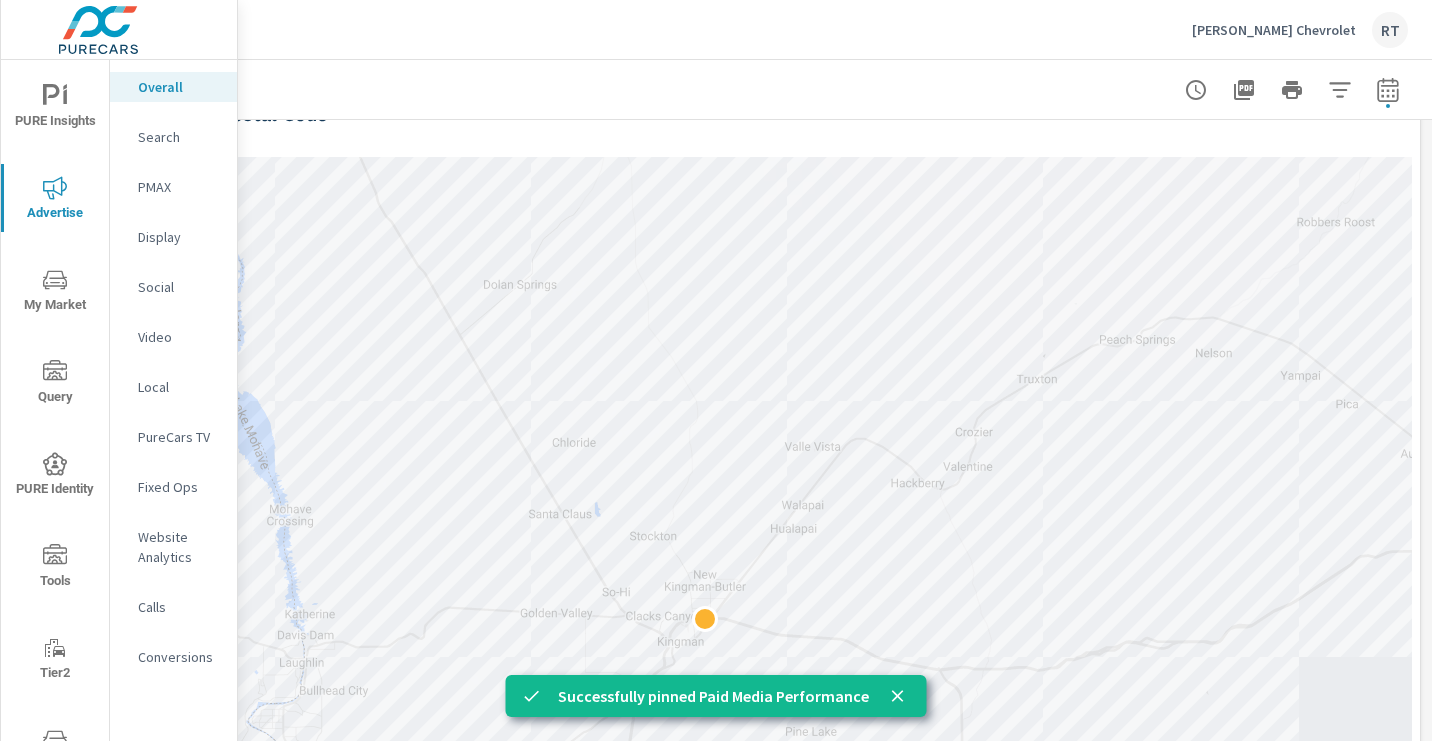 click on "PMAX" at bounding box center [179, 187] 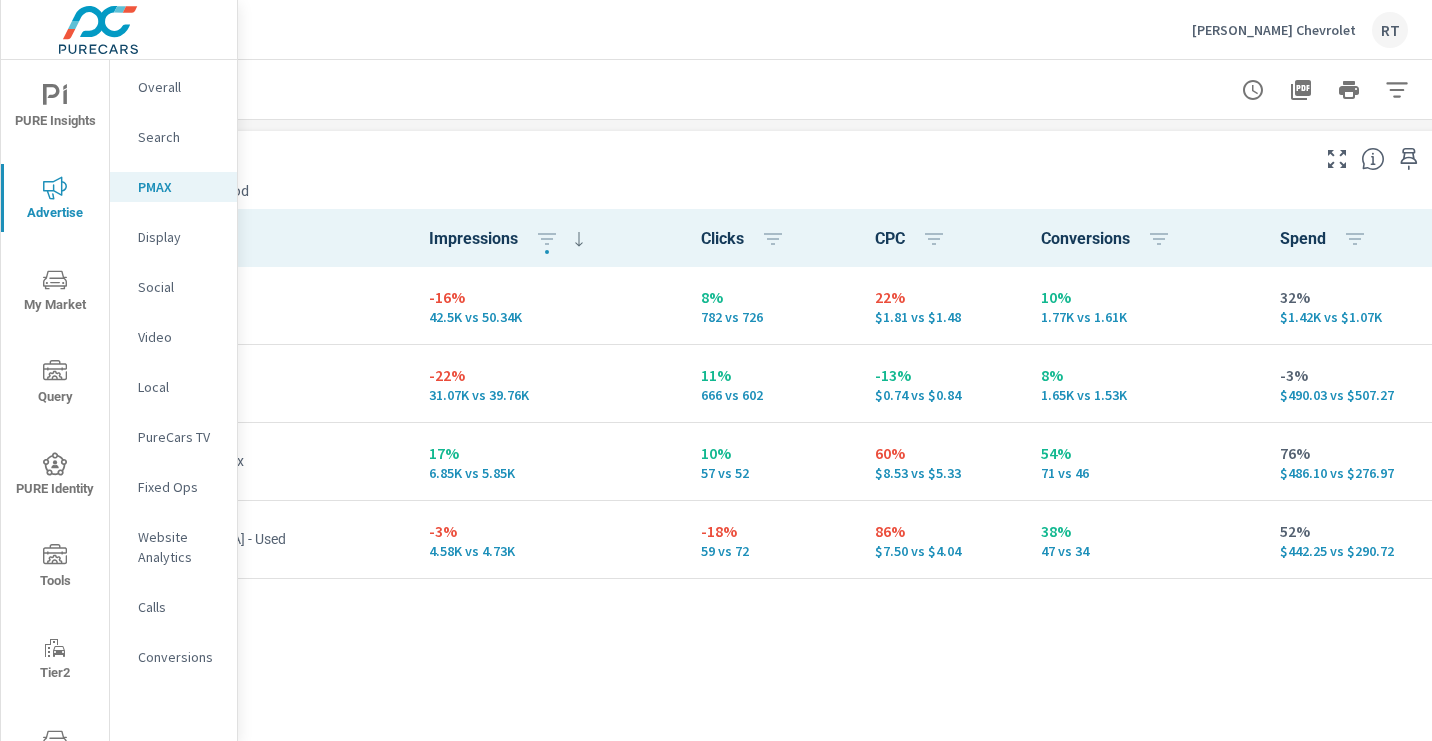 scroll, scrollTop: 215, scrollLeft: 245, axis: both 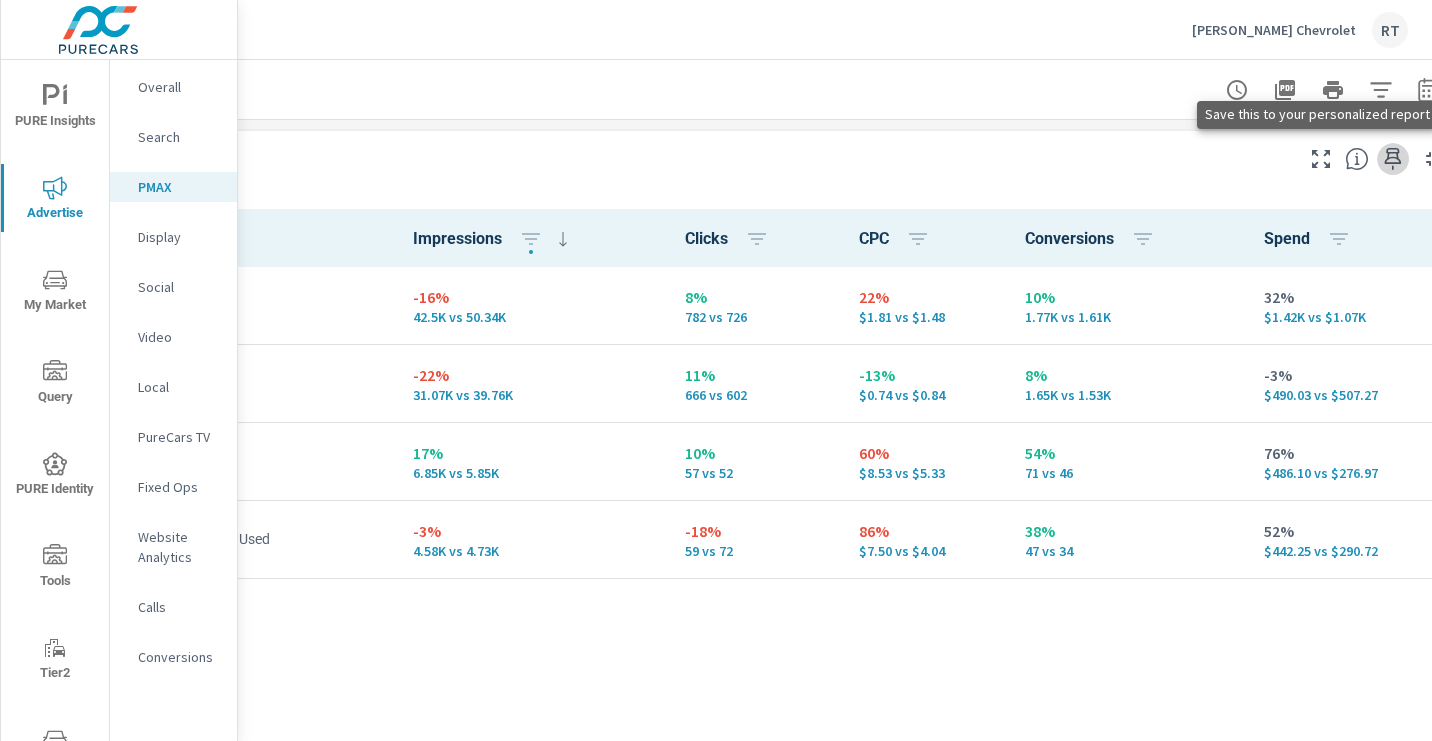 click 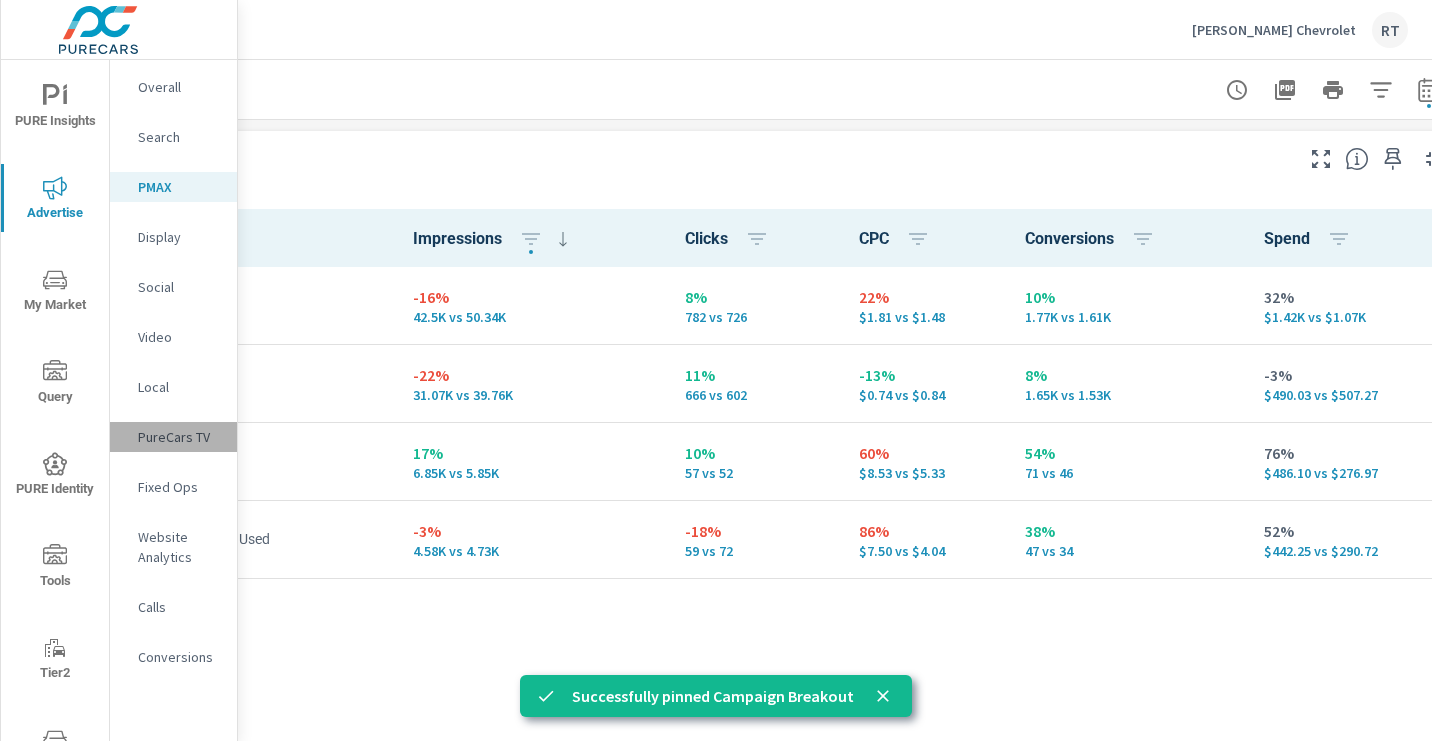 click on "PureCars TV" at bounding box center [179, 437] 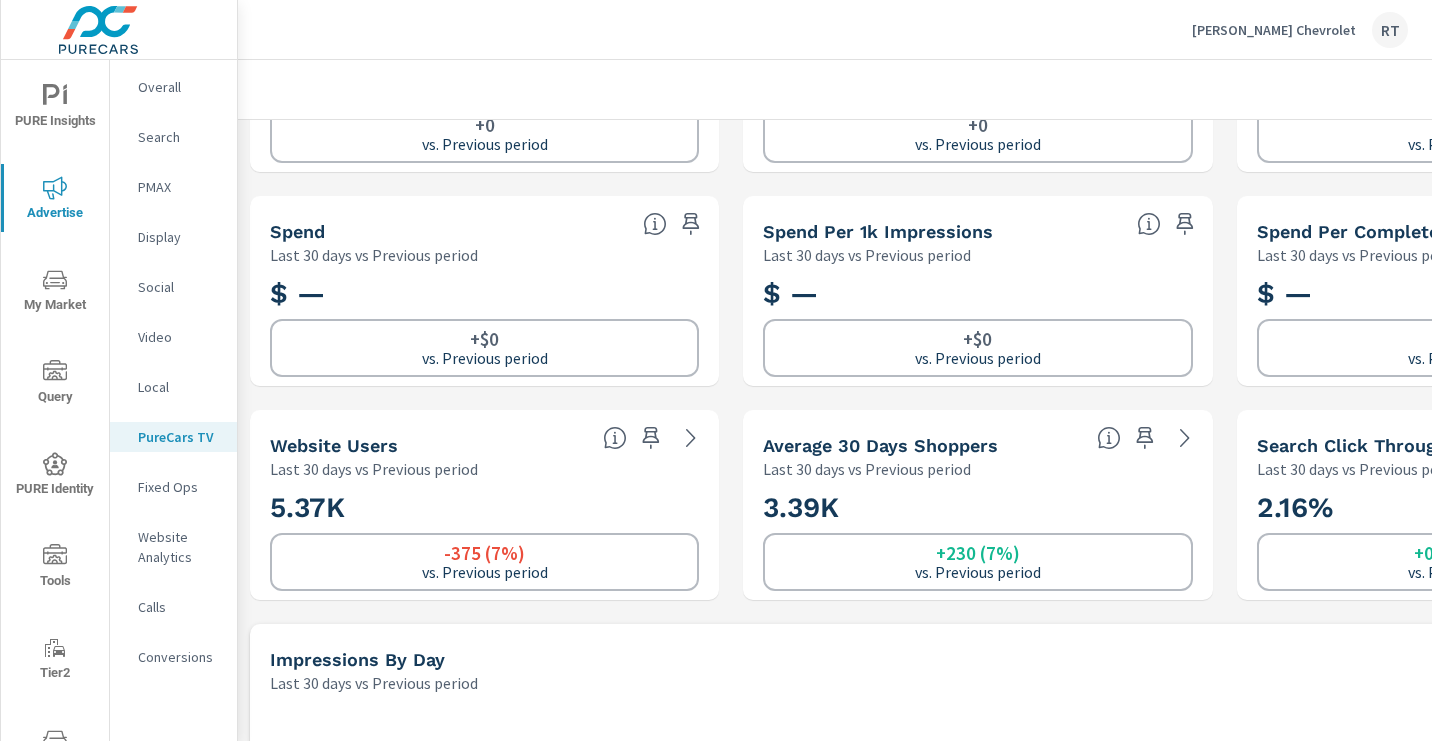 scroll, scrollTop: 154, scrollLeft: 0, axis: vertical 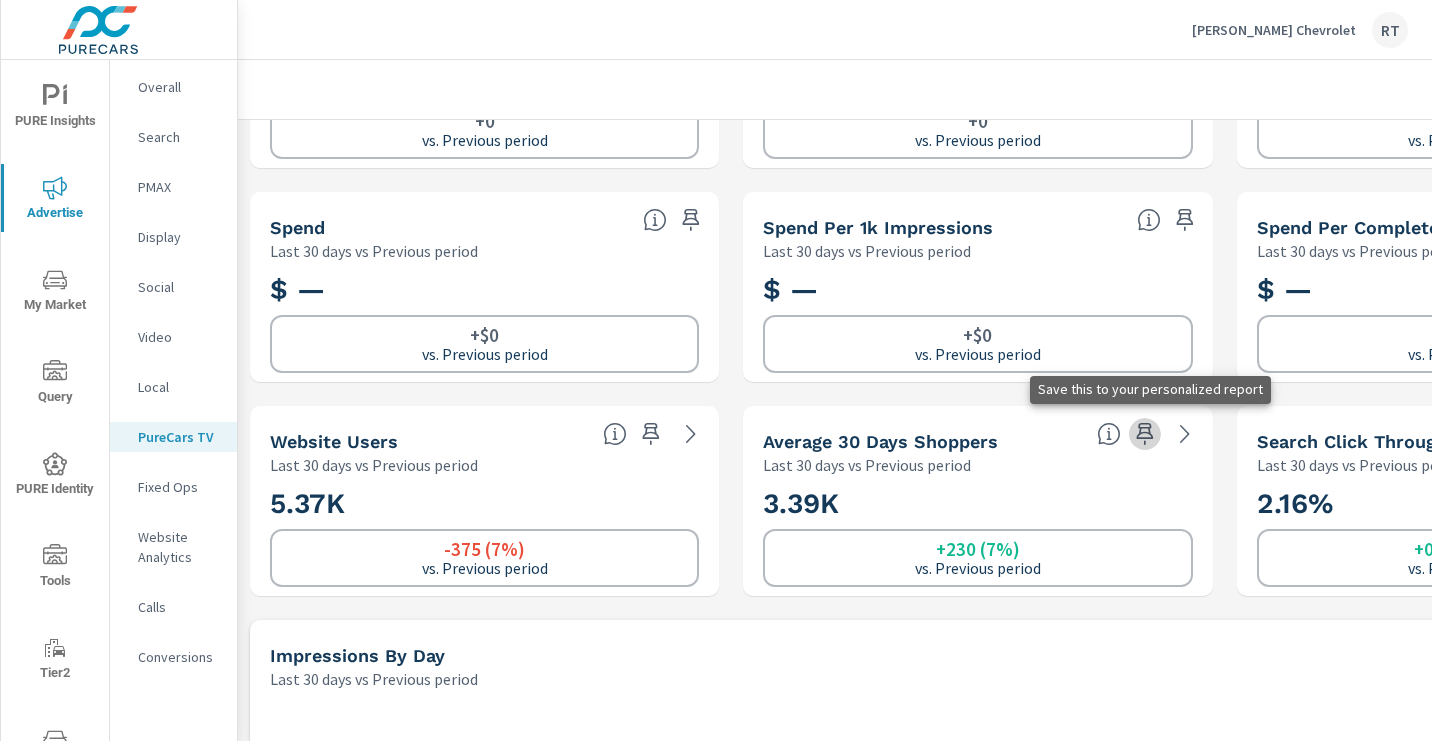 click 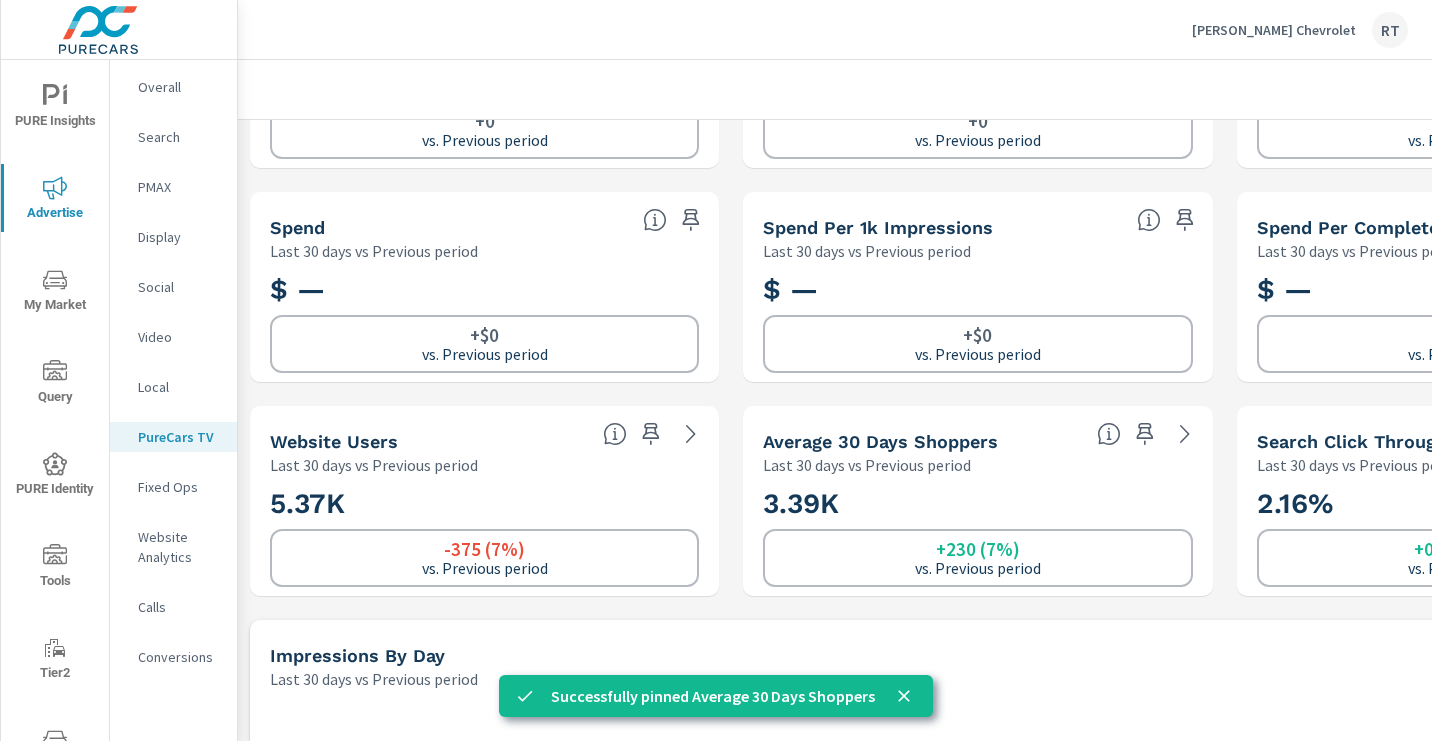 scroll, scrollTop: 154, scrollLeft: 1, axis: both 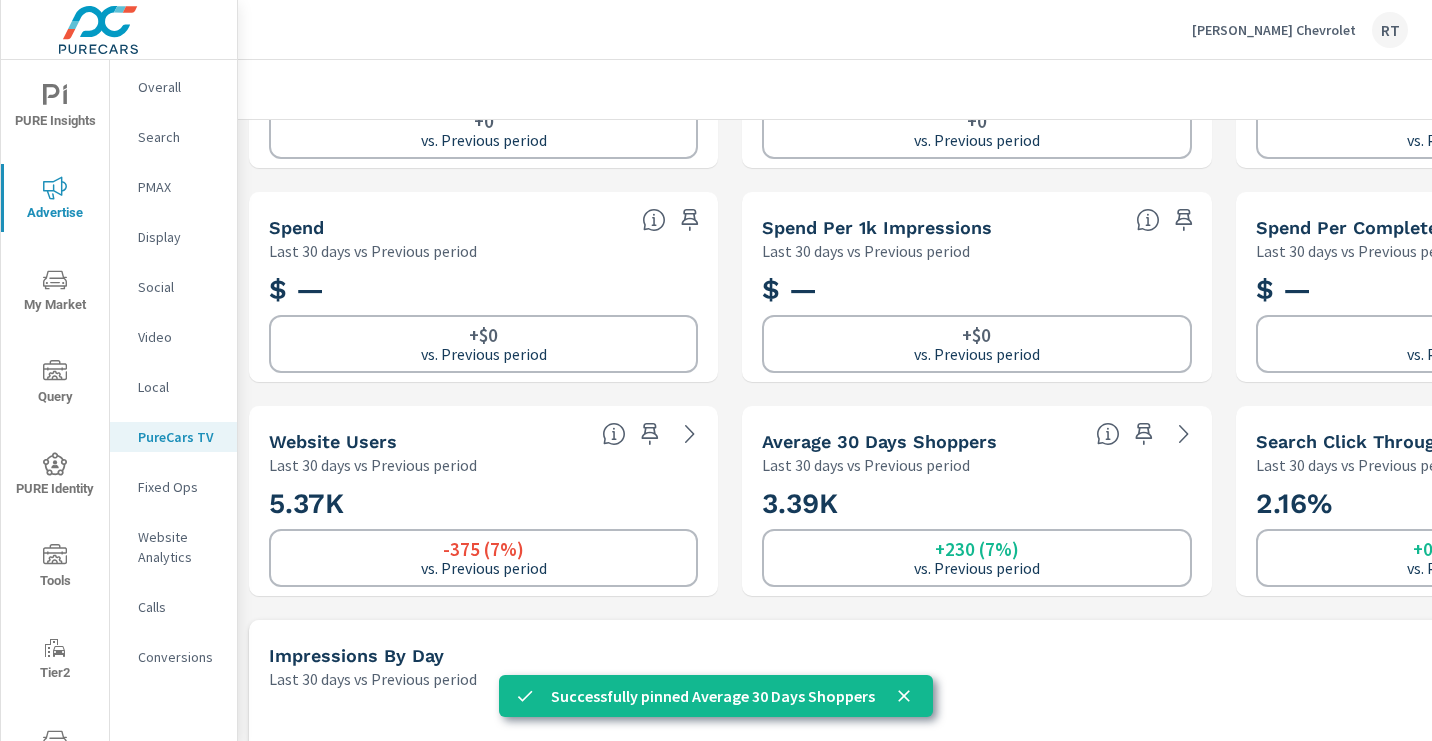 click on "Social" at bounding box center [179, 287] 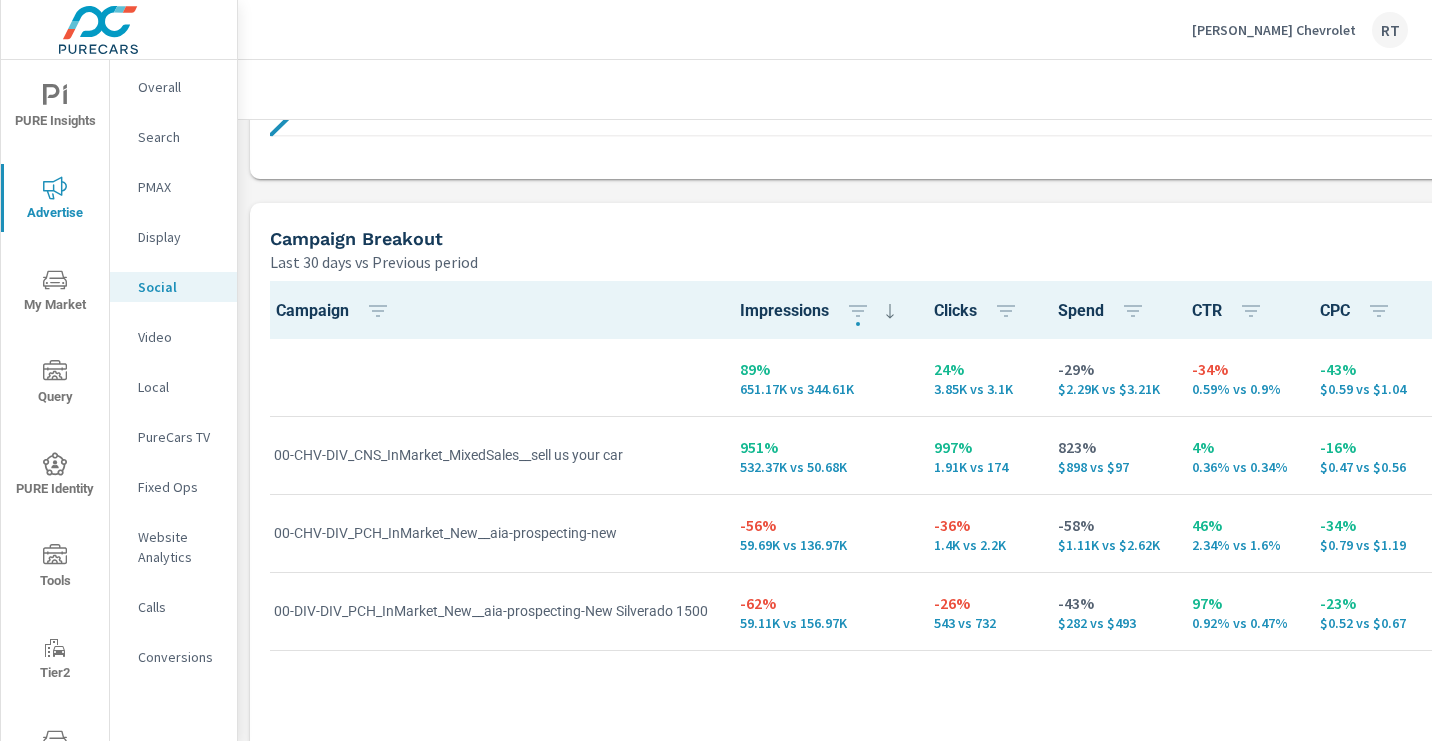 scroll, scrollTop: 792, scrollLeft: 0, axis: vertical 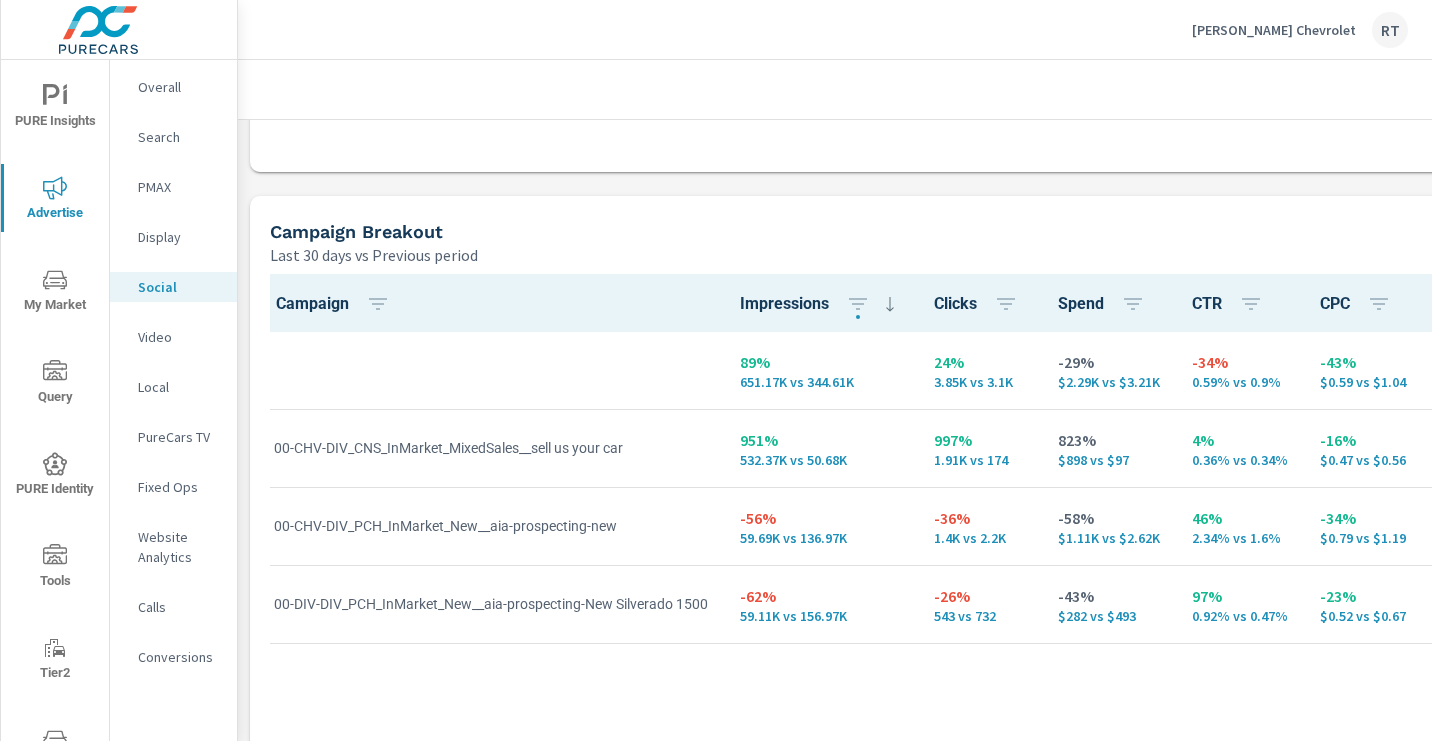 click on "Conversions" at bounding box center (179, 657) 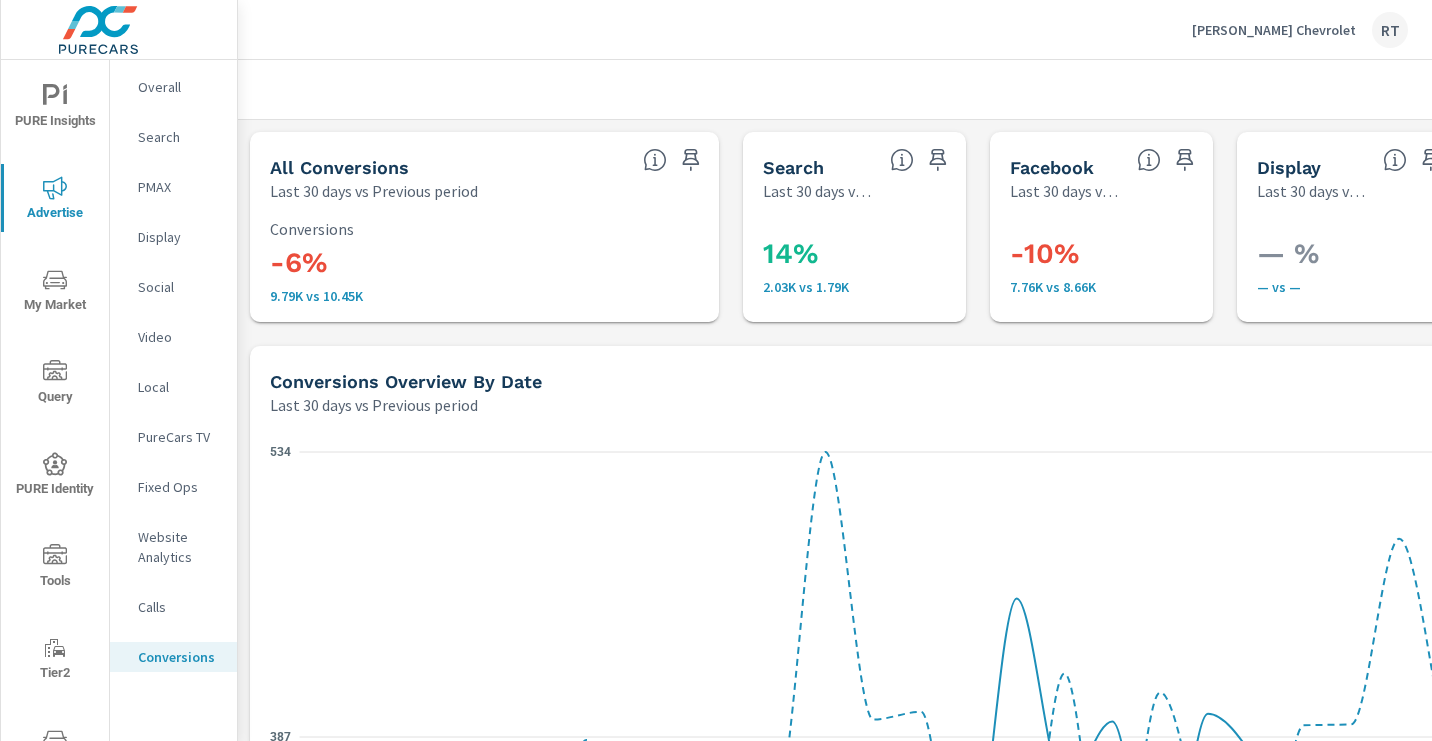 scroll, scrollTop: 1, scrollLeft: 0, axis: vertical 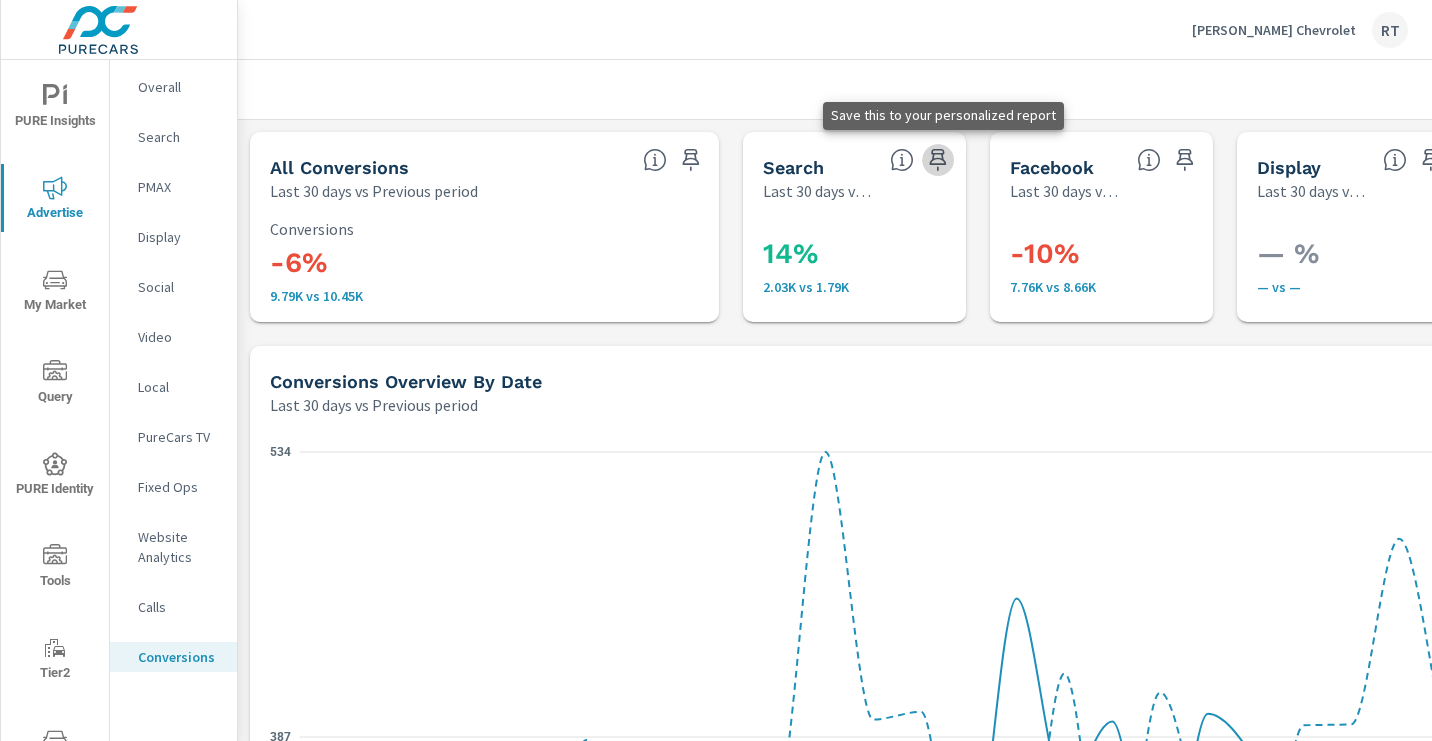 click 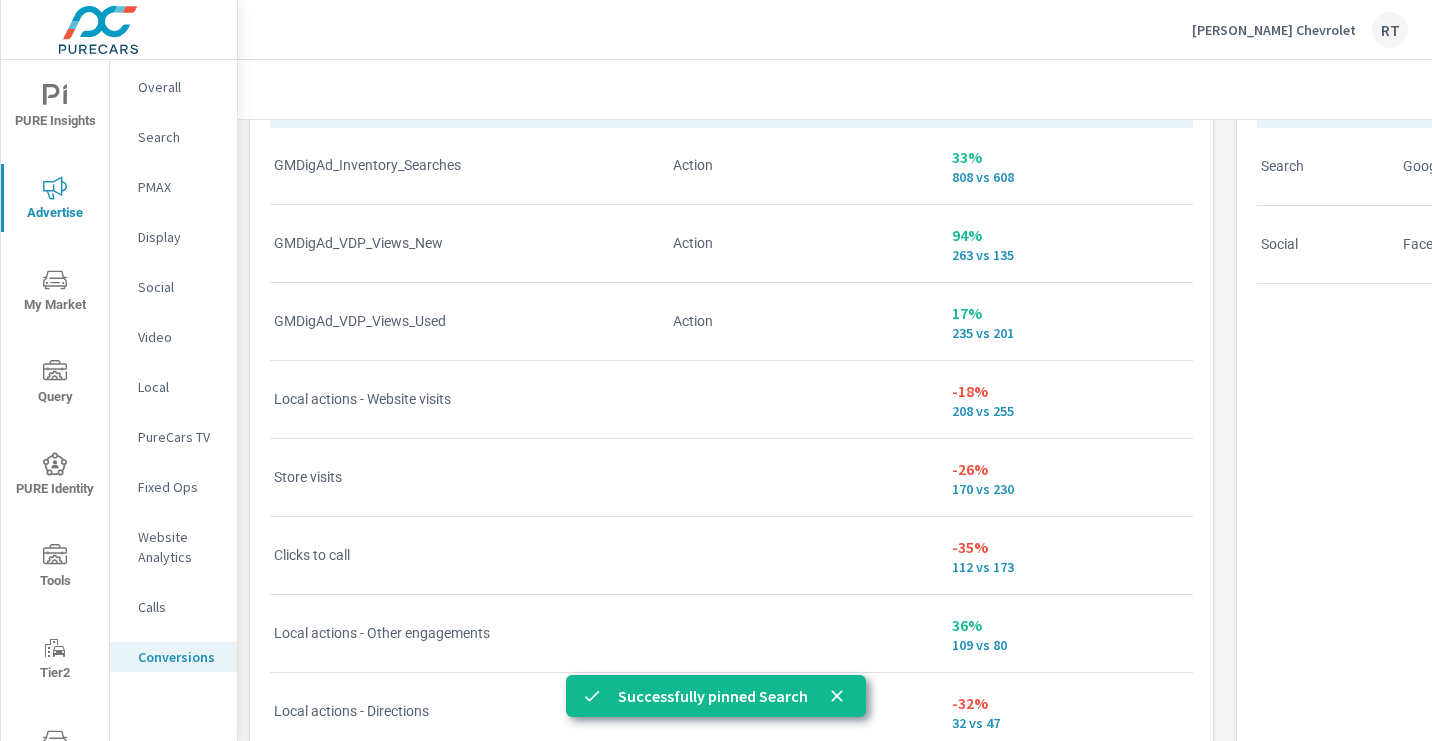 scroll, scrollTop: 1223, scrollLeft: 0, axis: vertical 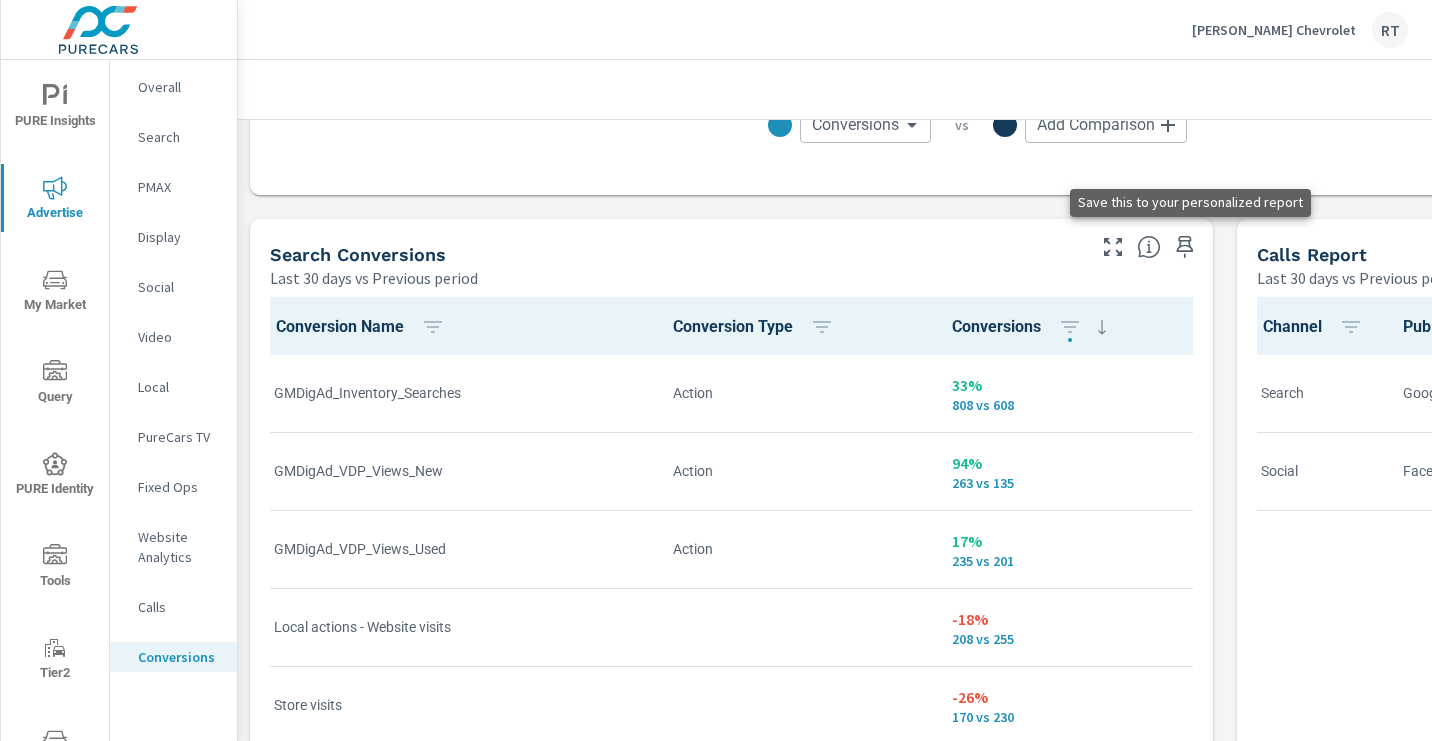 click 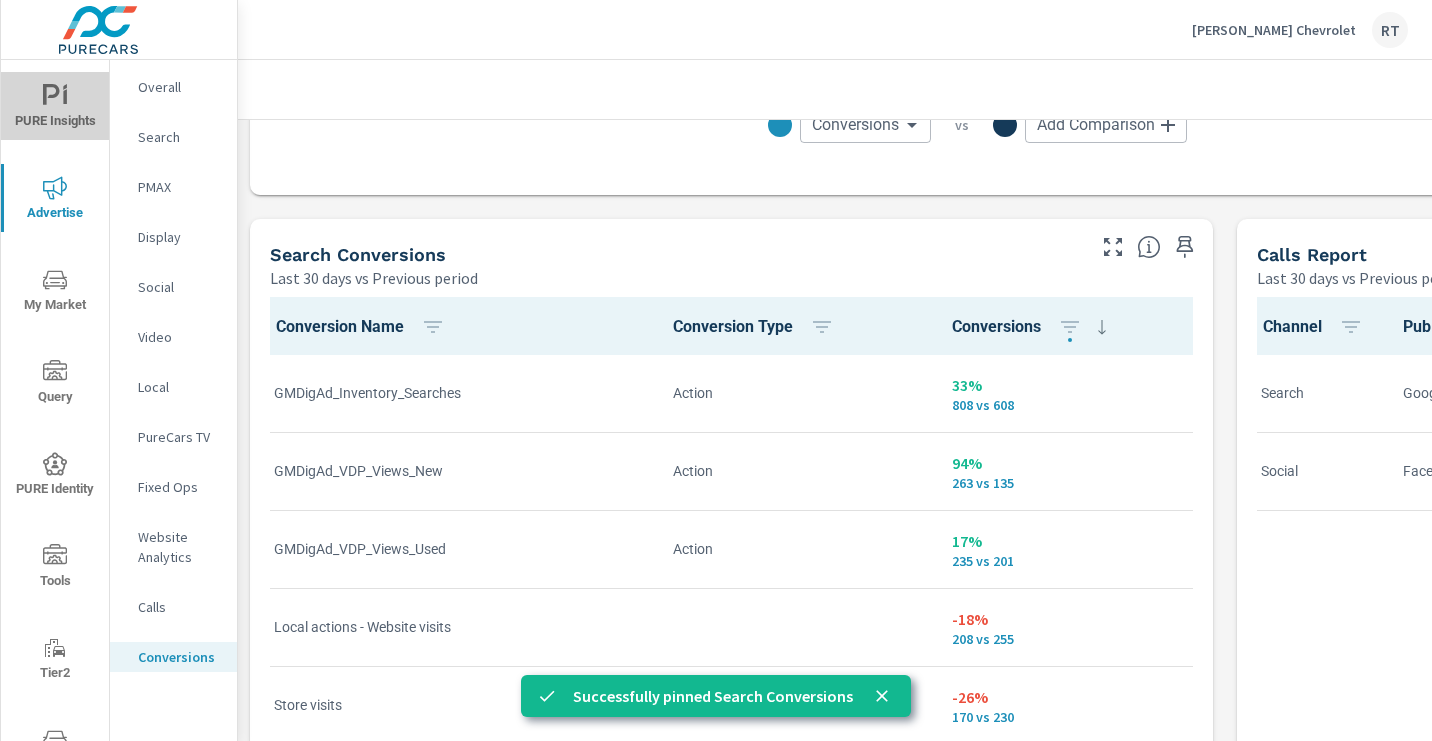 click 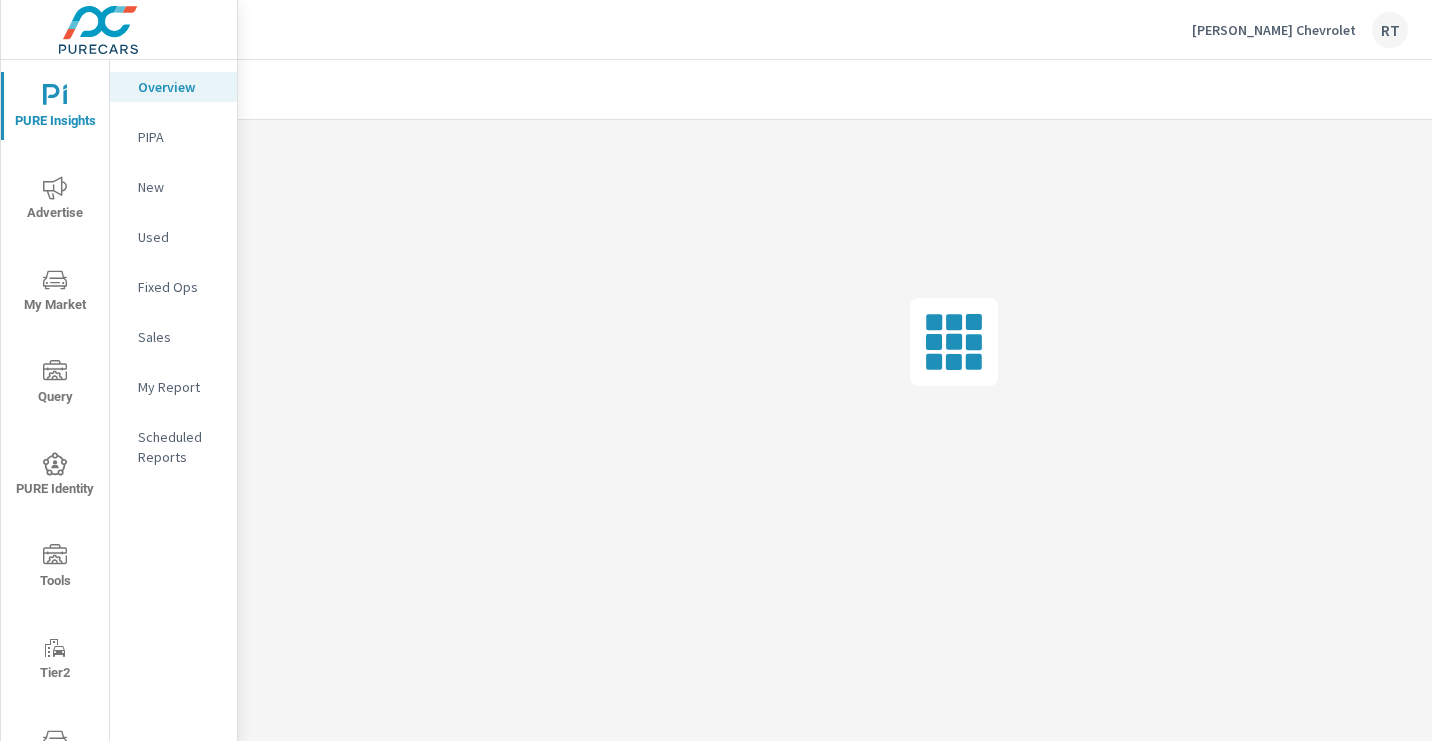 click on "My Report" at bounding box center [179, 387] 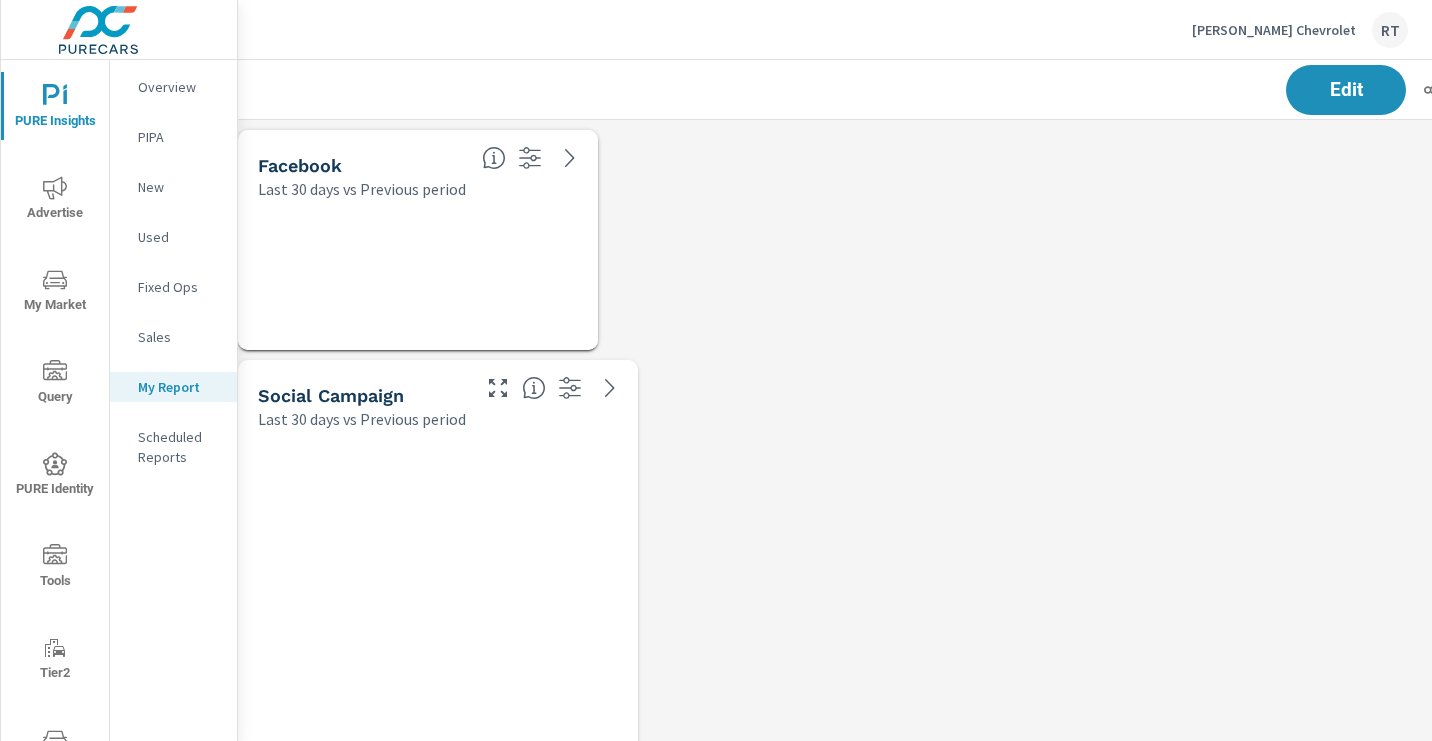 scroll, scrollTop: 10, scrollLeft: 10, axis: both 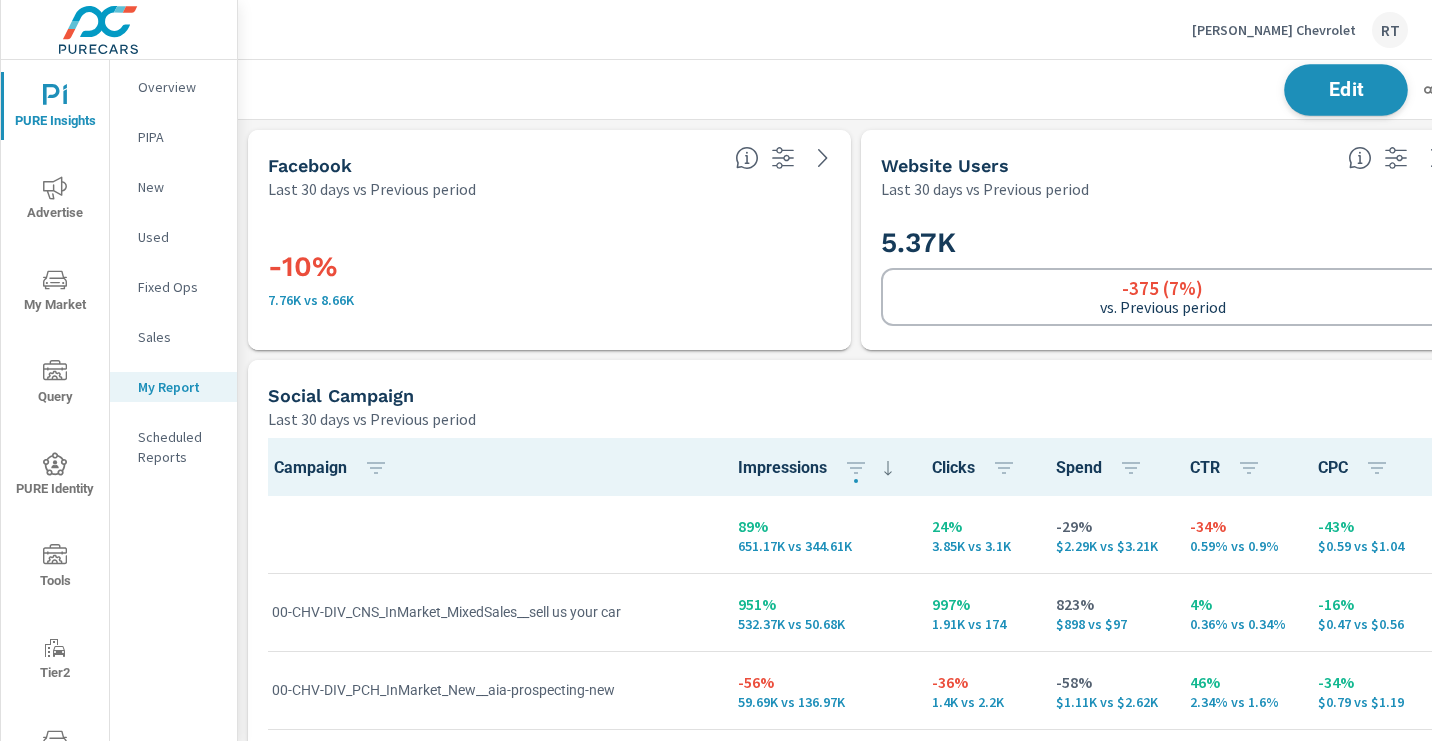 click on "Edit" at bounding box center (1346, 89) 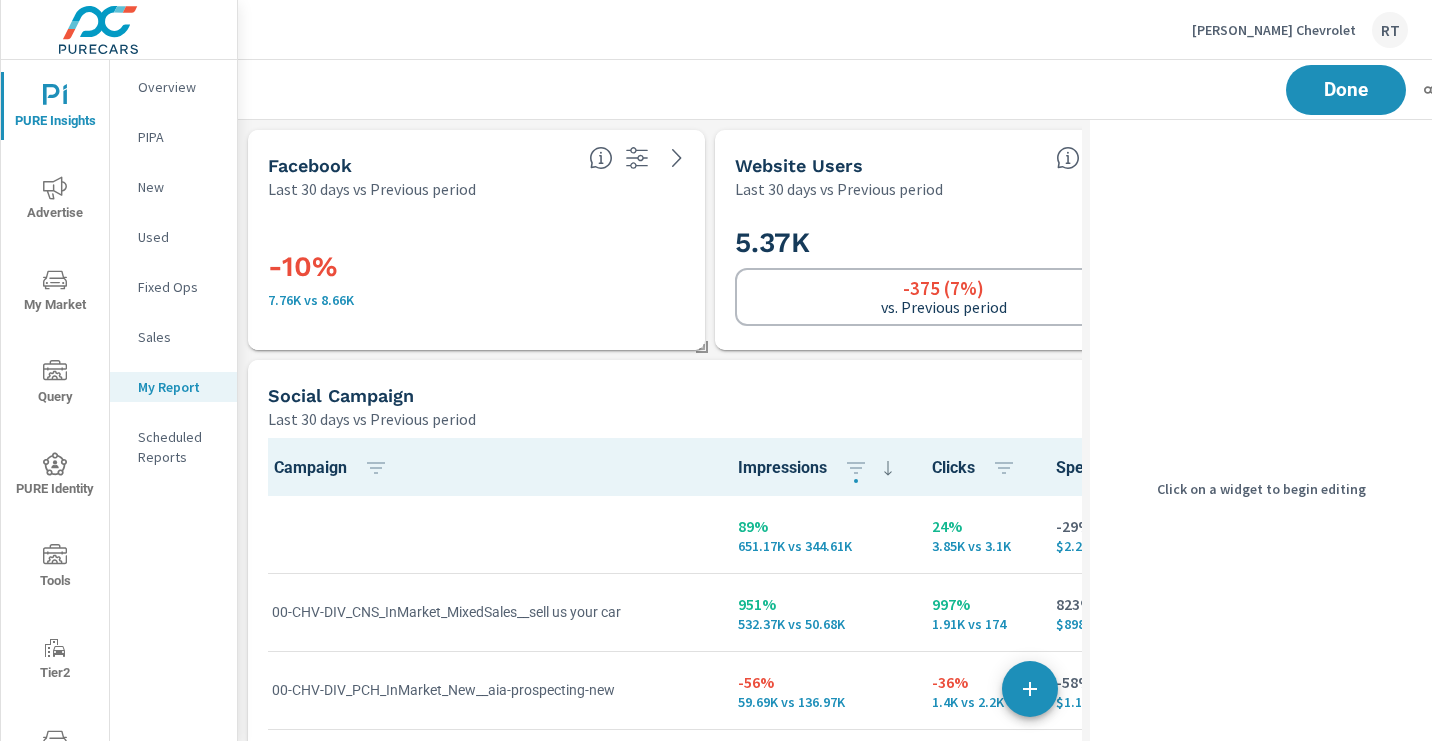 scroll, scrollTop: 5301, scrollLeft: 1131, axis: both 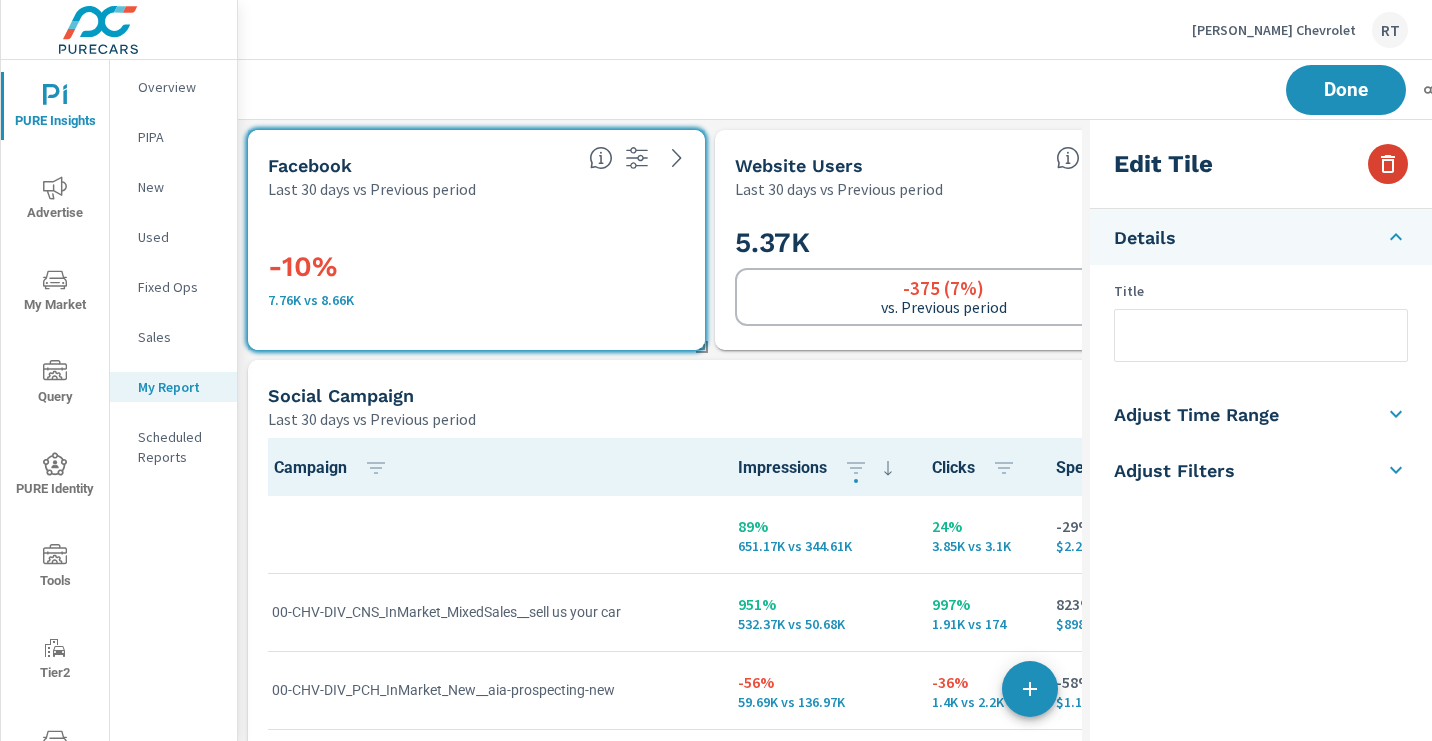 click 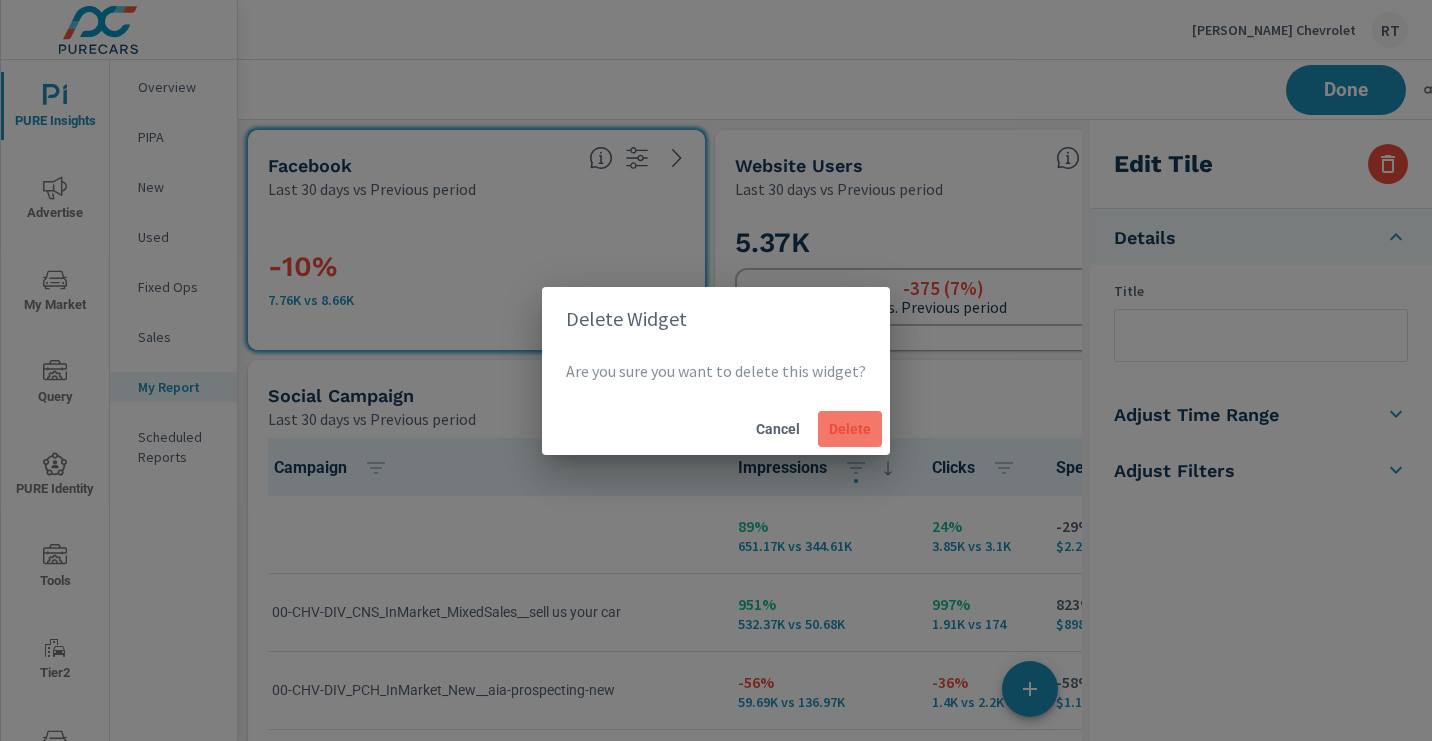 click on "Delete" at bounding box center [850, 429] 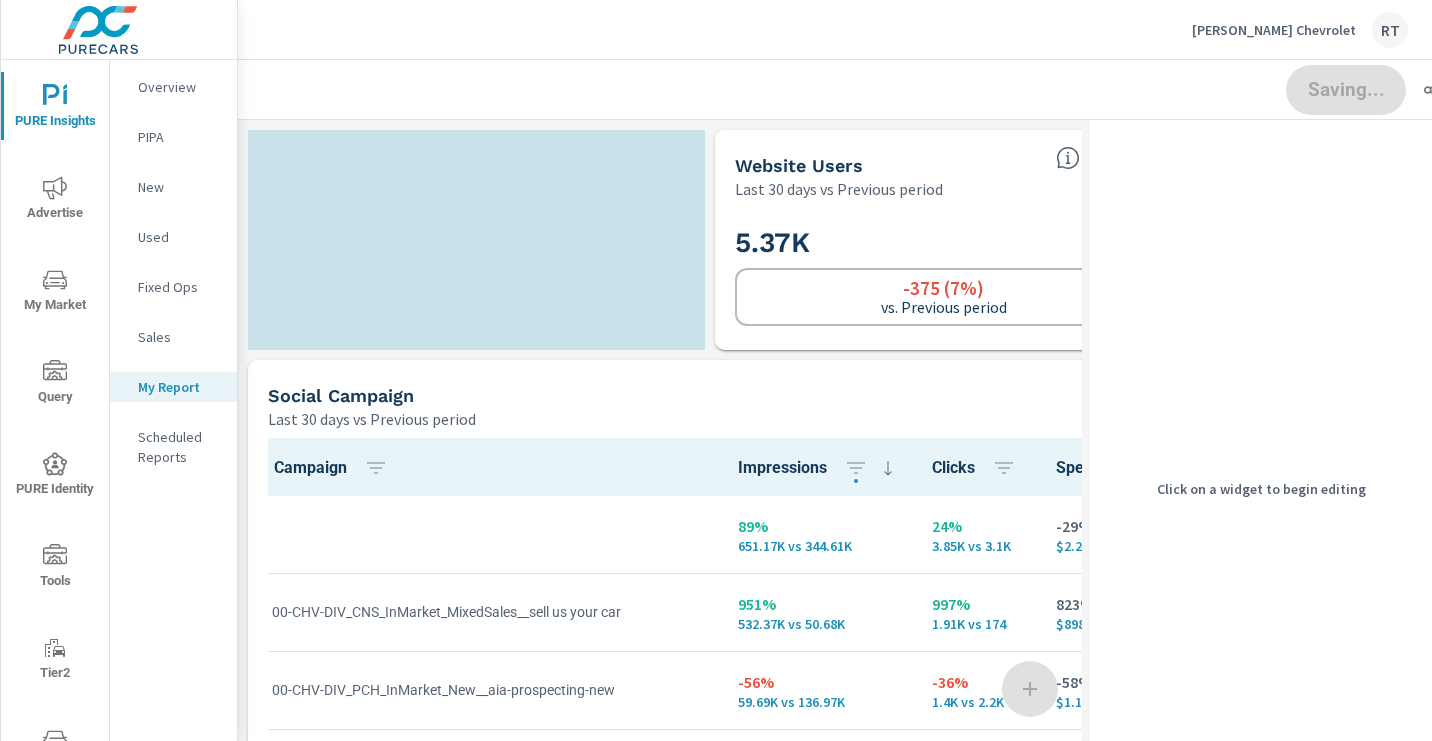 click on "5.37K" at bounding box center (943, 242) 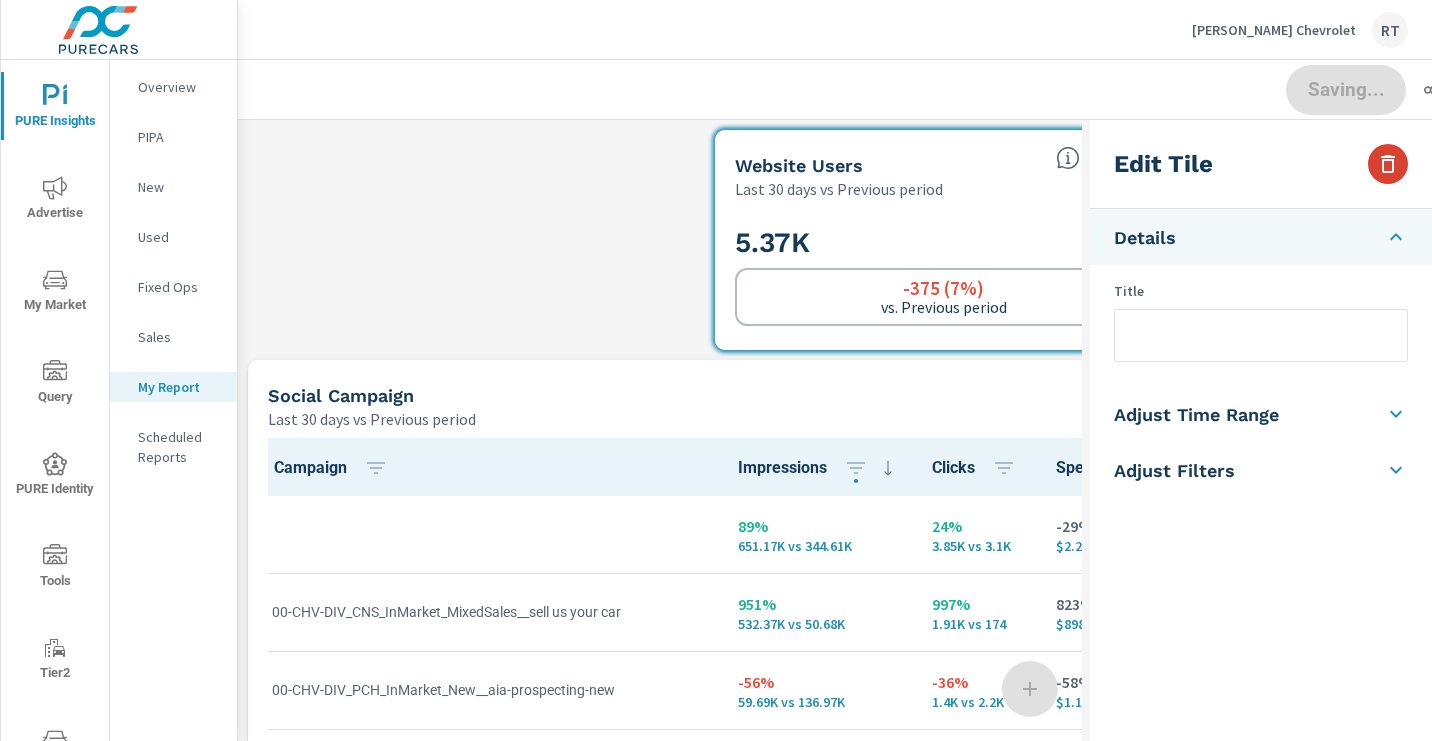 click 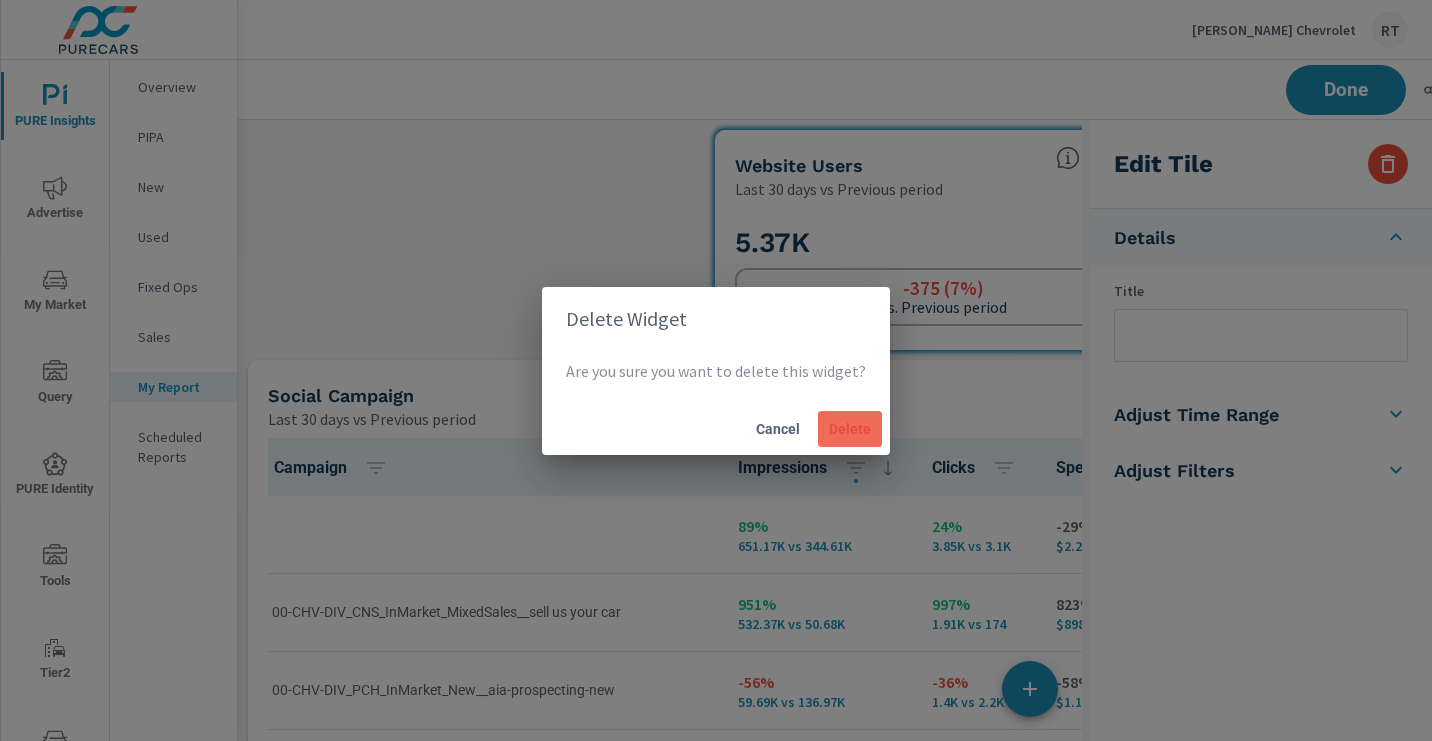 click on "Delete" at bounding box center [850, 429] 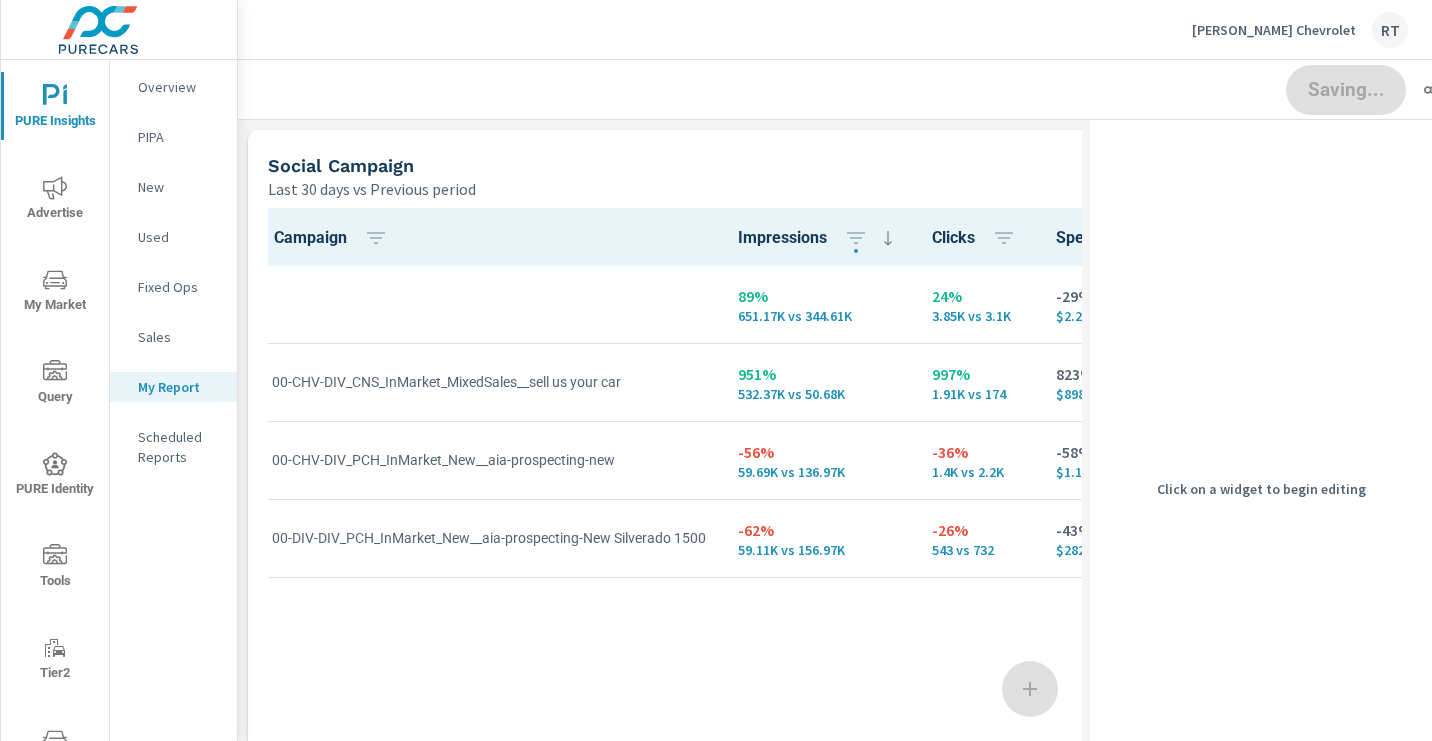 scroll, scrollTop: 5077, scrollLeft: 1131, axis: both 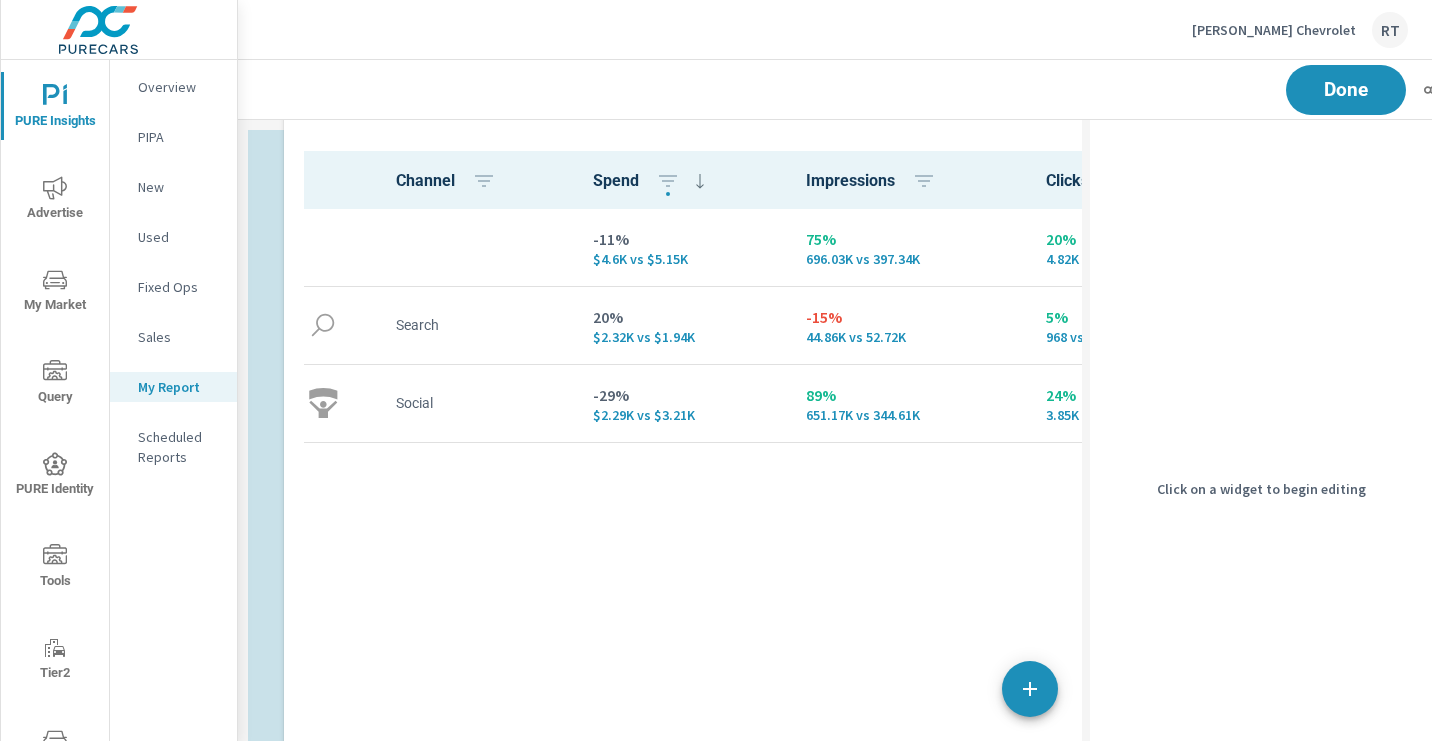 drag, startPoint x: 759, startPoint y: 330, endPoint x: 795, endPoint y: -47, distance: 378.71494 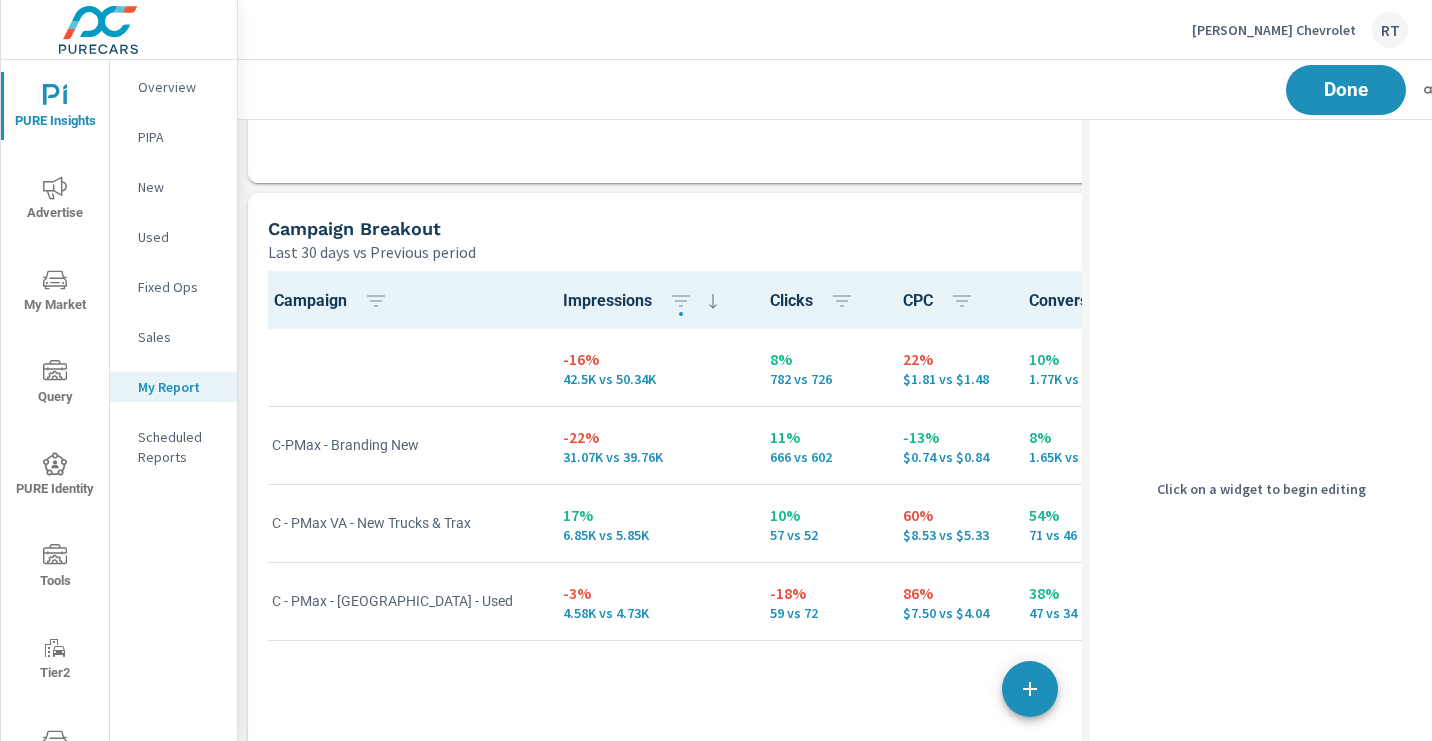 scroll, scrollTop: 1544, scrollLeft: 0, axis: vertical 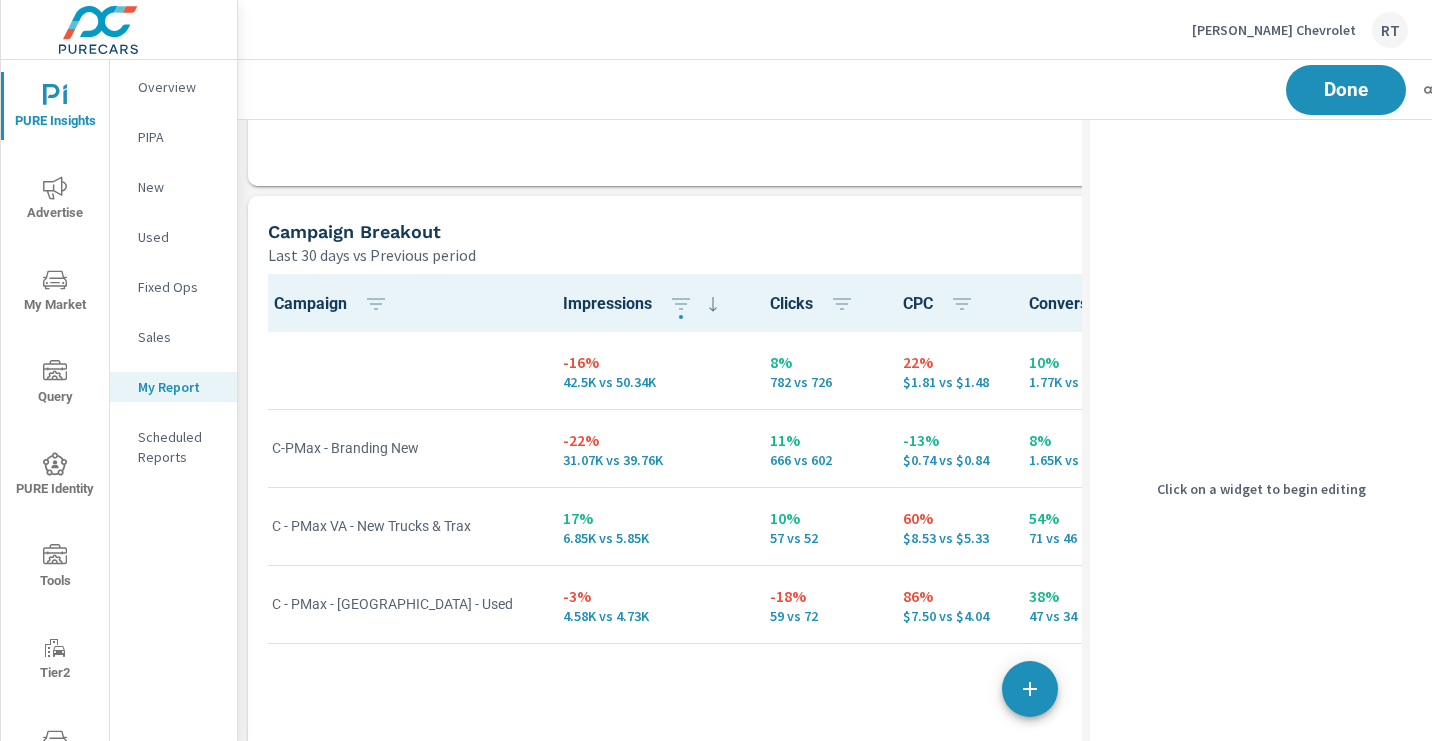 click on "Campaign Breakout" at bounding box center [727, 231] 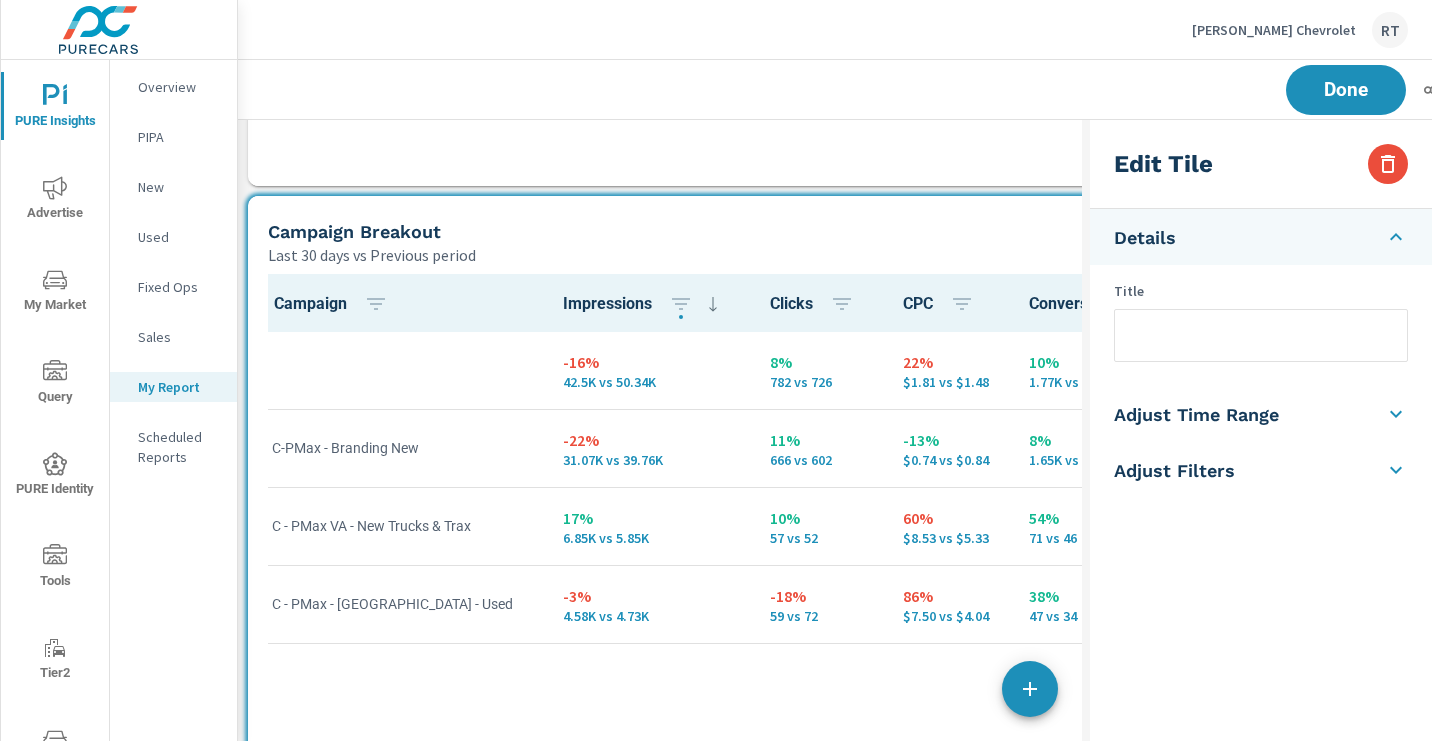 click at bounding box center (1261, 335) 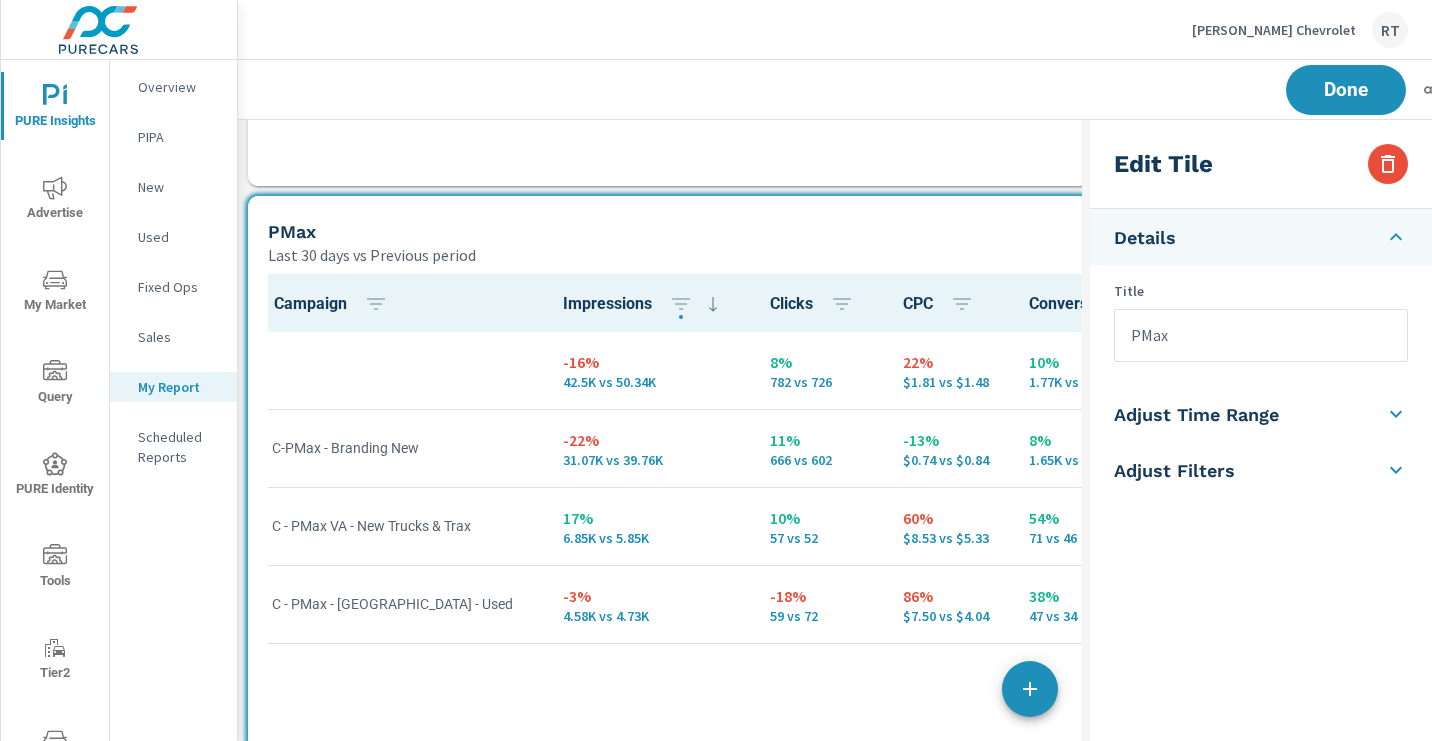 type on "PMax" 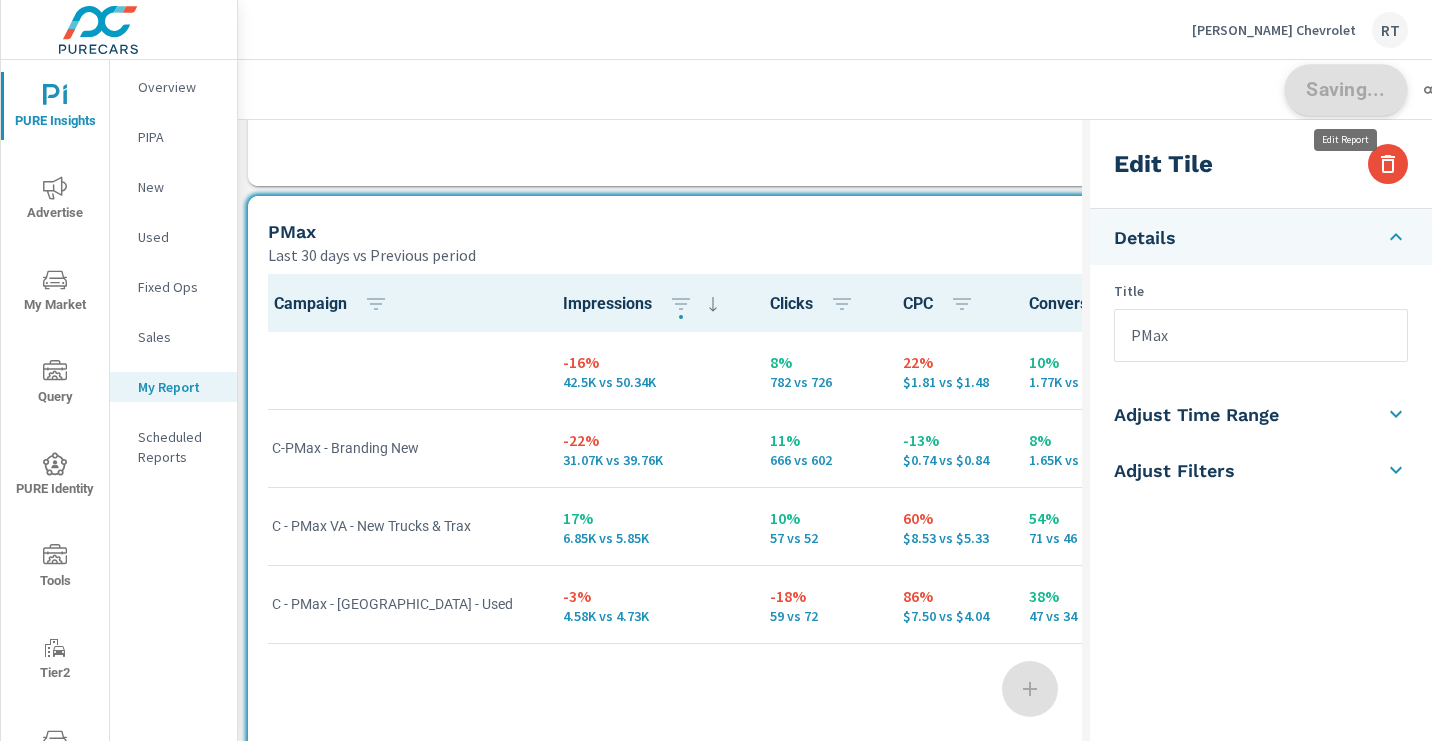 click on "Saving..." at bounding box center [1490, 90] 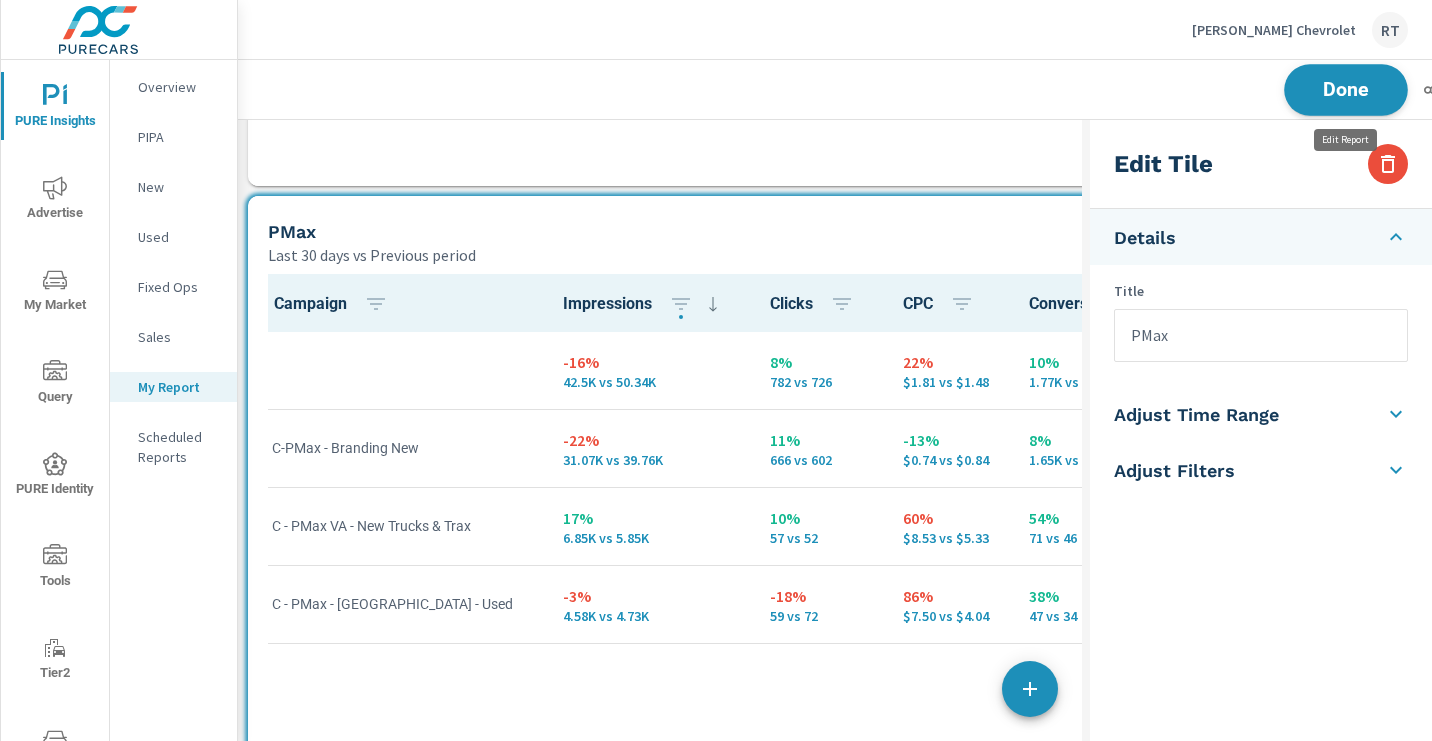 click on "Done" at bounding box center [1346, 89] 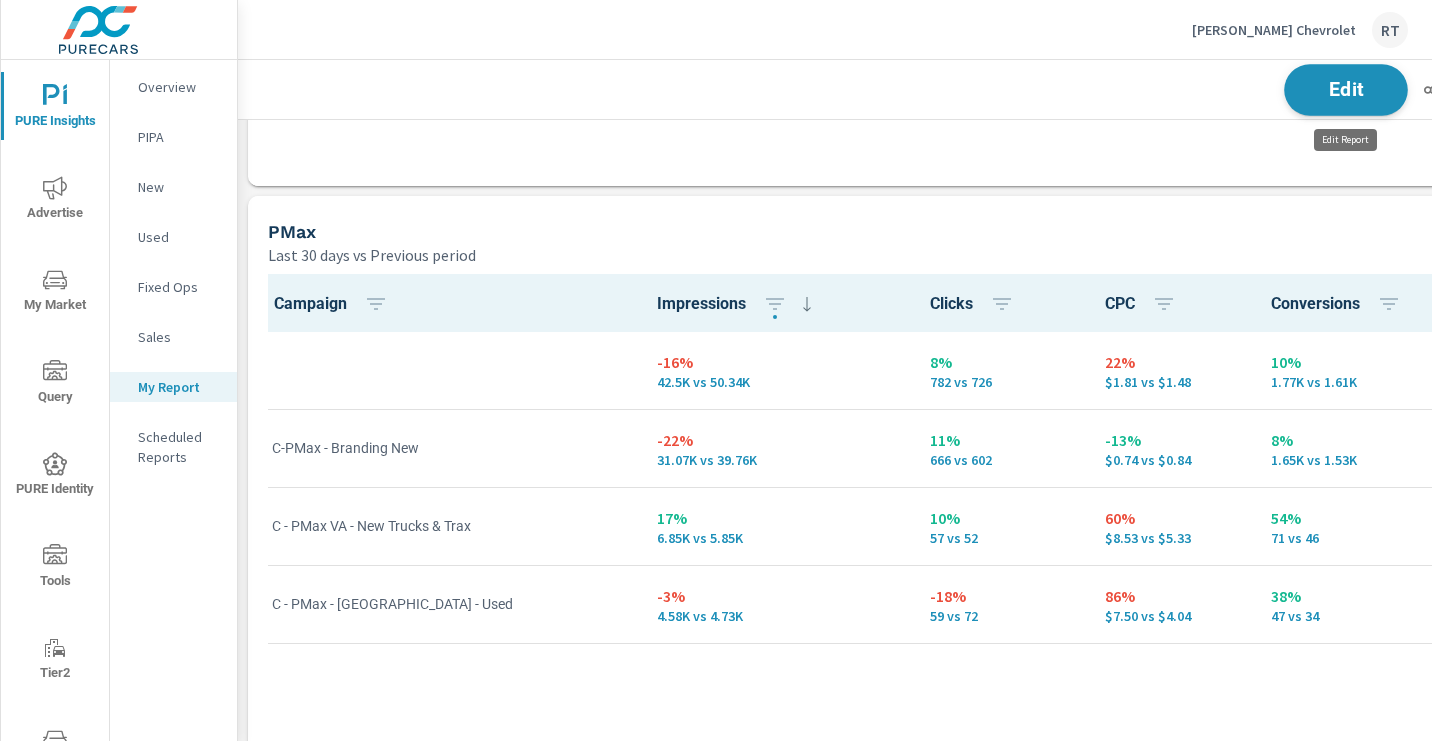 scroll, scrollTop: 10, scrollLeft: 10, axis: both 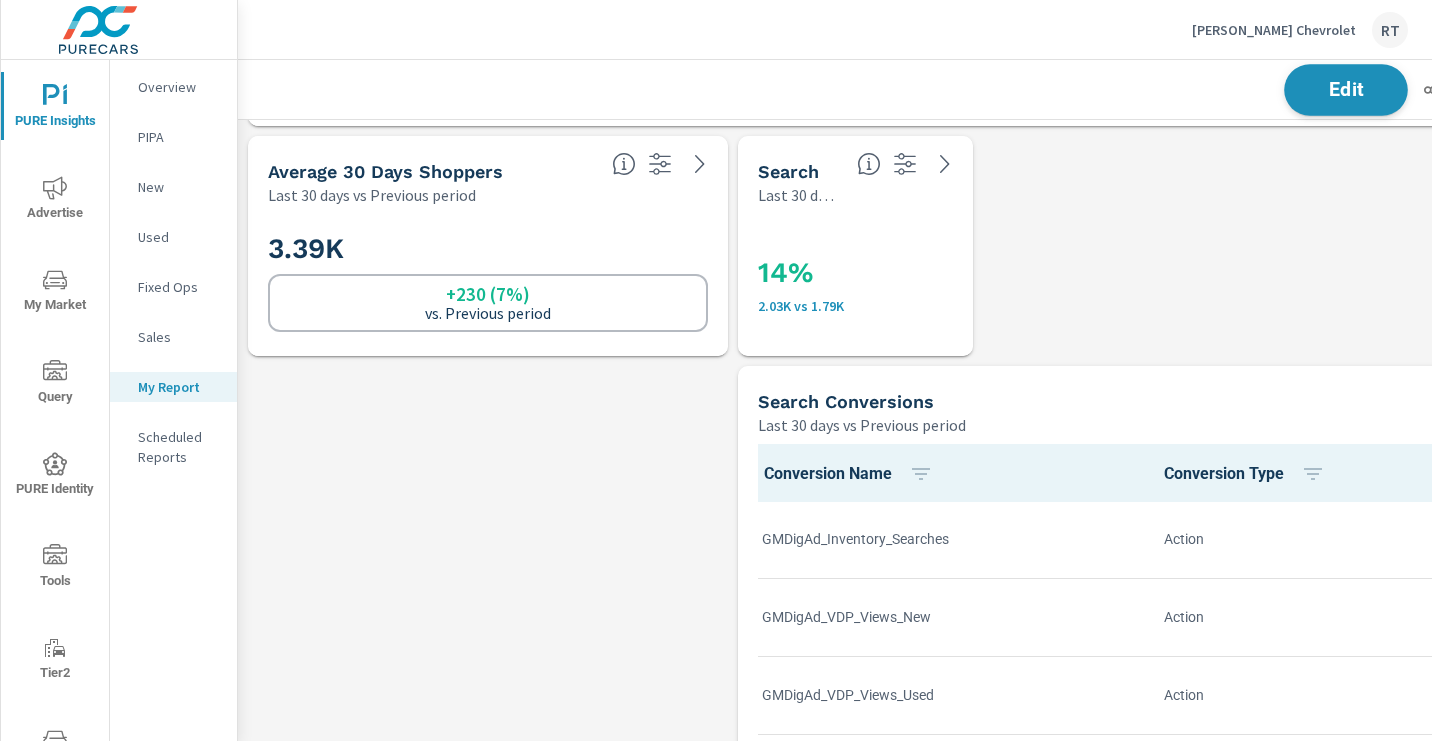 click on "Edit" at bounding box center (1346, 89) 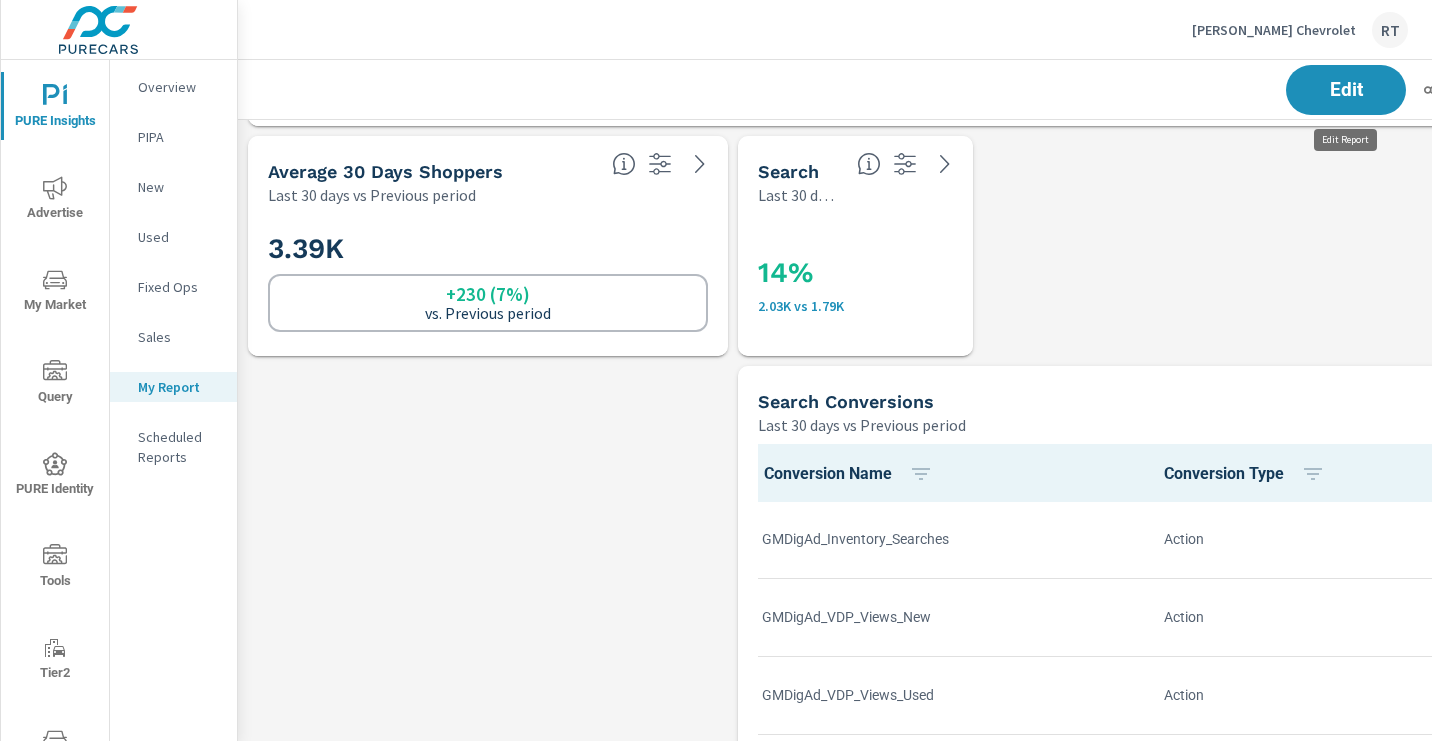 scroll, scrollTop: 5071, scrollLeft: 1131, axis: both 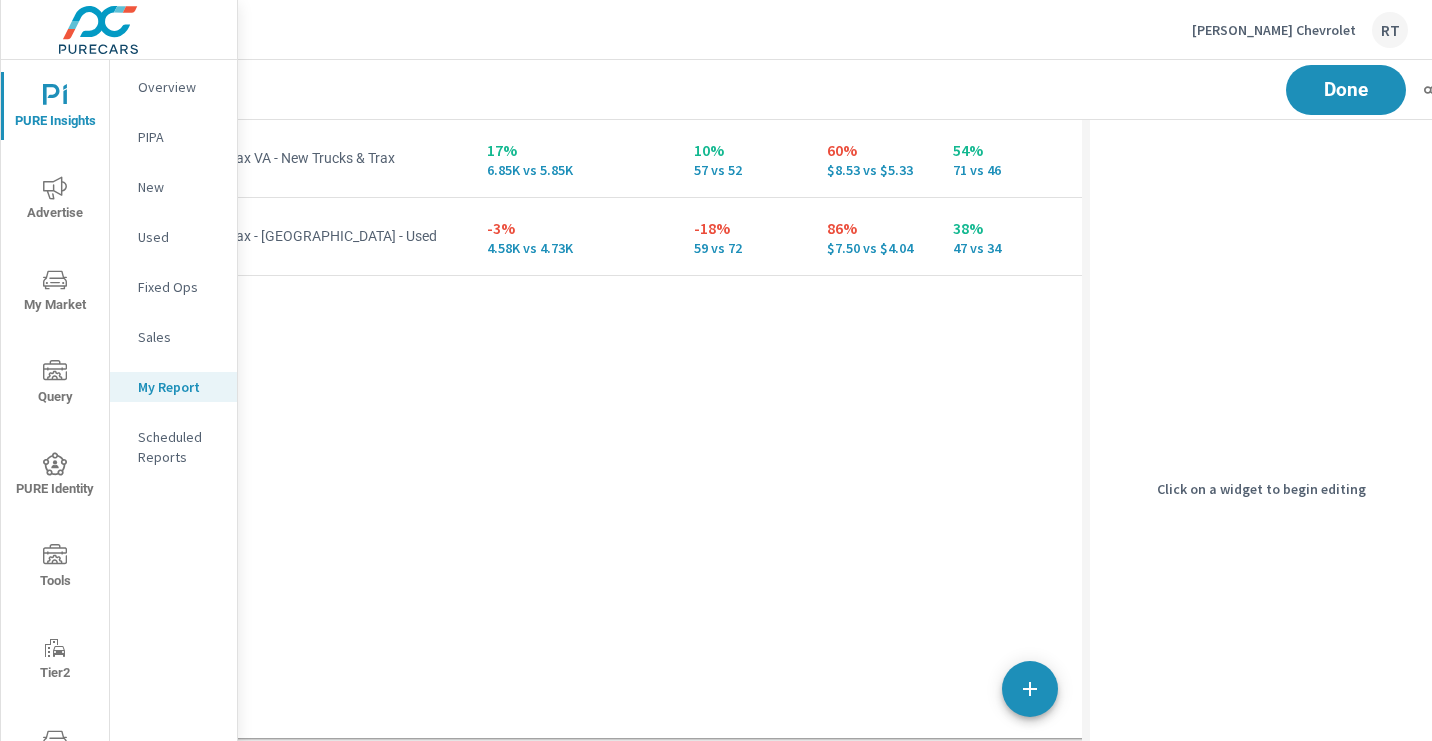 drag, startPoint x: 893, startPoint y: 167, endPoint x: 817, endPoint y: 806, distance: 643.50366 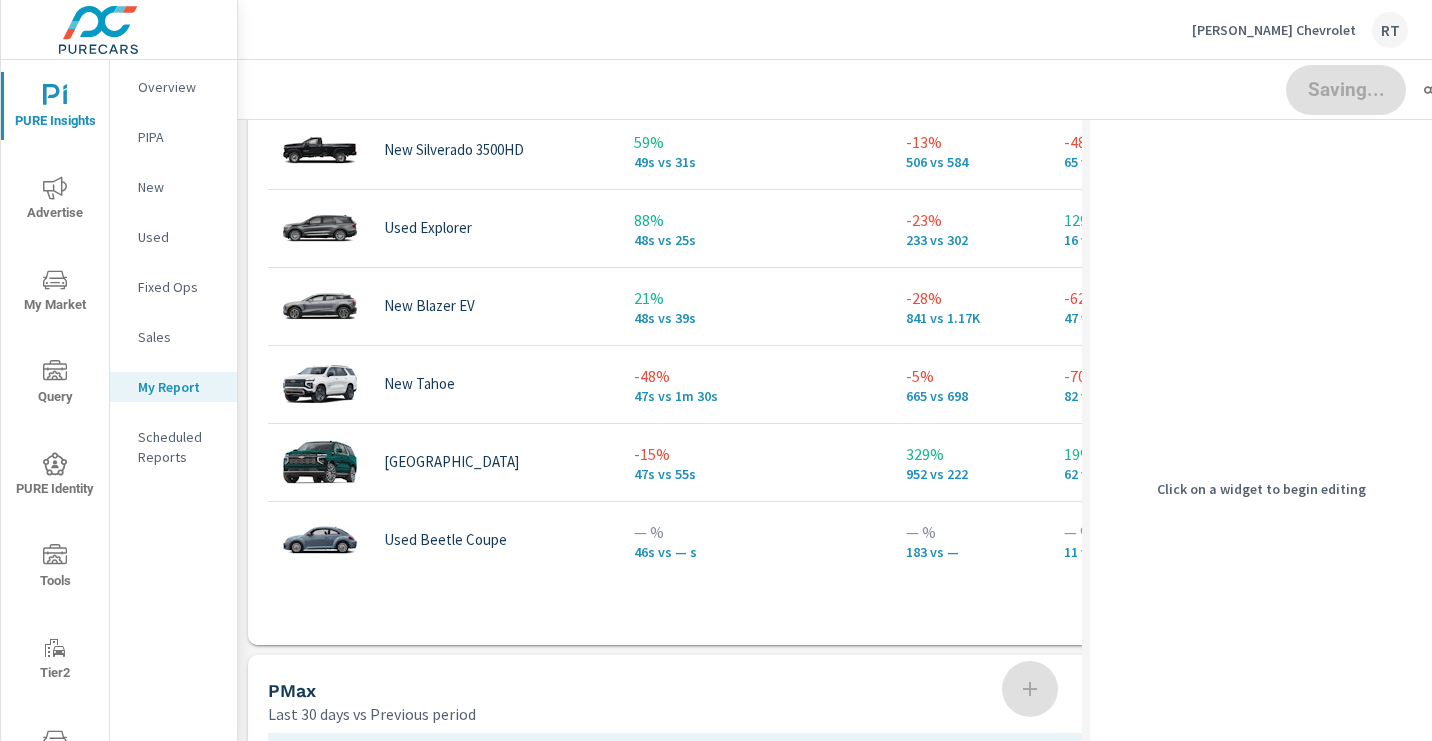 scroll, scrollTop: 3612, scrollLeft: 0, axis: vertical 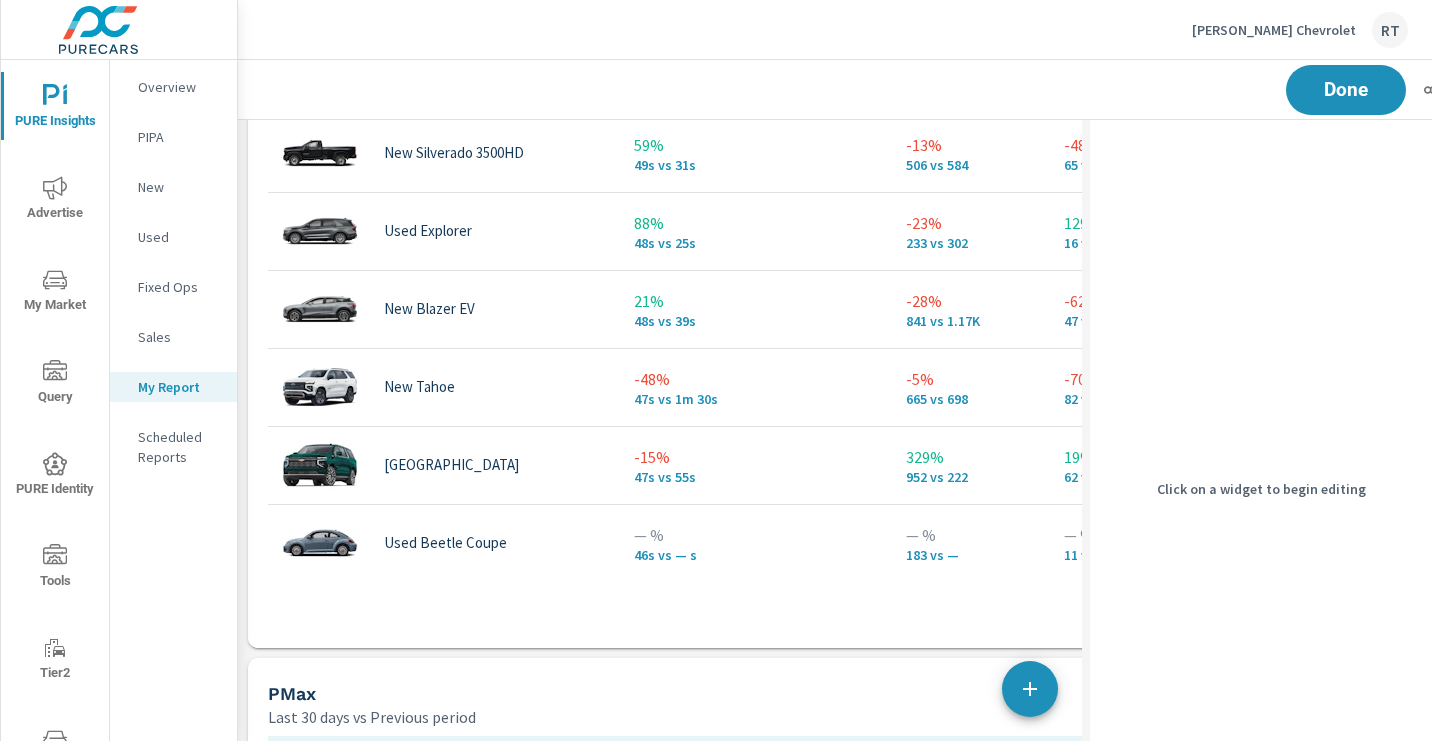 click on "Row  1 - 13  of  230" at bounding box center [803, 592] 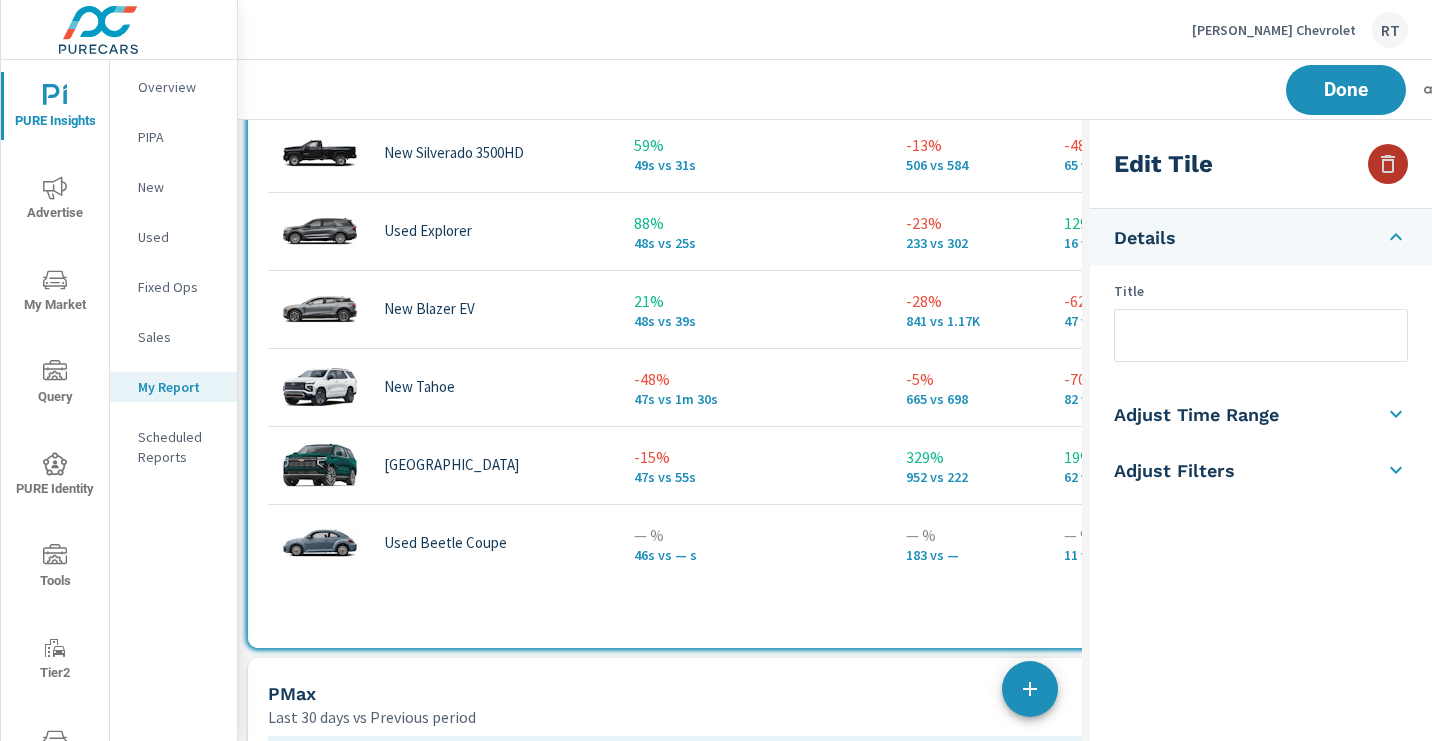 click 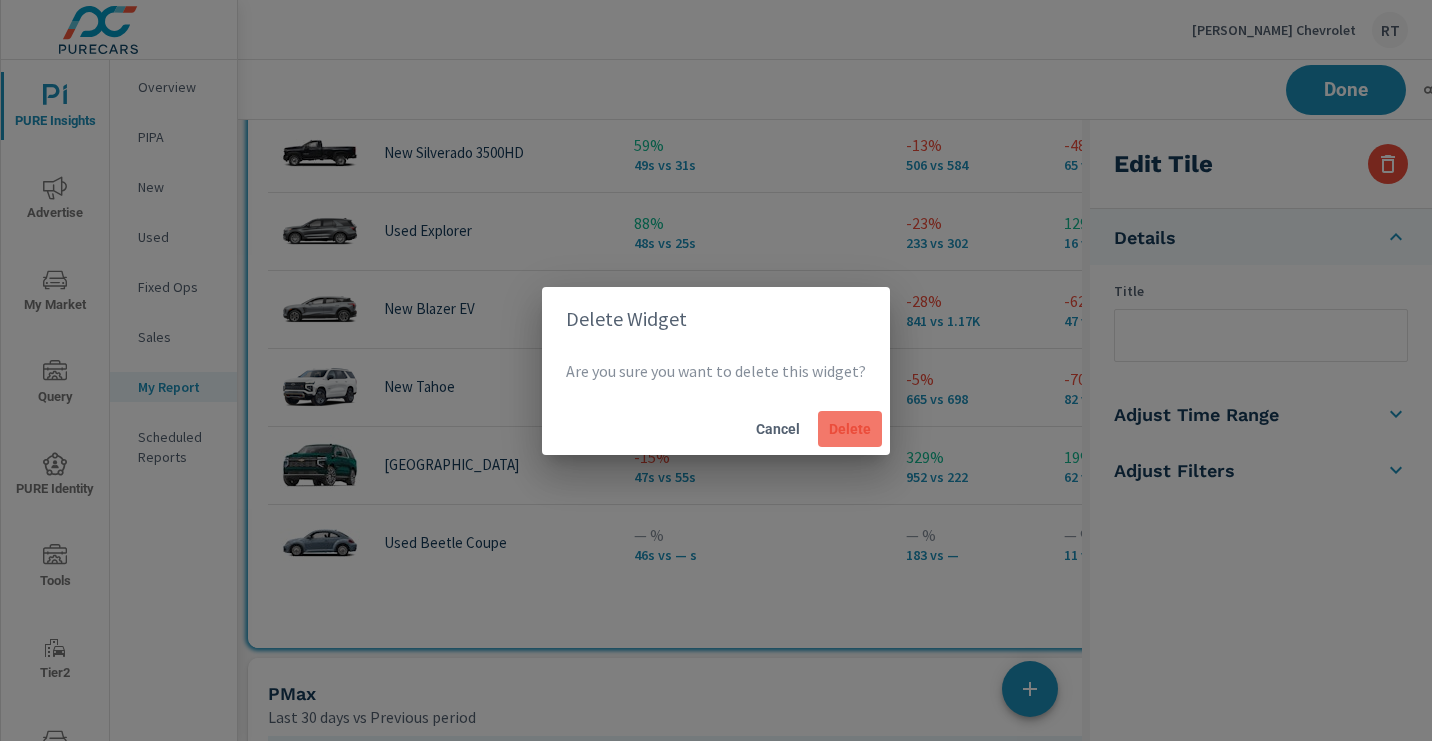 click on "Delete" at bounding box center (850, 429) 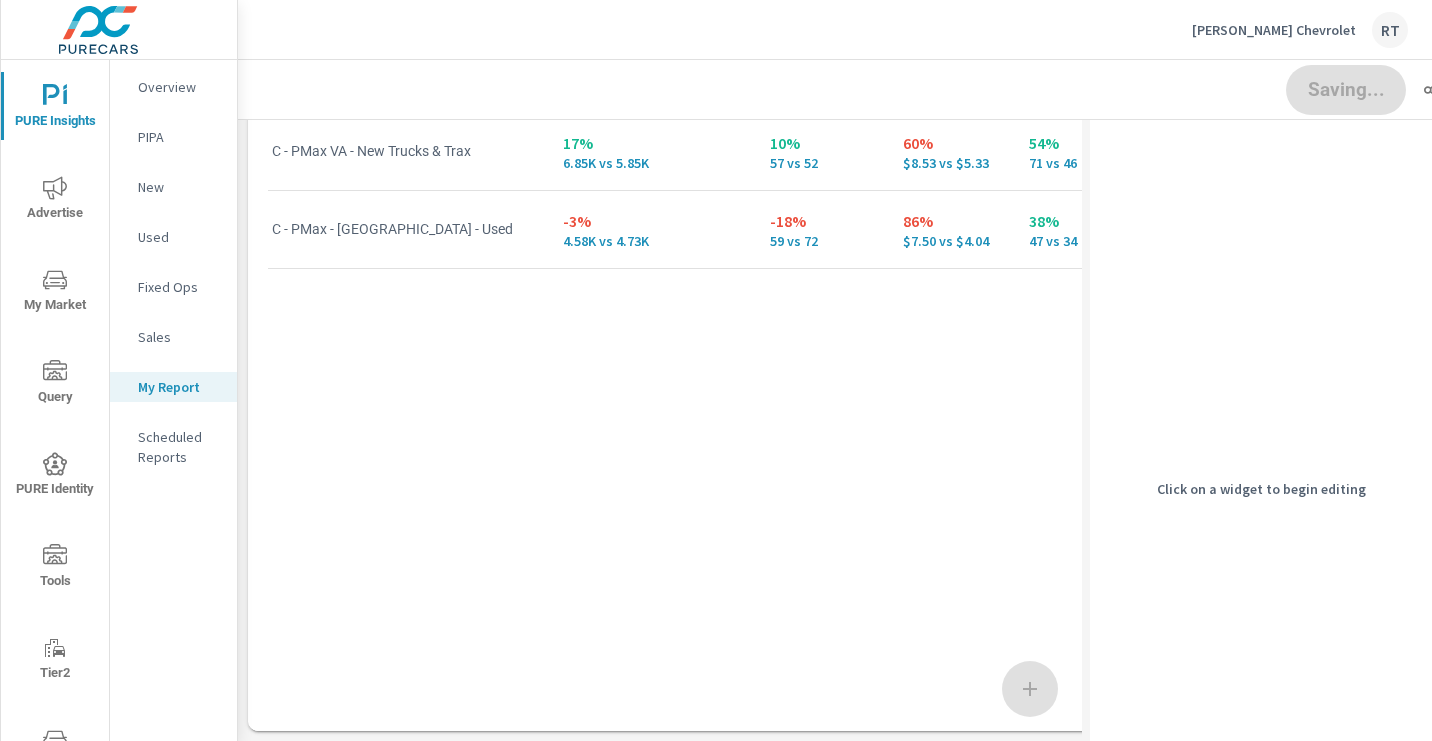 scroll, scrollTop: 3691, scrollLeft: 1131, axis: both 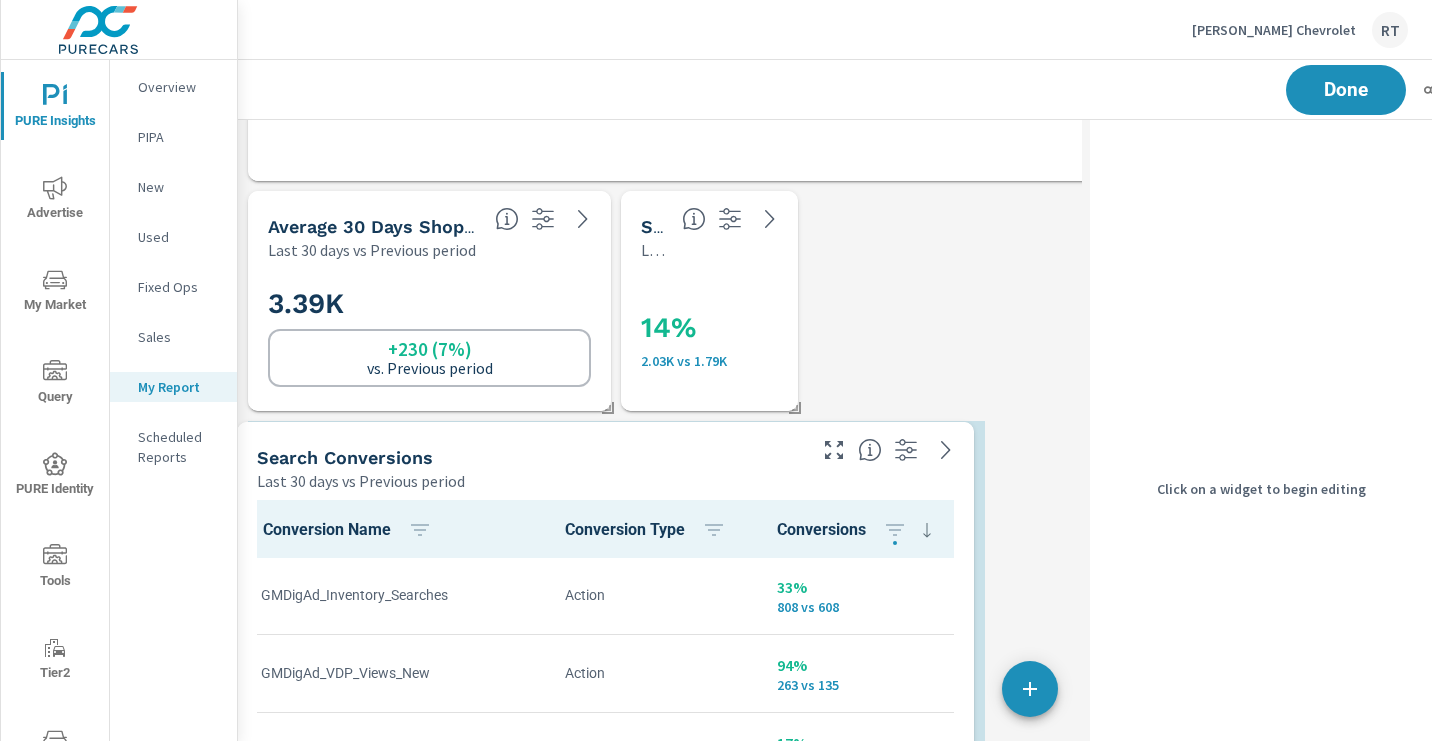 drag, startPoint x: 895, startPoint y: 461, endPoint x: 512, endPoint y: 462, distance: 383.0013 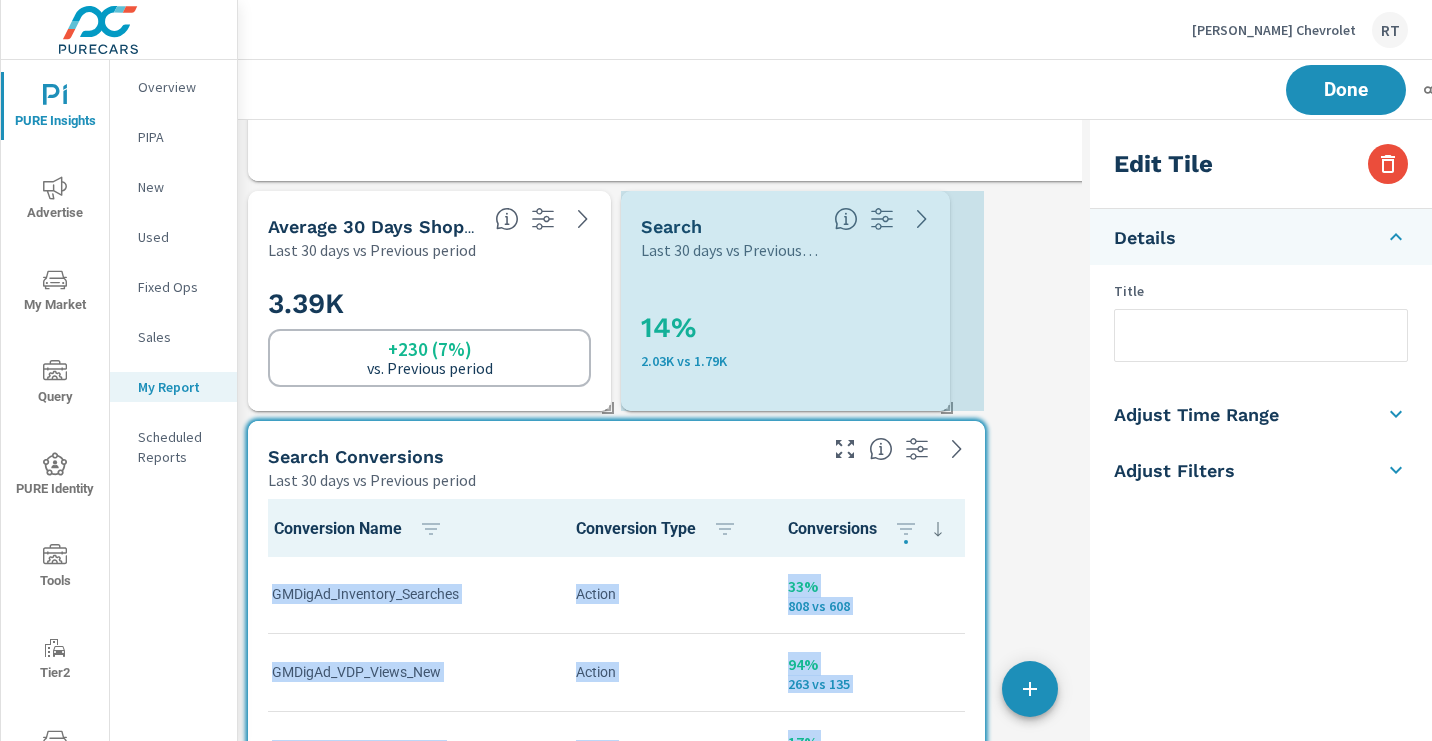 drag, startPoint x: 795, startPoint y: 406, endPoint x: 947, endPoint y: 402, distance: 152.05263 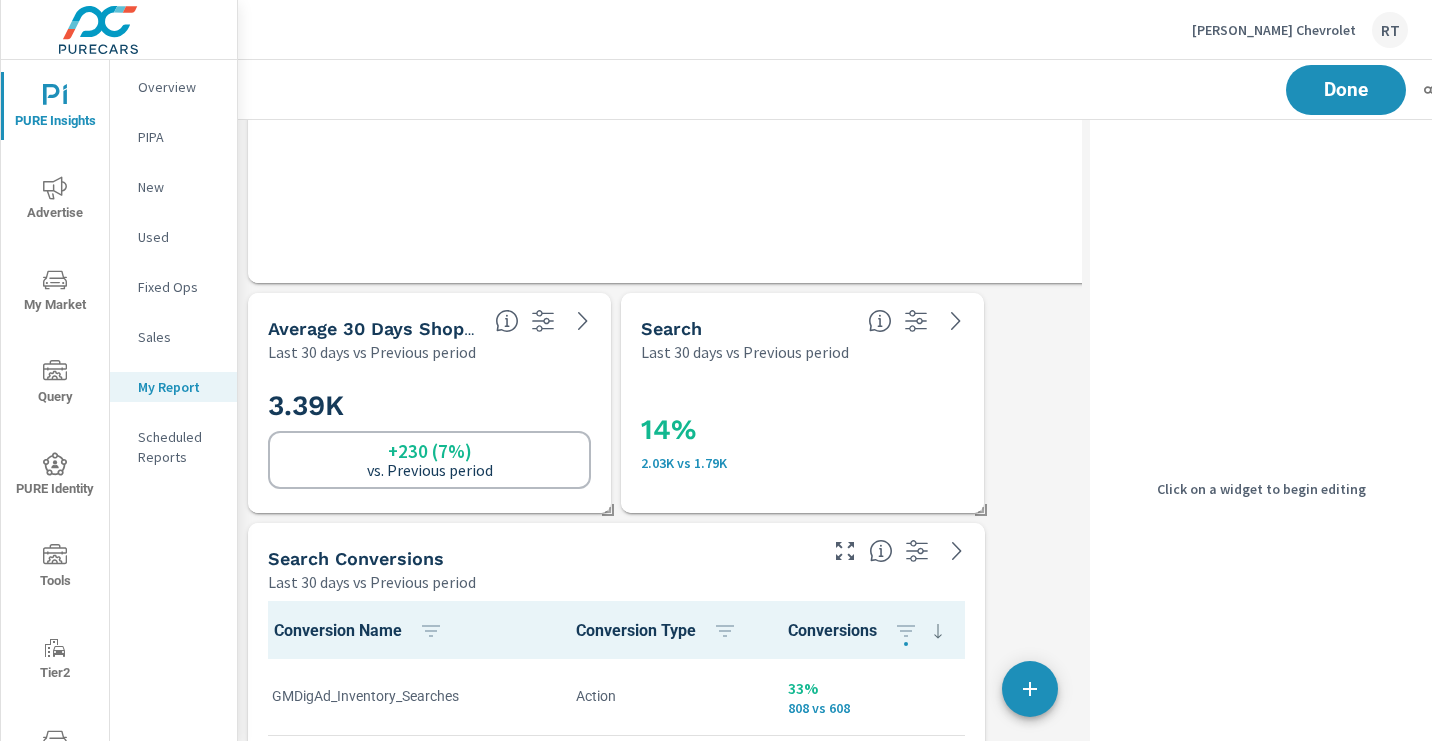scroll, scrollTop: 1418, scrollLeft: 0, axis: vertical 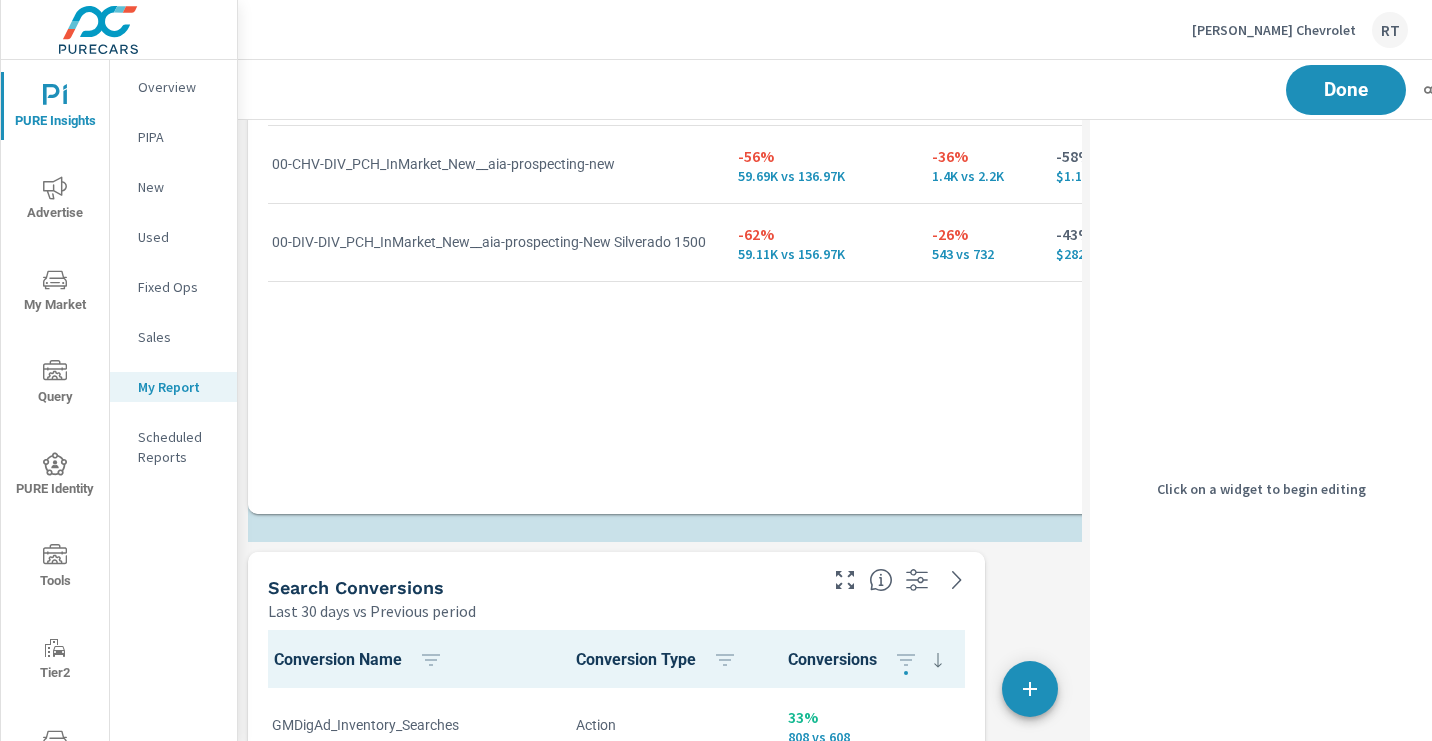 drag, startPoint x: 857, startPoint y: 280, endPoint x: 856, endPoint y: 481, distance: 201.00249 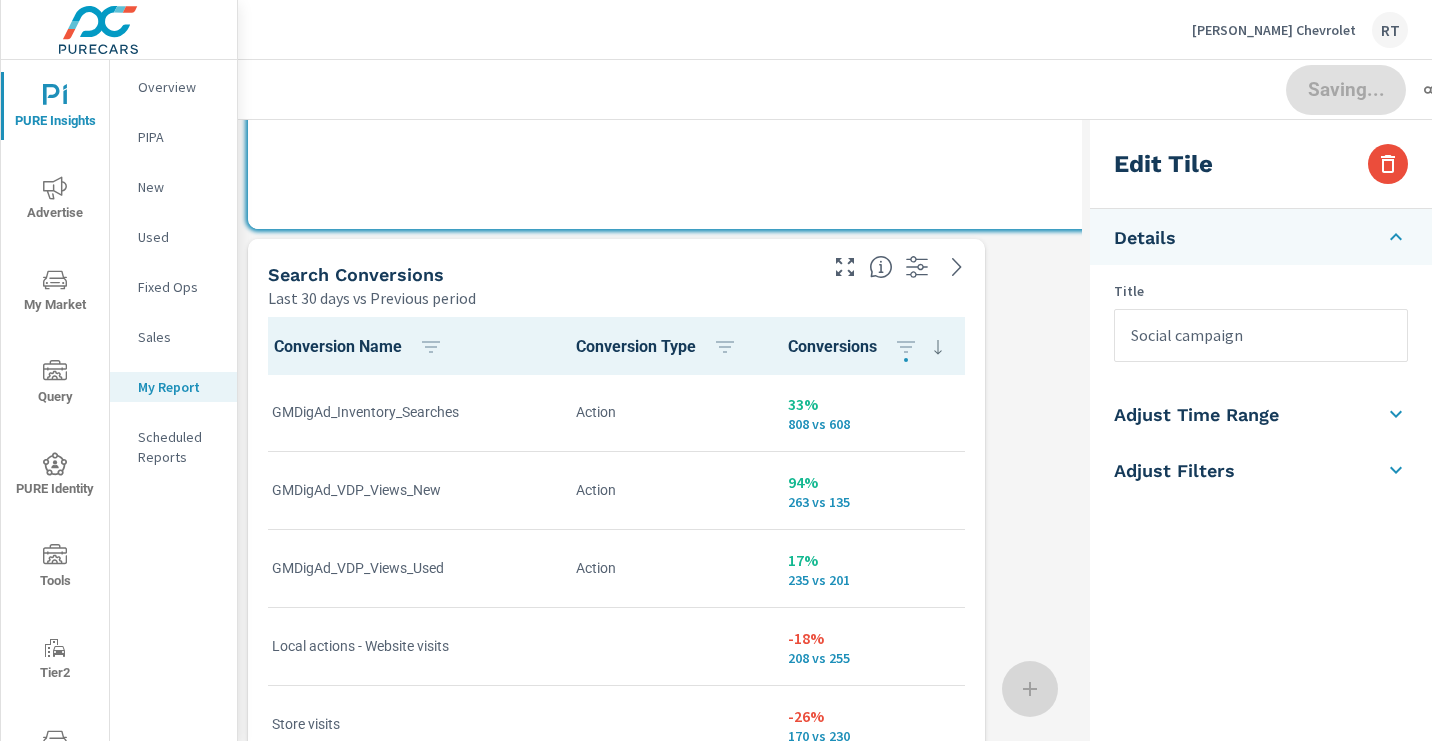 scroll, scrollTop: 1732, scrollLeft: 0, axis: vertical 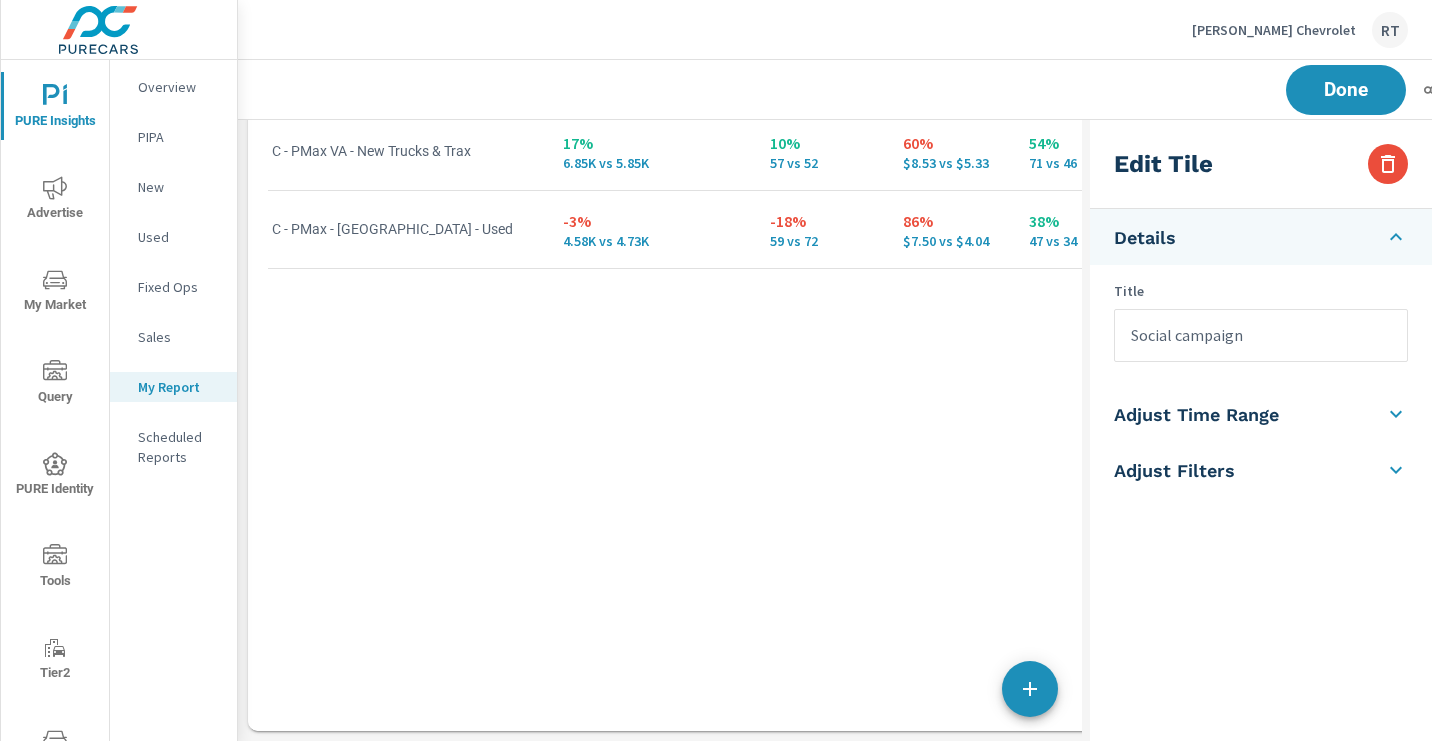 drag, startPoint x: 956, startPoint y: 193, endPoint x: 952, endPoint y: 569, distance: 376.02127 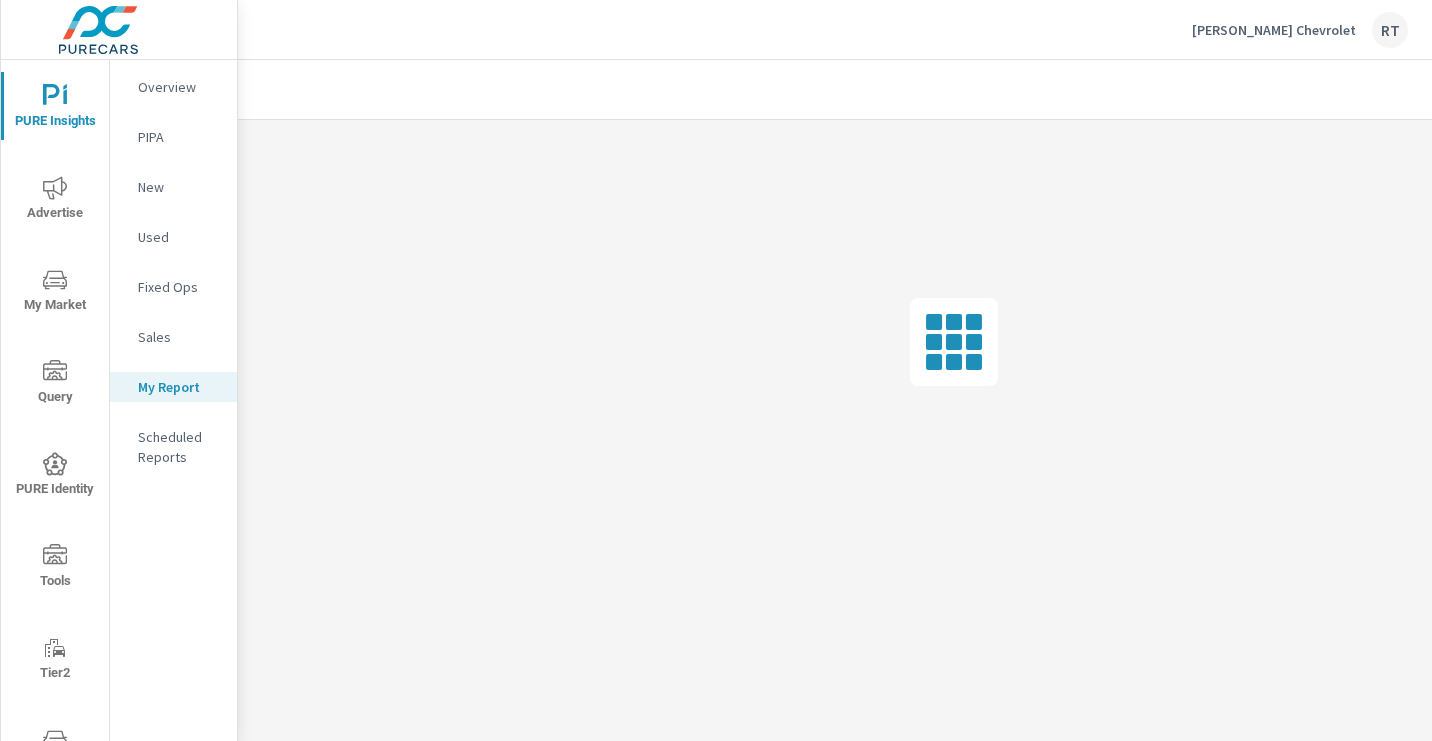 scroll, scrollTop: 0, scrollLeft: 0, axis: both 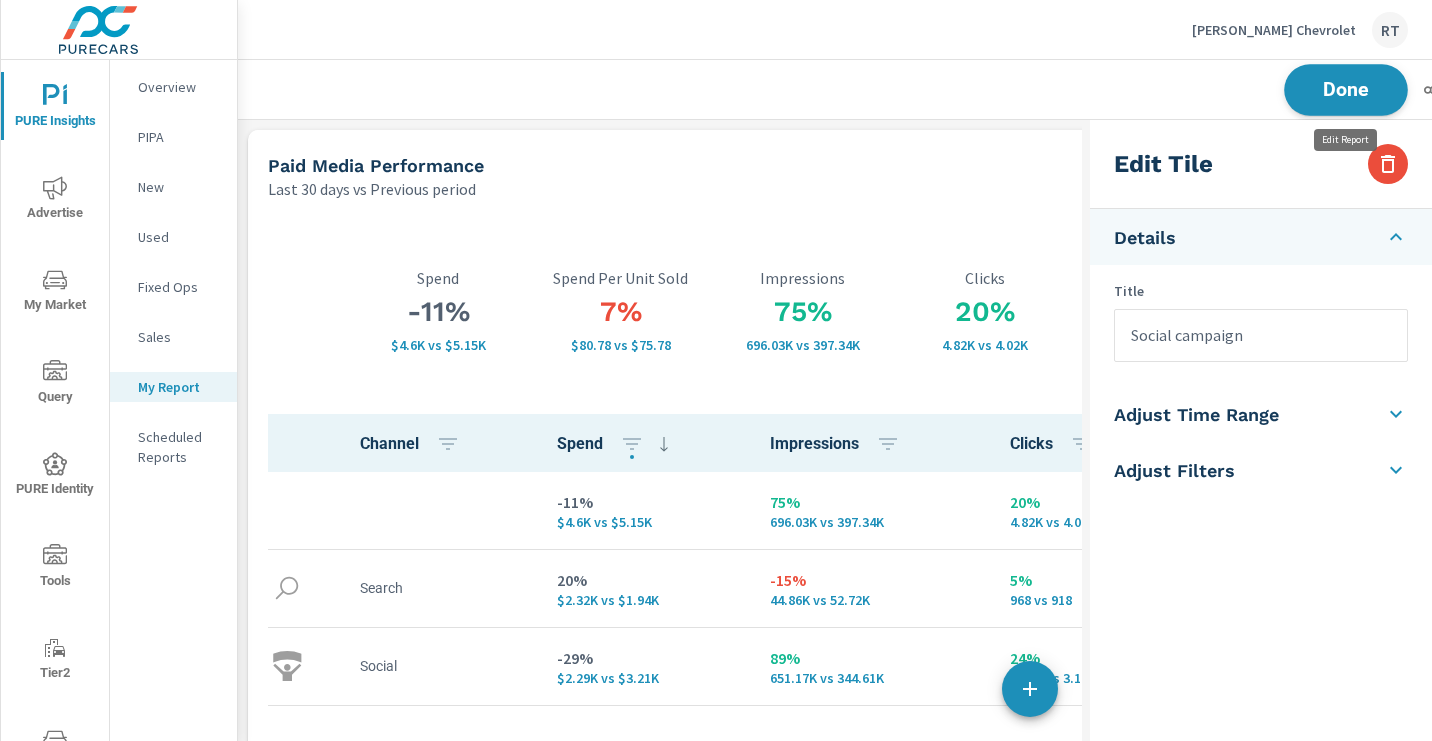 click on "Done" at bounding box center [1346, 89] 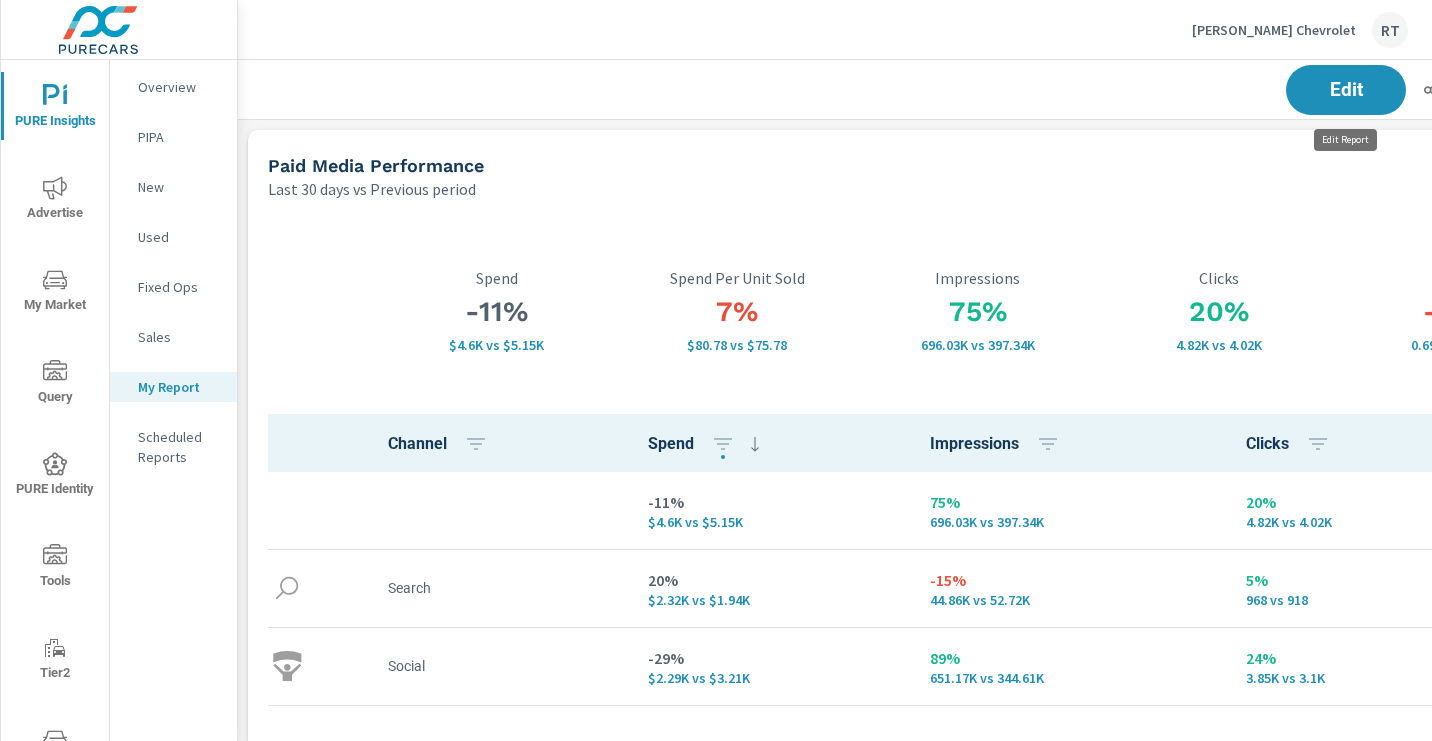scroll, scrollTop: 10, scrollLeft: 10, axis: both 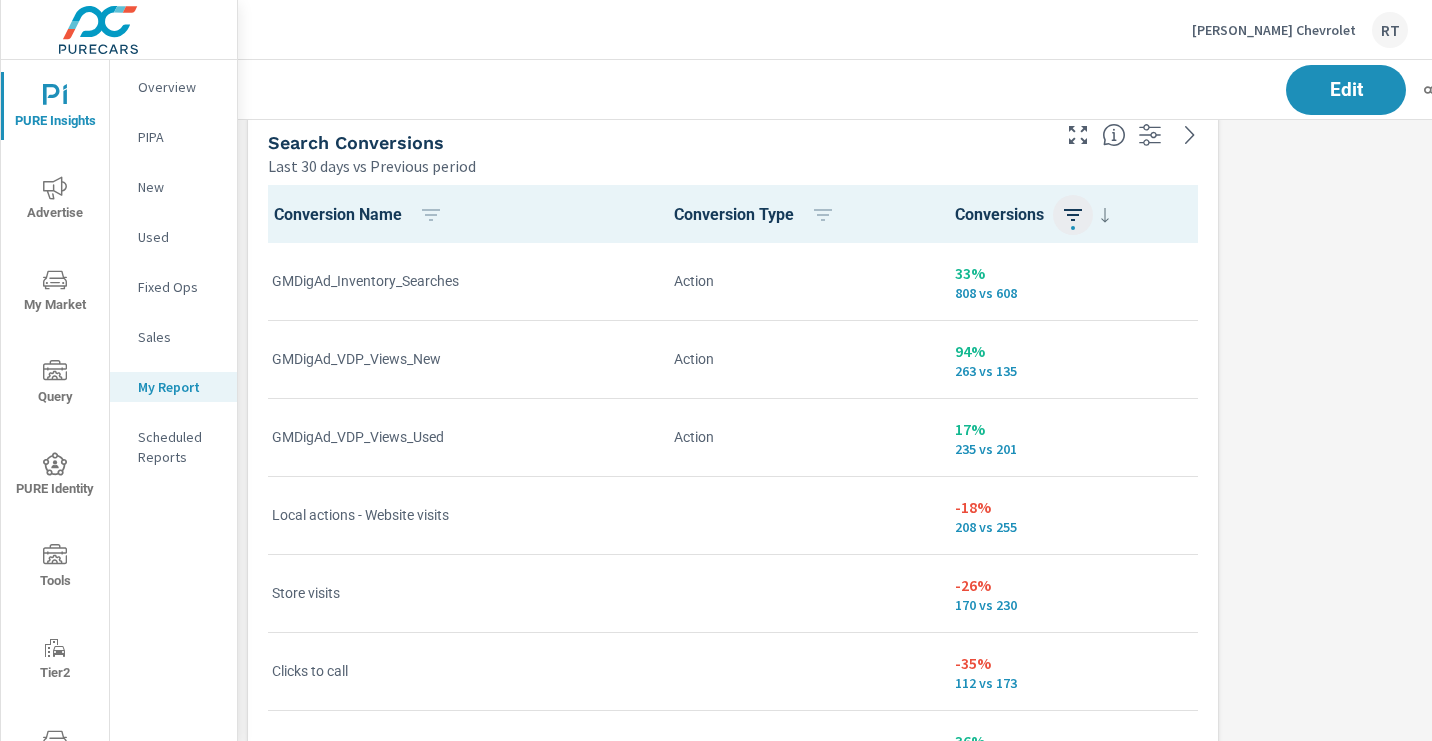 click 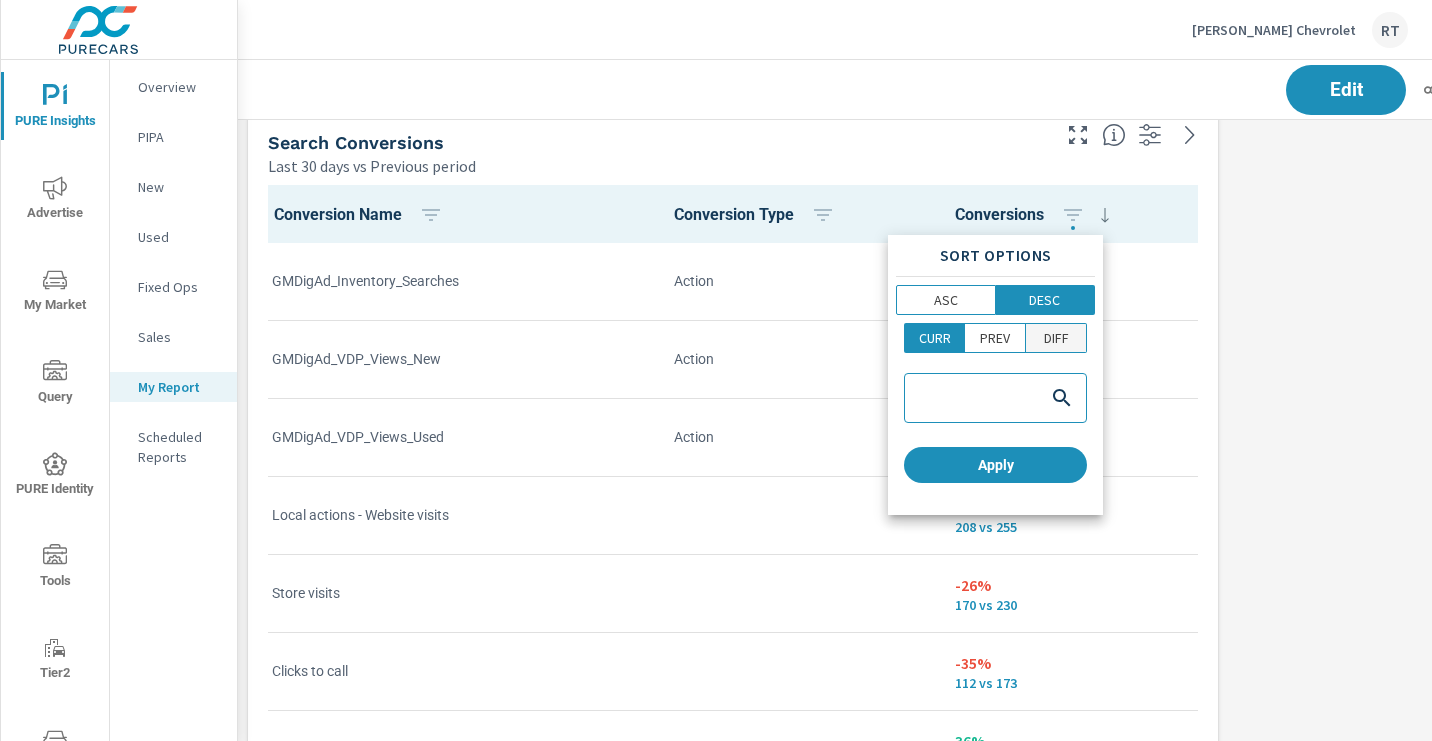 click on "DIFF" at bounding box center [1056, 338] 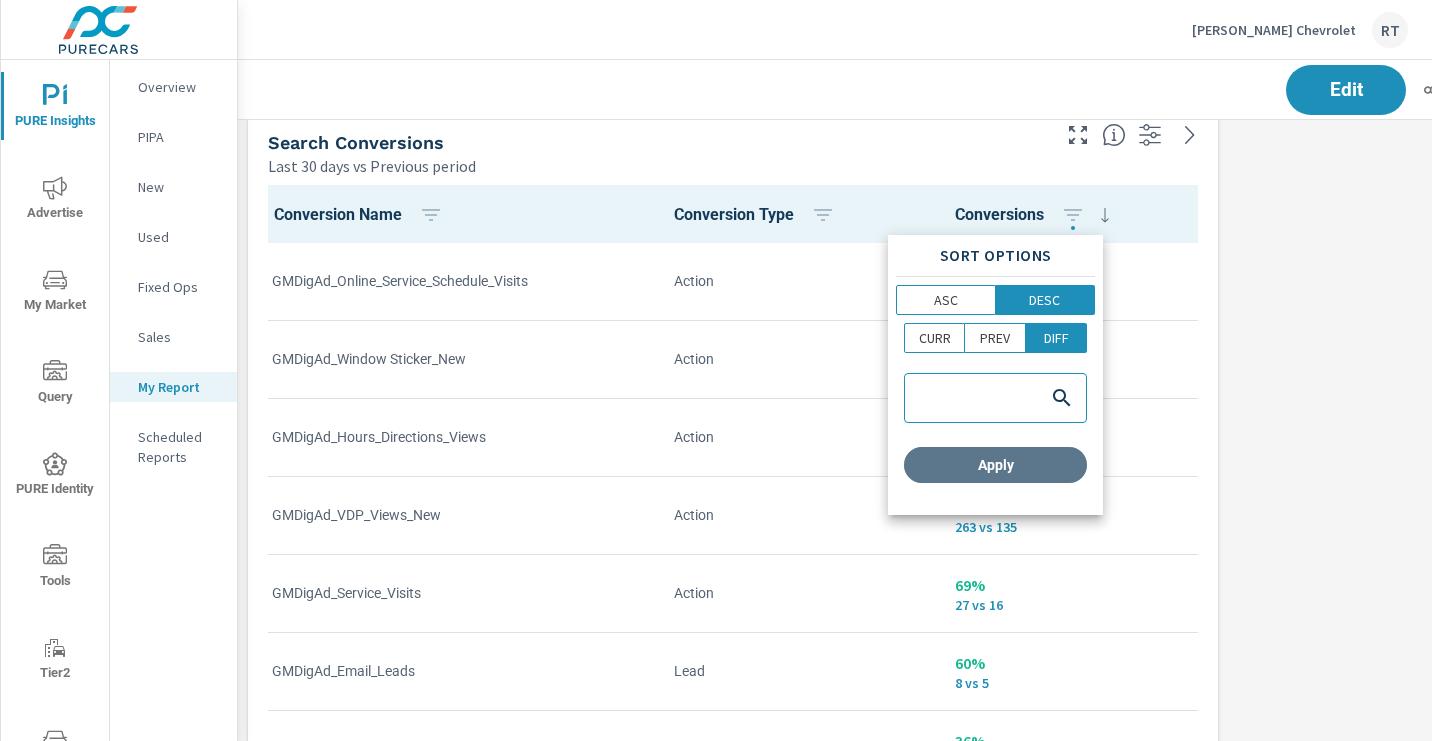 click on "Apply" at bounding box center (995, 465) 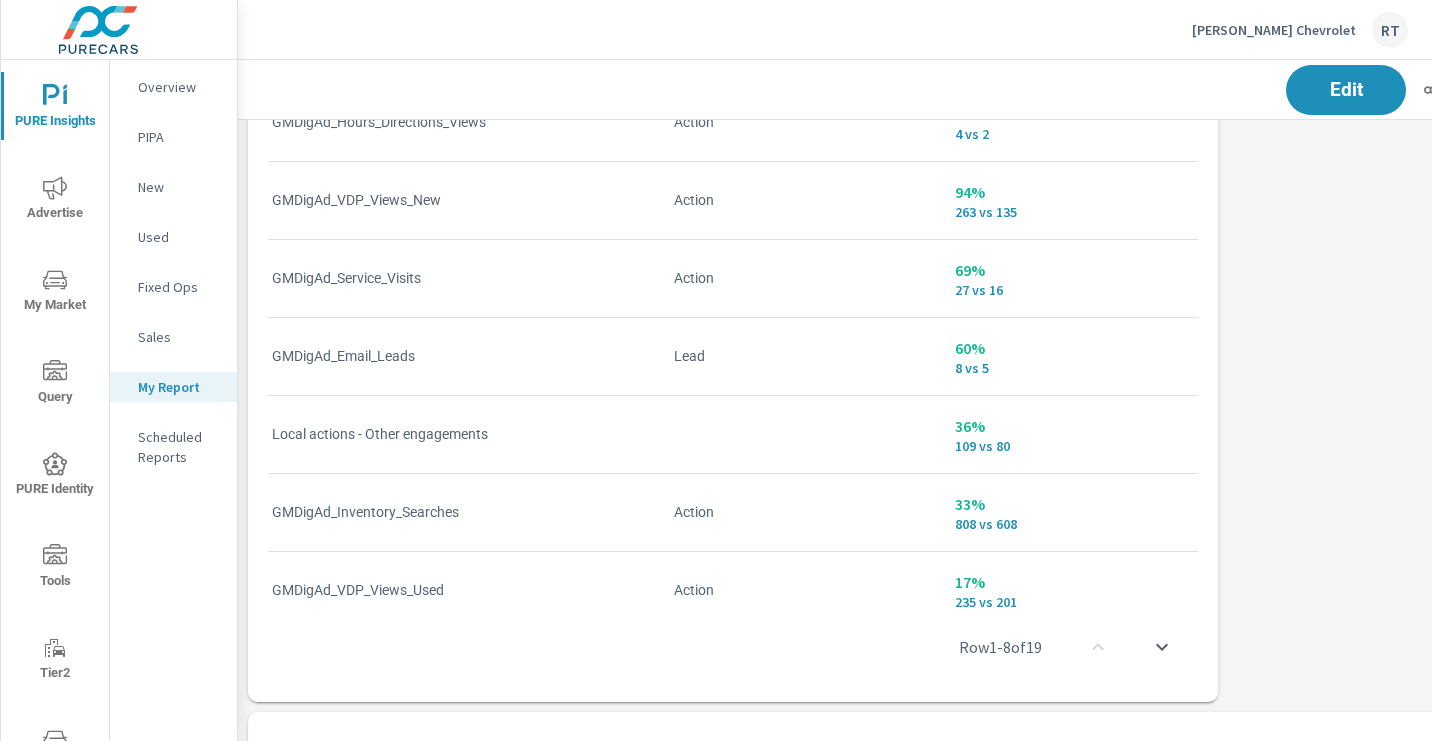 scroll, scrollTop: 1513, scrollLeft: 0, axis: vertical 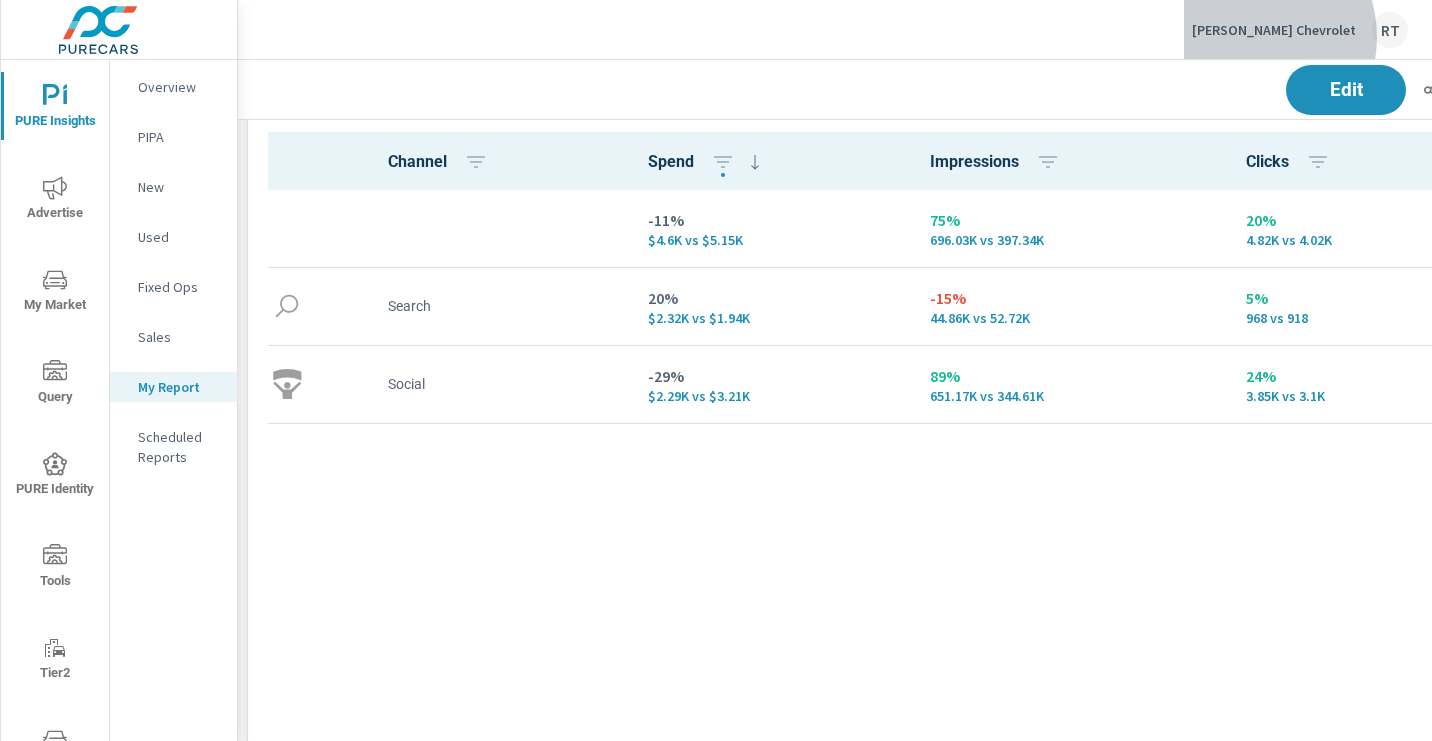 click on "Anderson Chevrolet" at bounding box center (1274, 30) 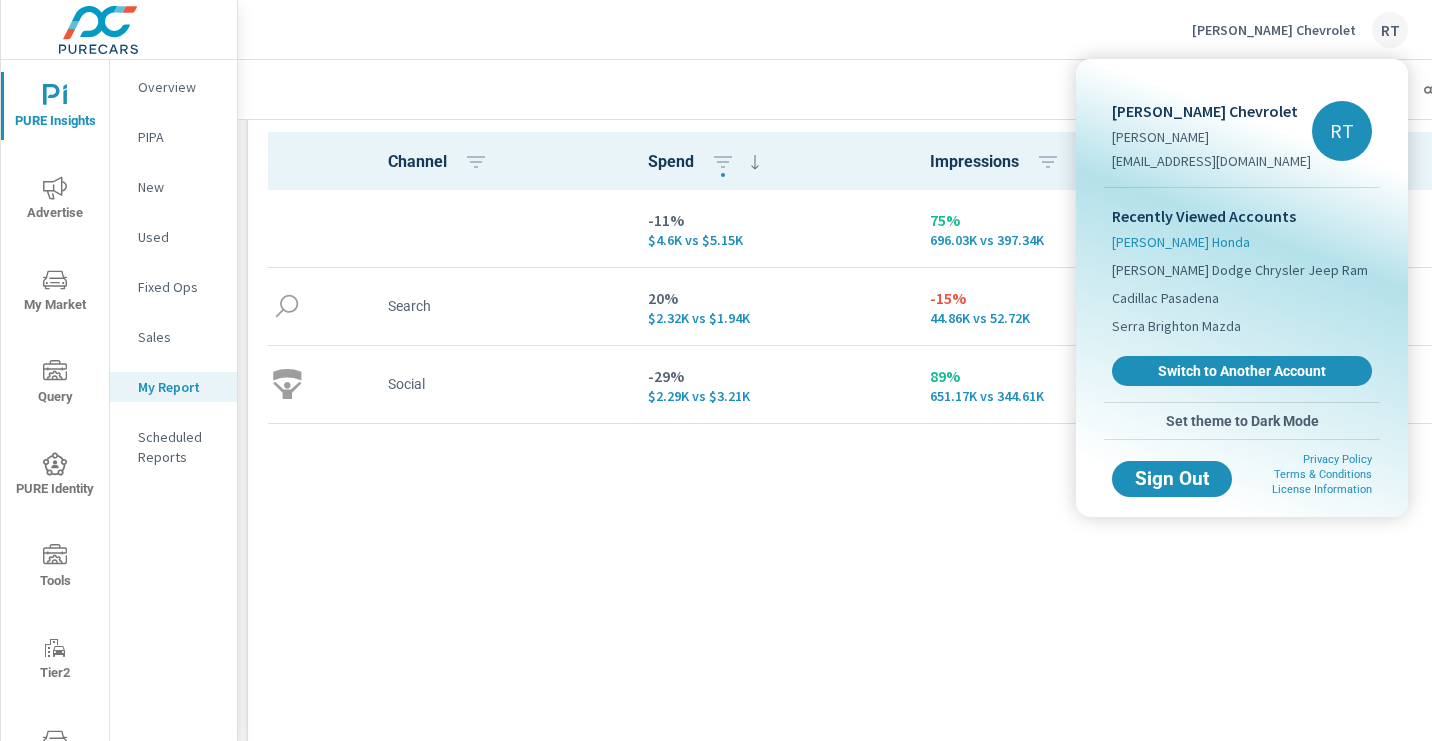 click on "Anderson Honda" at bounding box center [1181, 242] 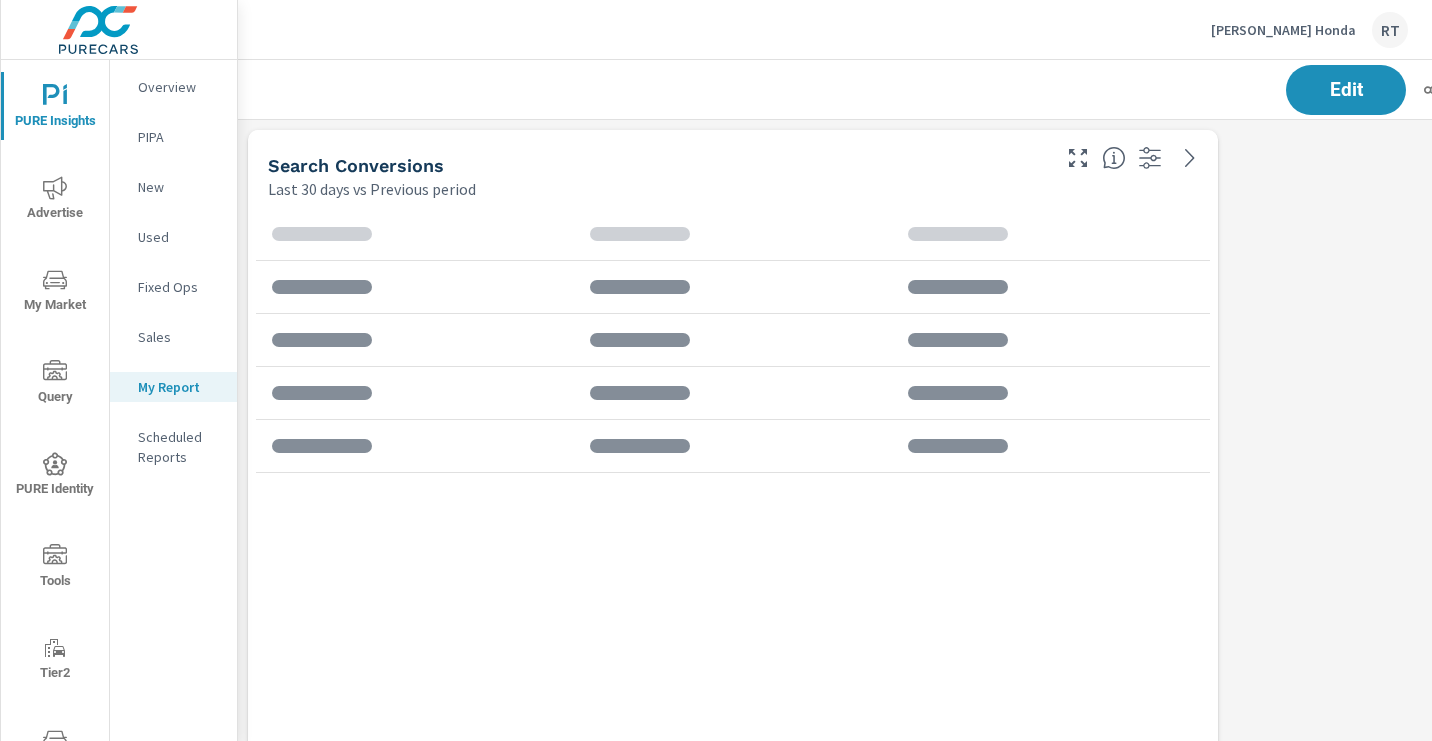 scroll, scrollTop: 10, scrollLeft: 10, axis: both 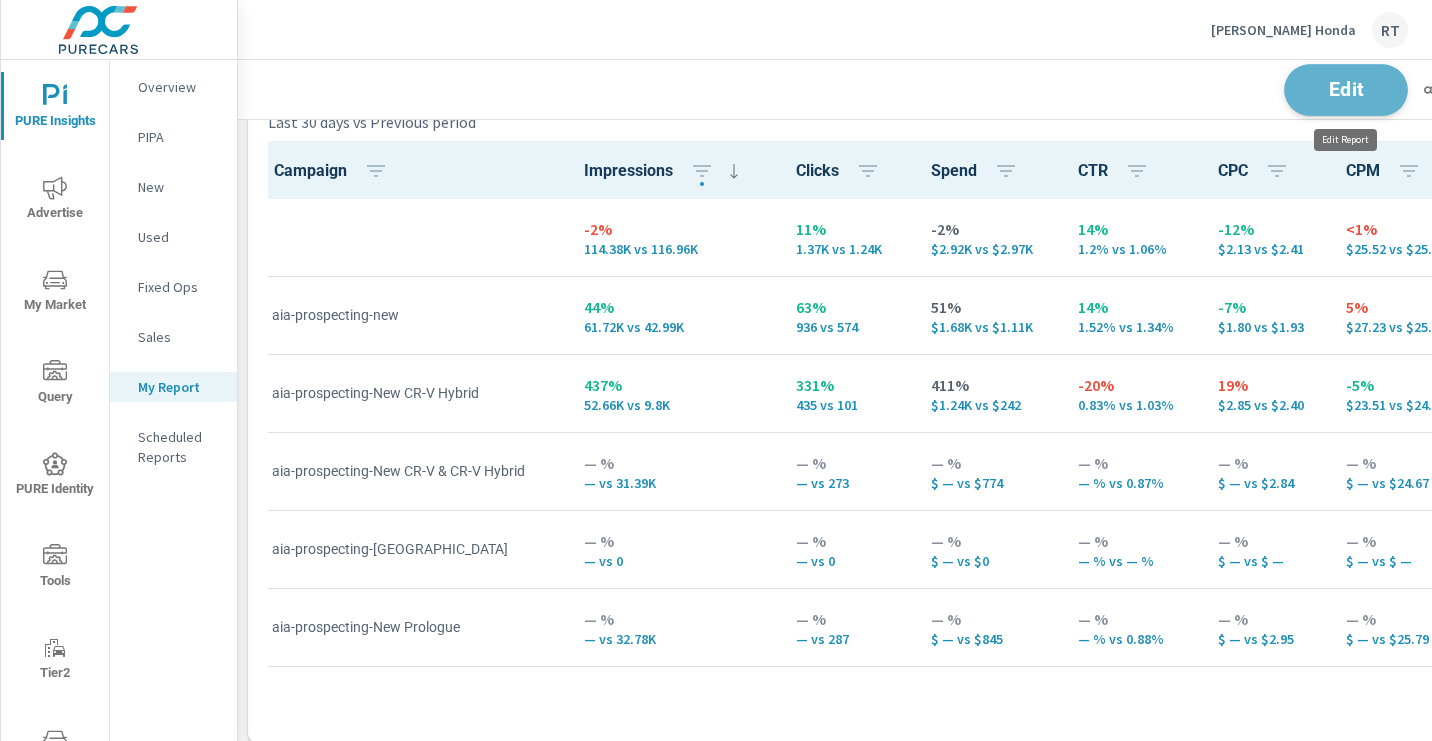 click on "Edit" at bounding box center [1346, 89] 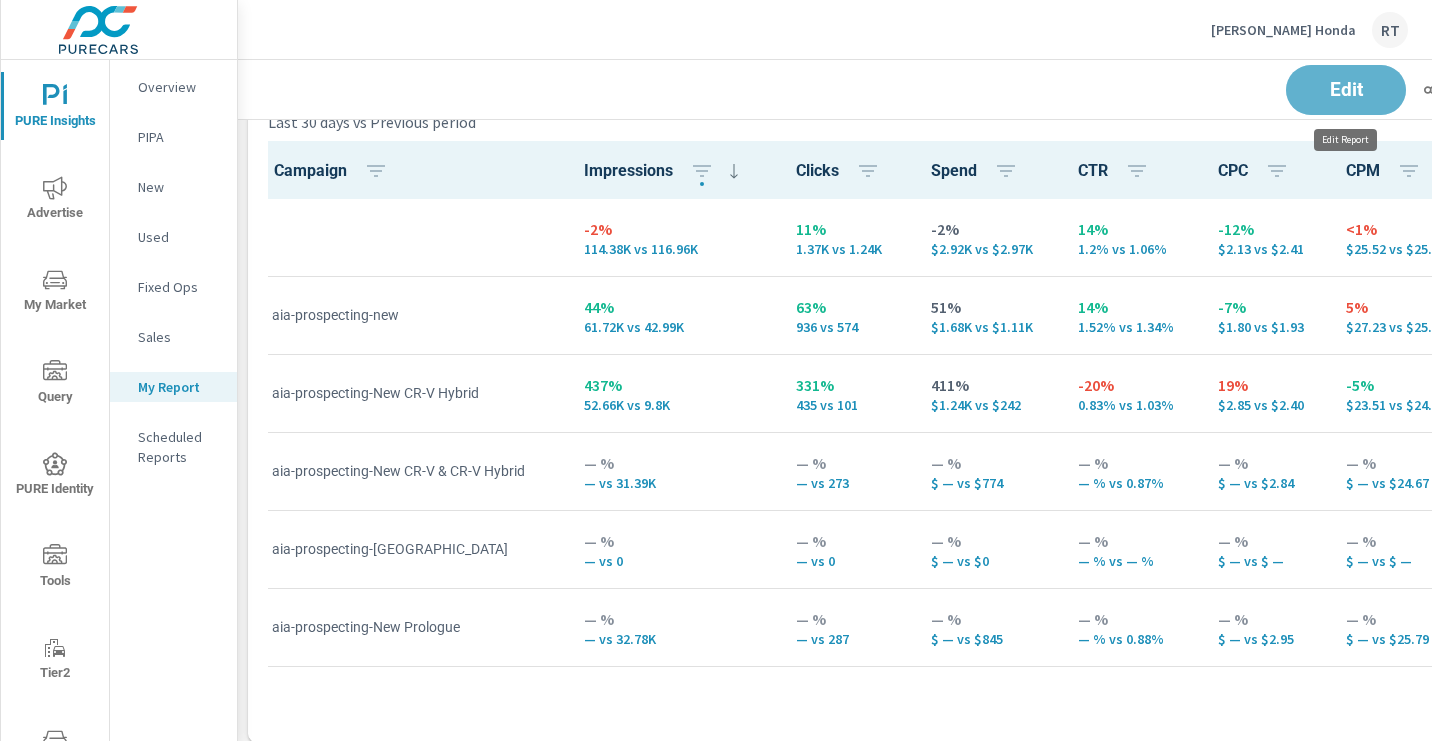 scroll, scrollTop: 3001, scrollLeft: 1131, axis: both 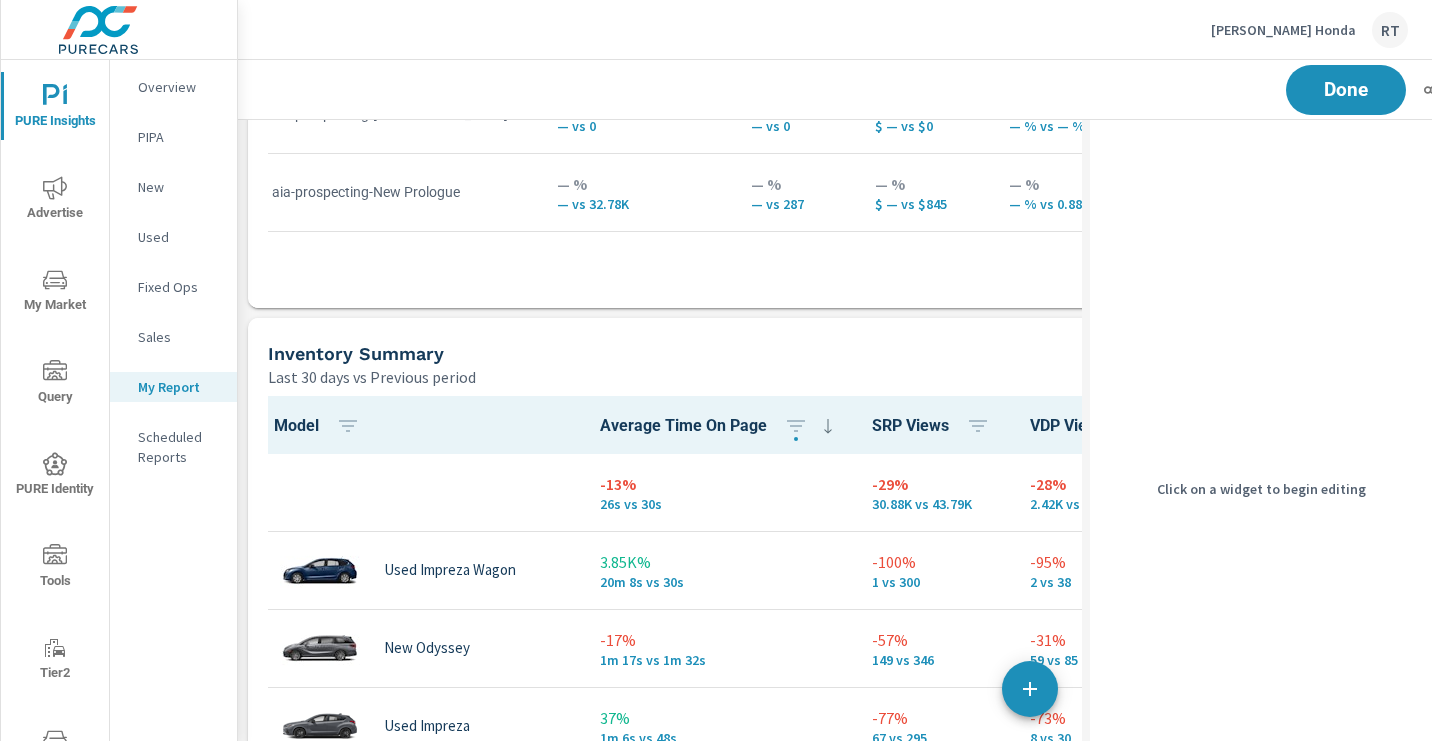 click on "Last 30 days vs Previous period" at bounding box center (743, 377) 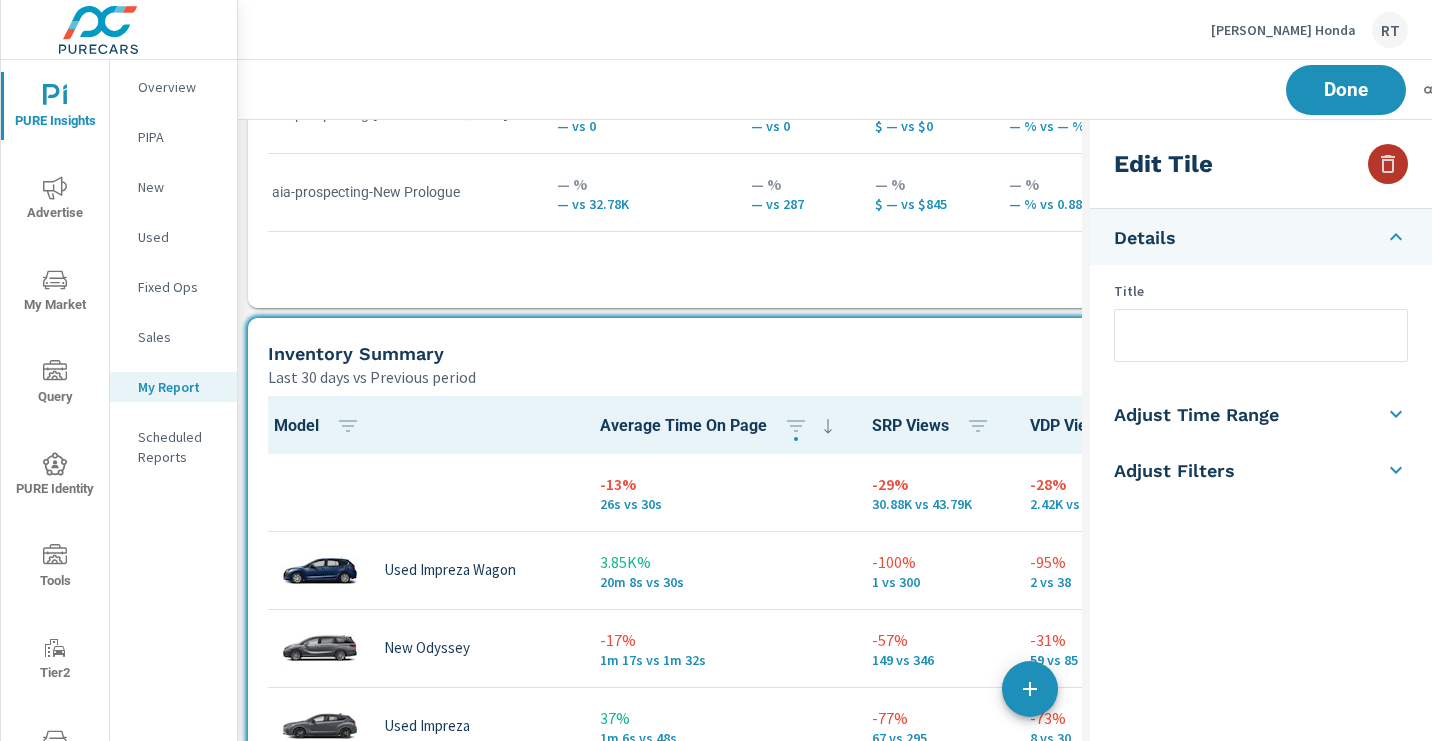 click 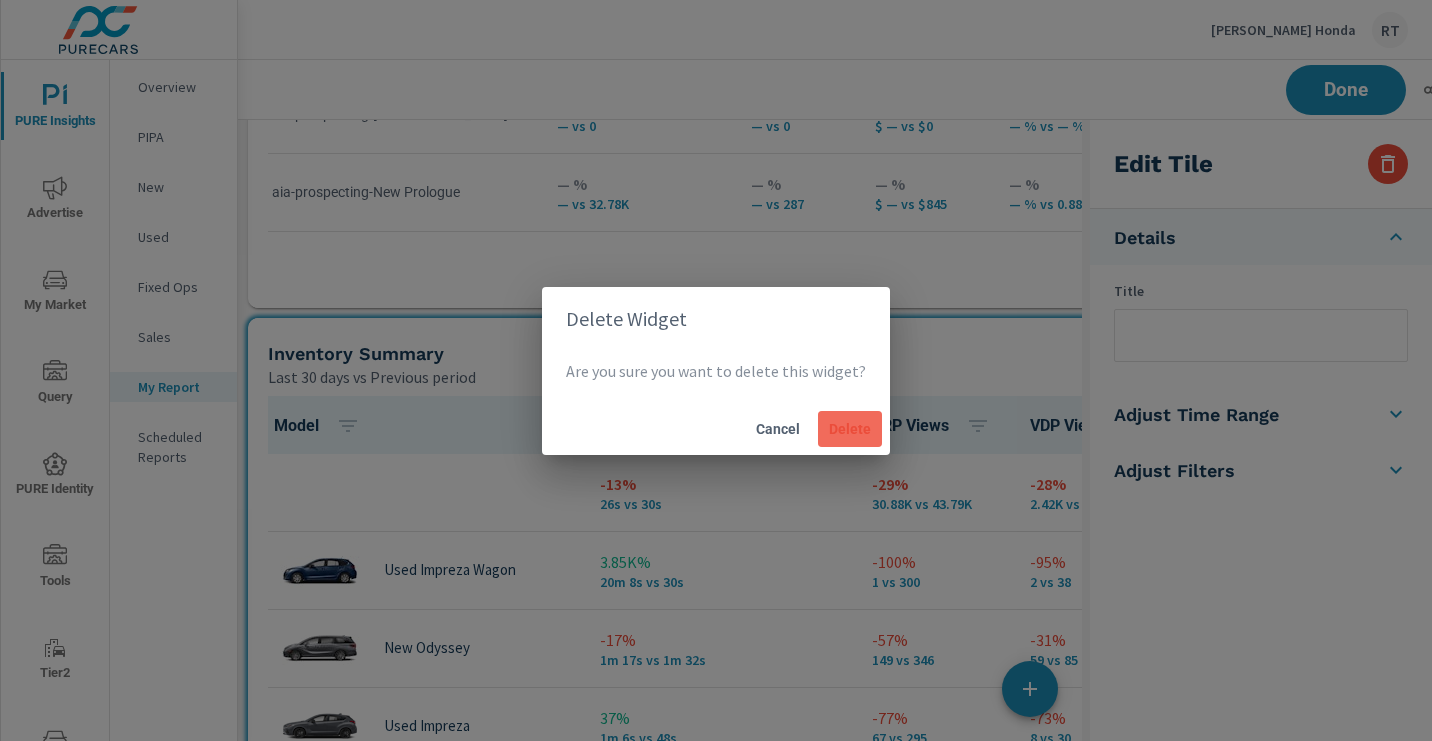 click on "Delete" at bounding box center [850, 429] 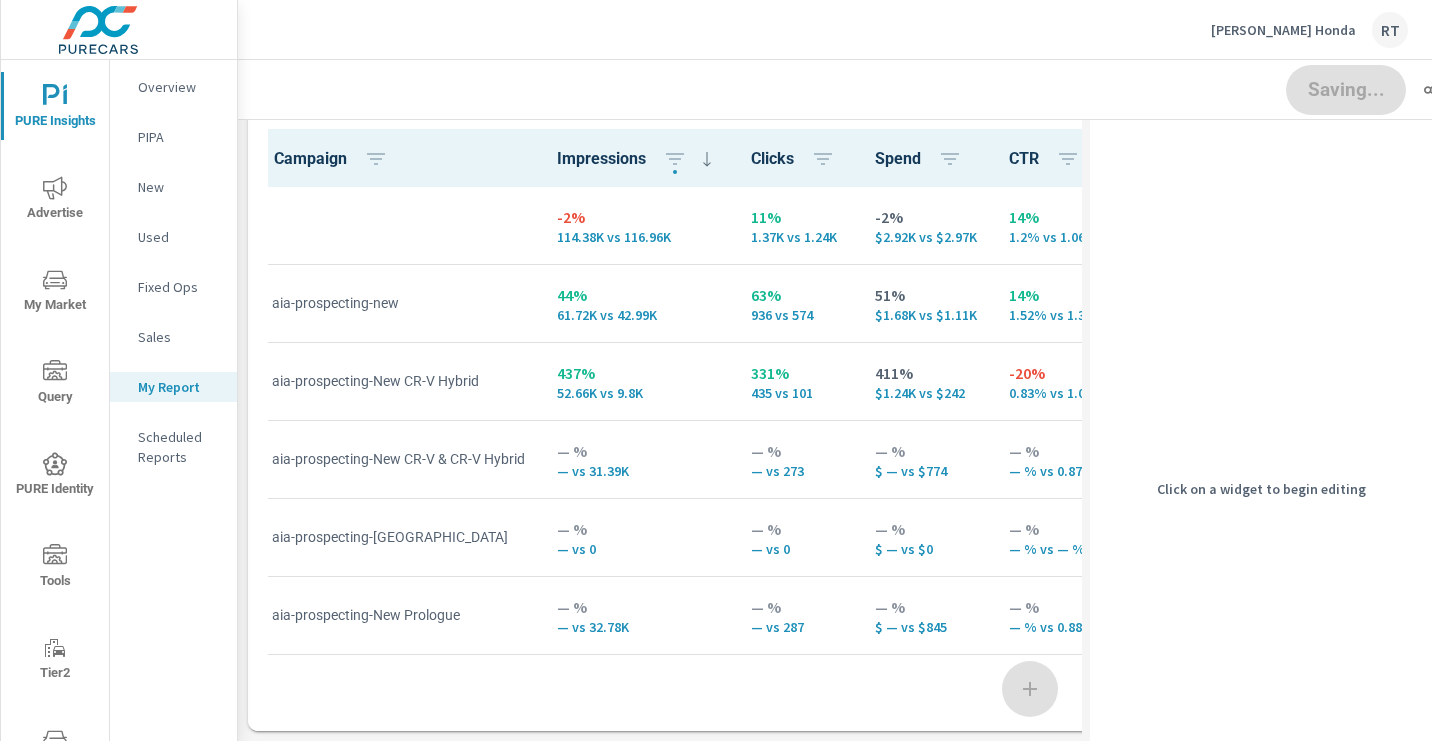 scroll, scrollTop: 1633, scrollLeft: 1131, axis: both 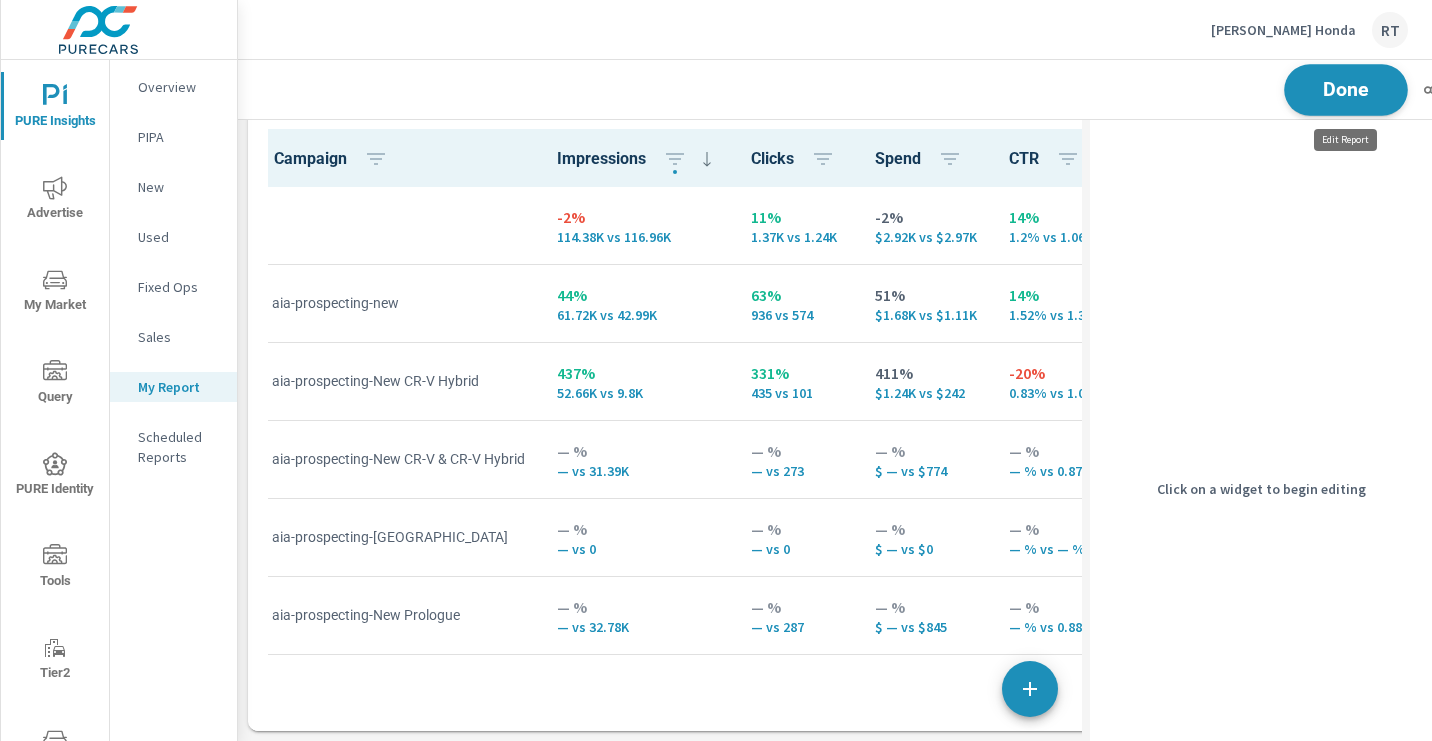 click on "Done" at bounding box center (1346, 89) 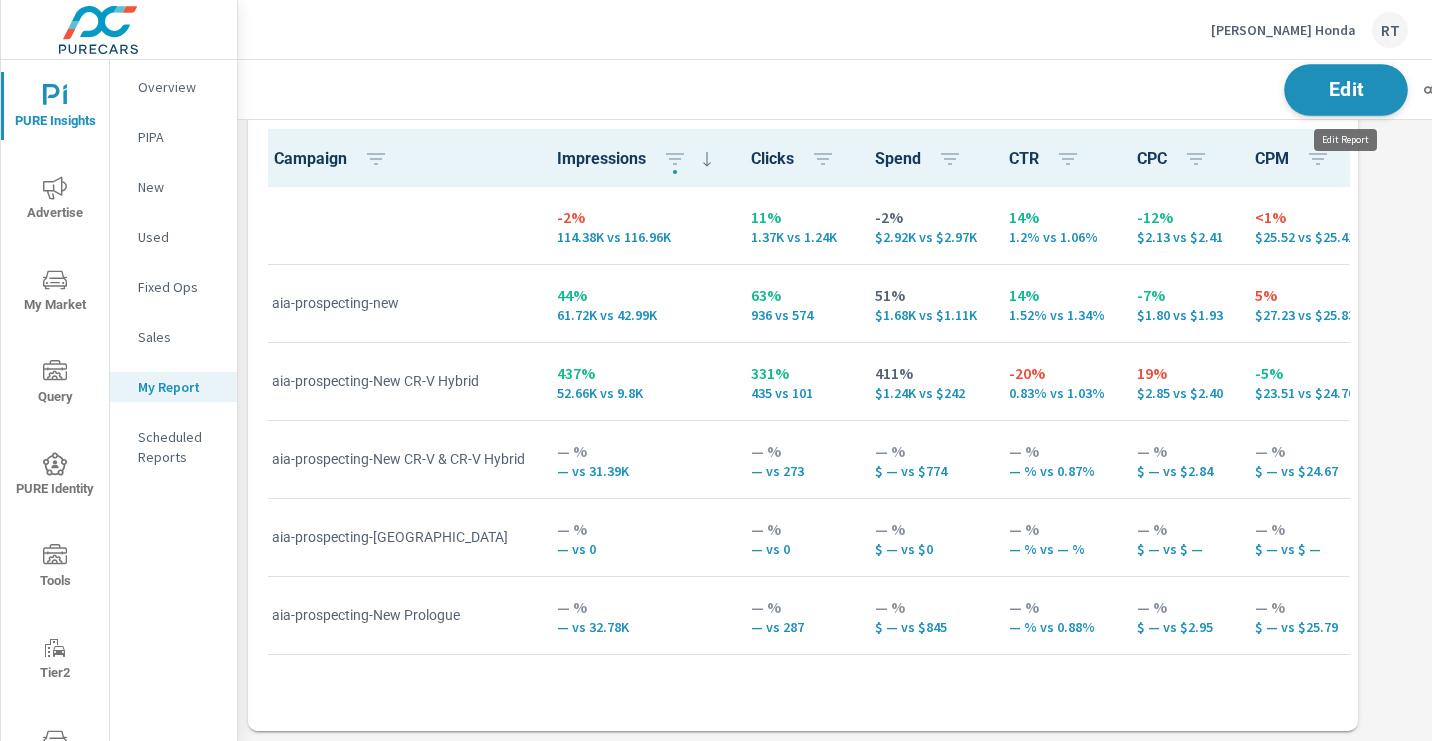 scroll, scrollTop: 10, scrollLeft: 10, axis: both 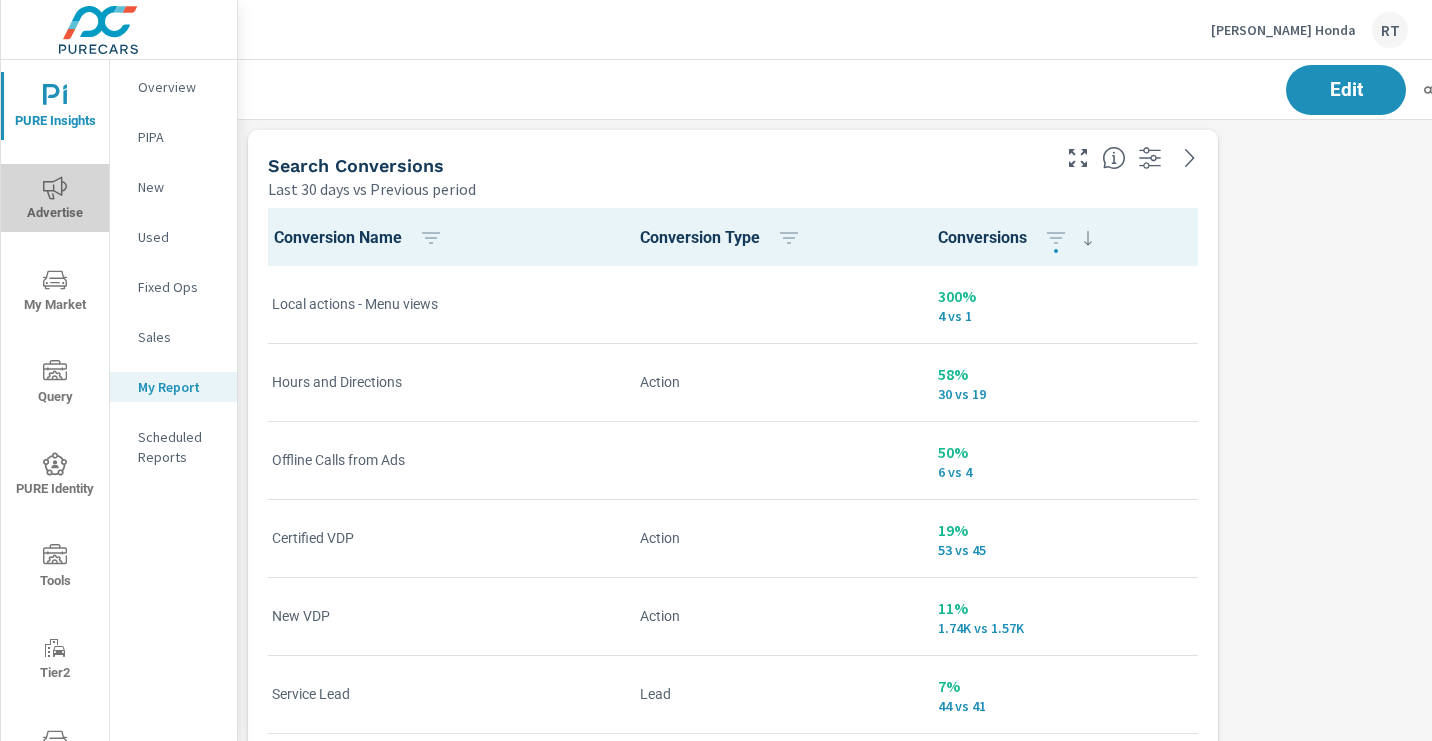click 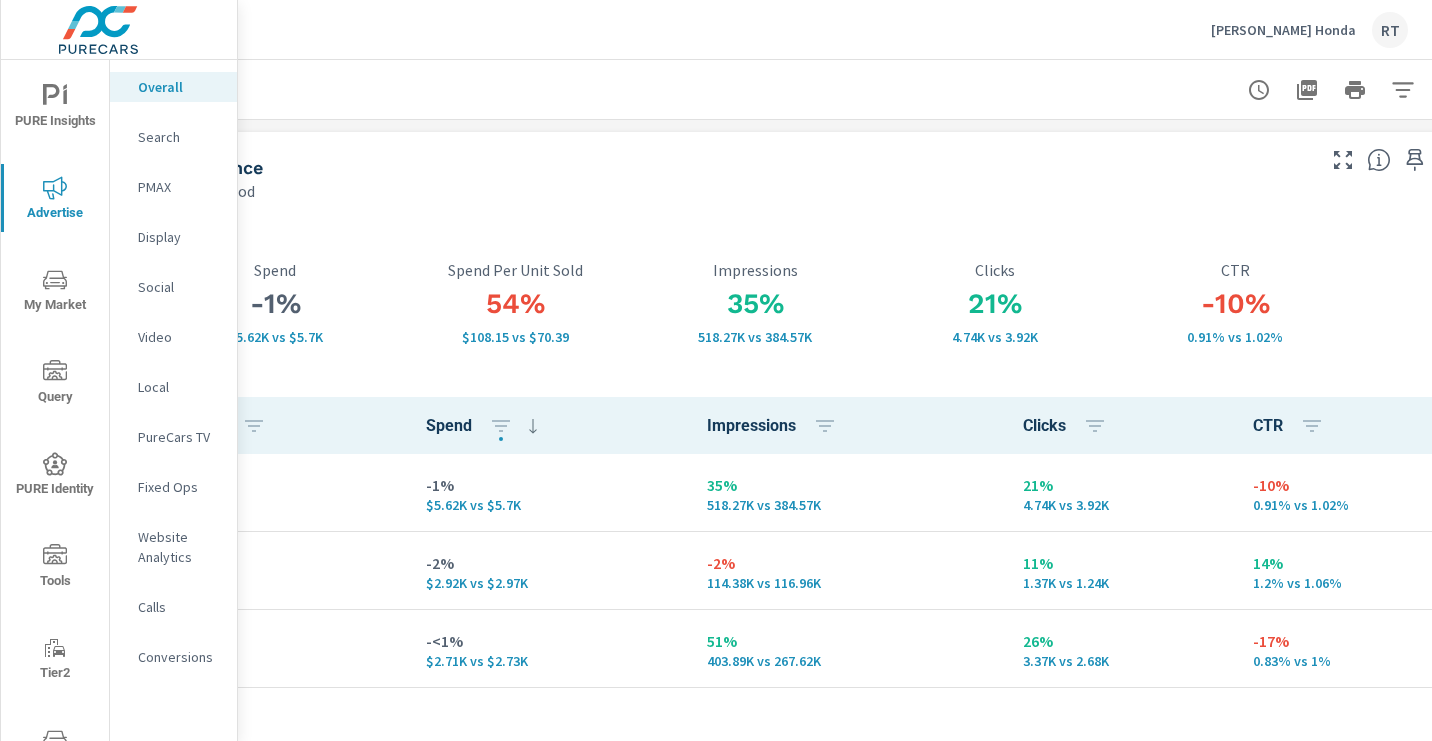 scroll, scrollTop: 0, scrollLeft: 286, axis: horizontal 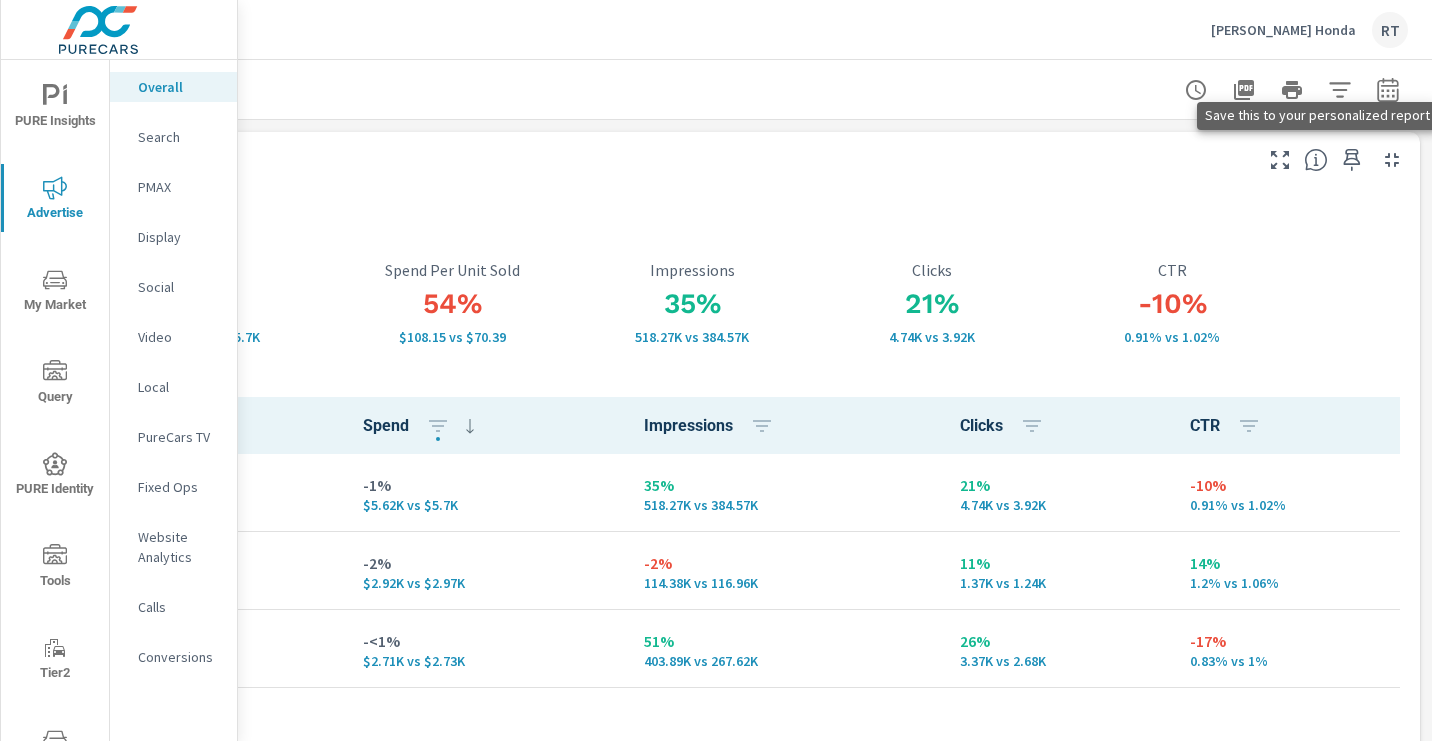 click 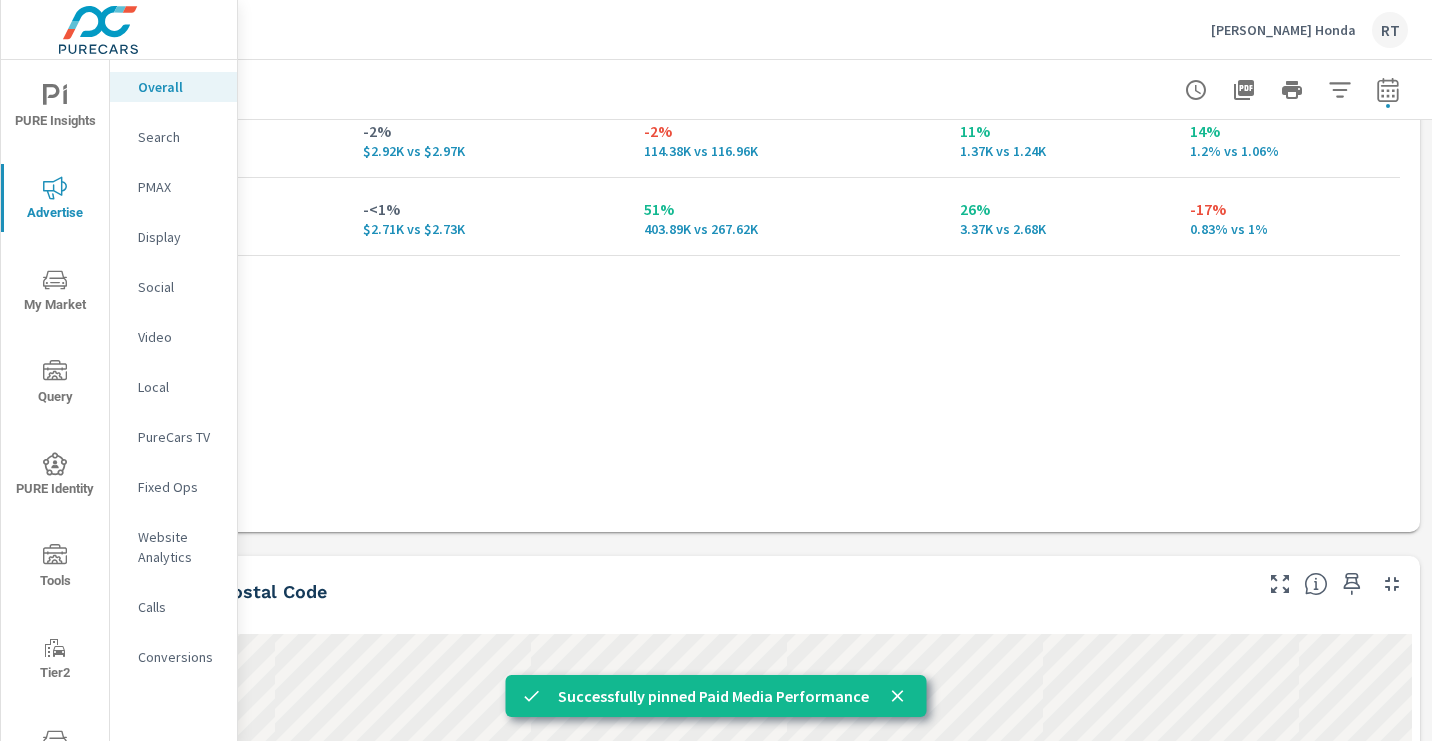 scroll, scrollTop: 443, scrollLeft: 286, axis: both 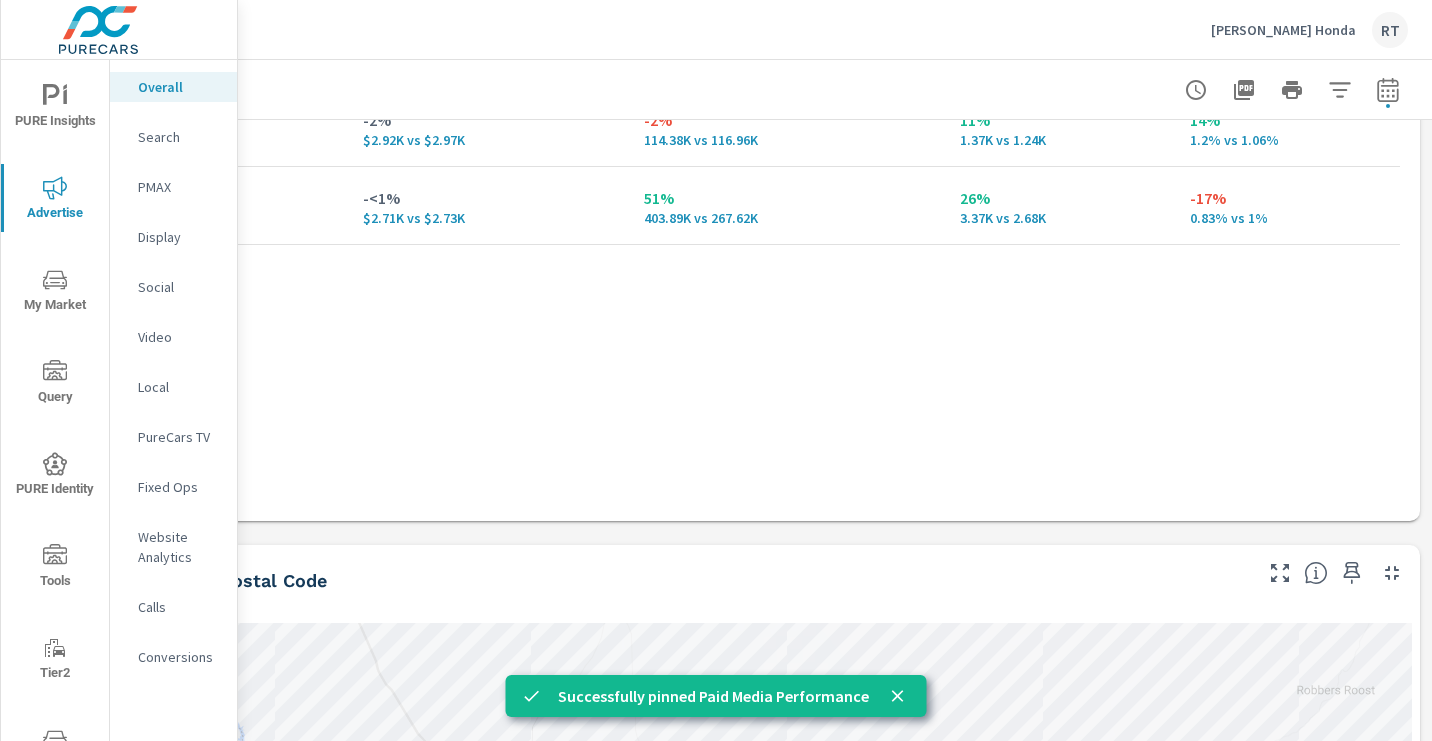click on "PMAX" at bounding box center (179, 187) 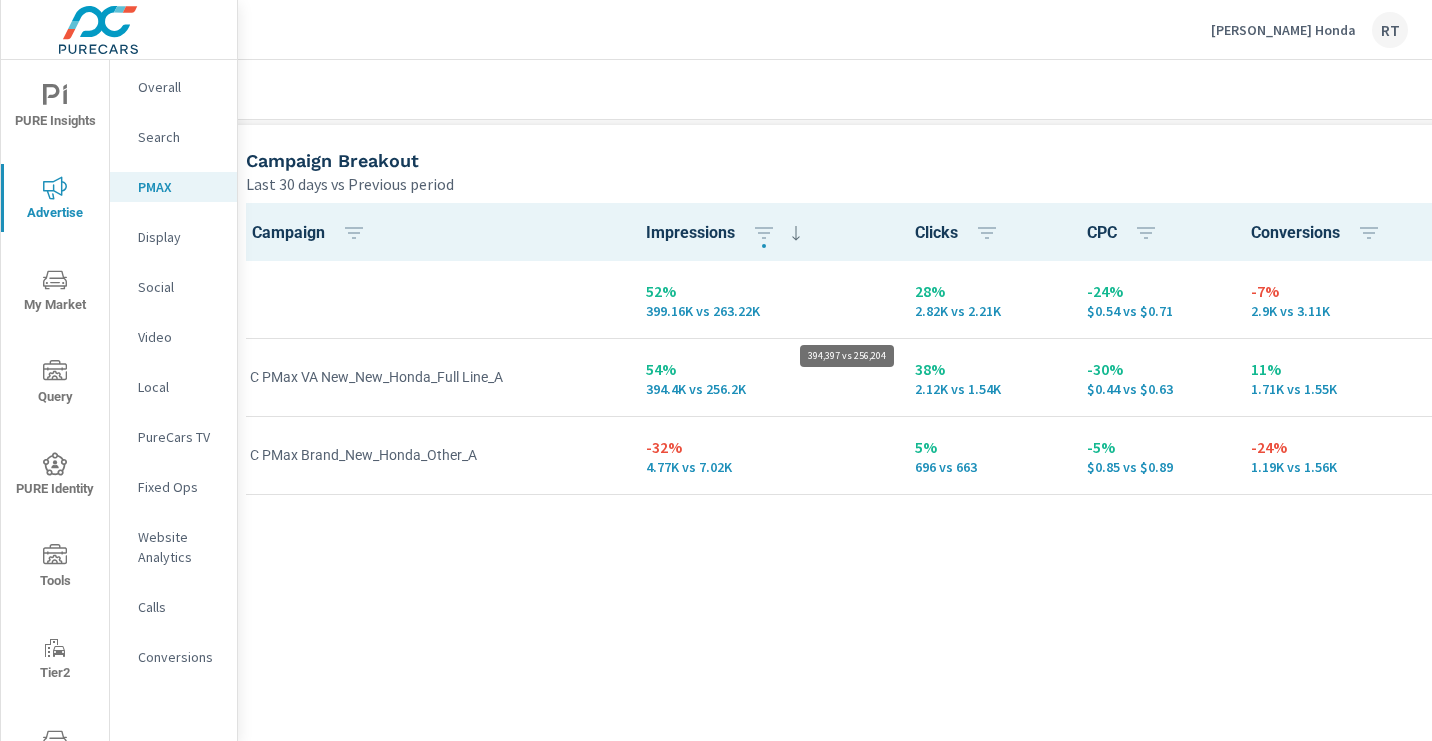 scroll, scrollTop: 221, scrollLeft: 286, axis: both 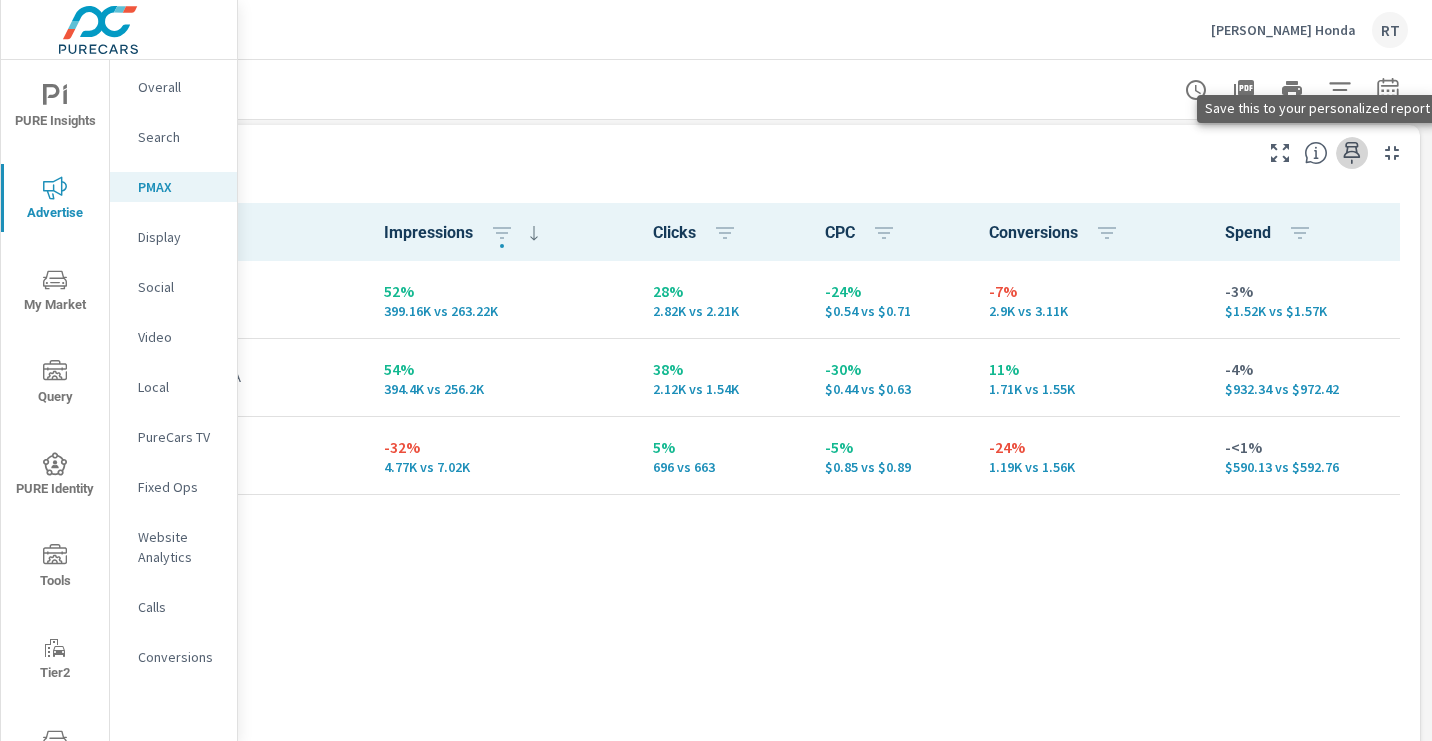 click 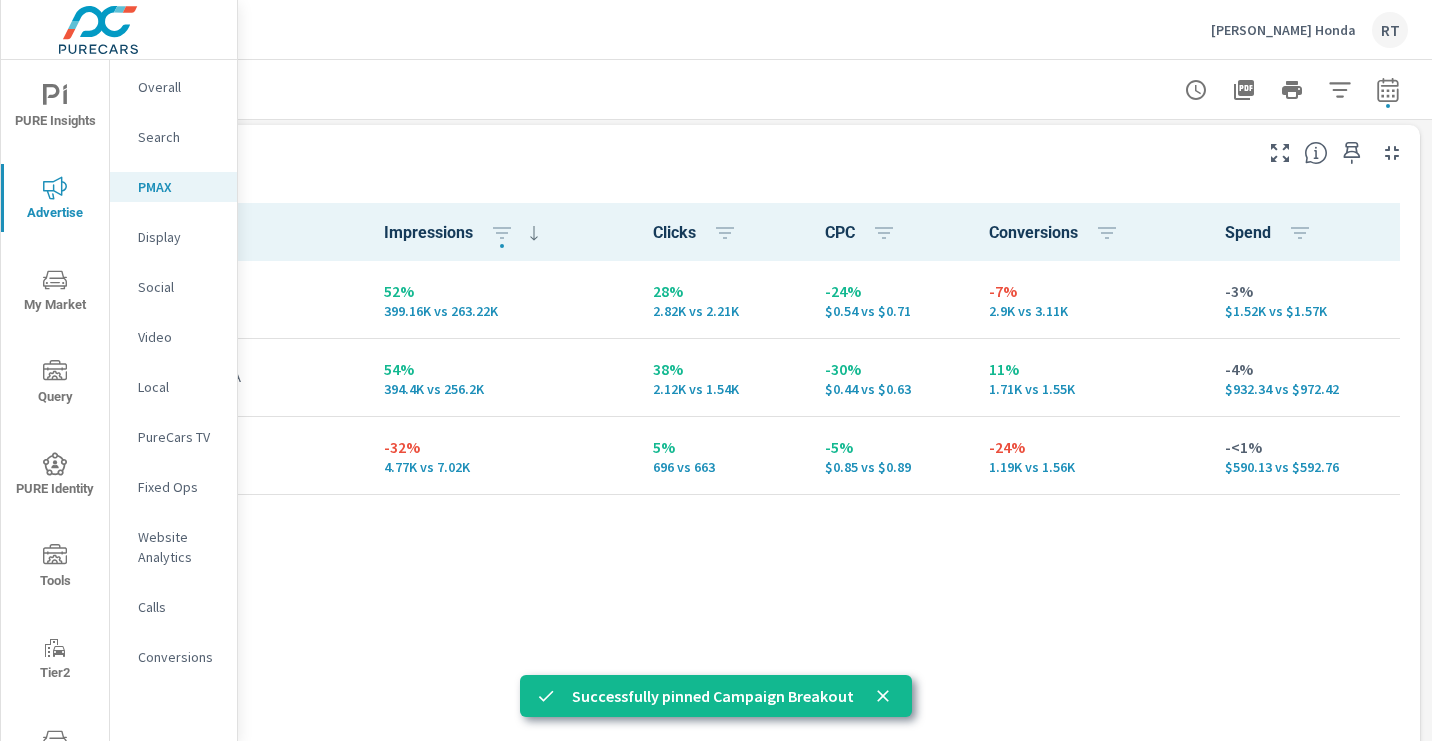 click on "Display" at bounding box center (179, 237) 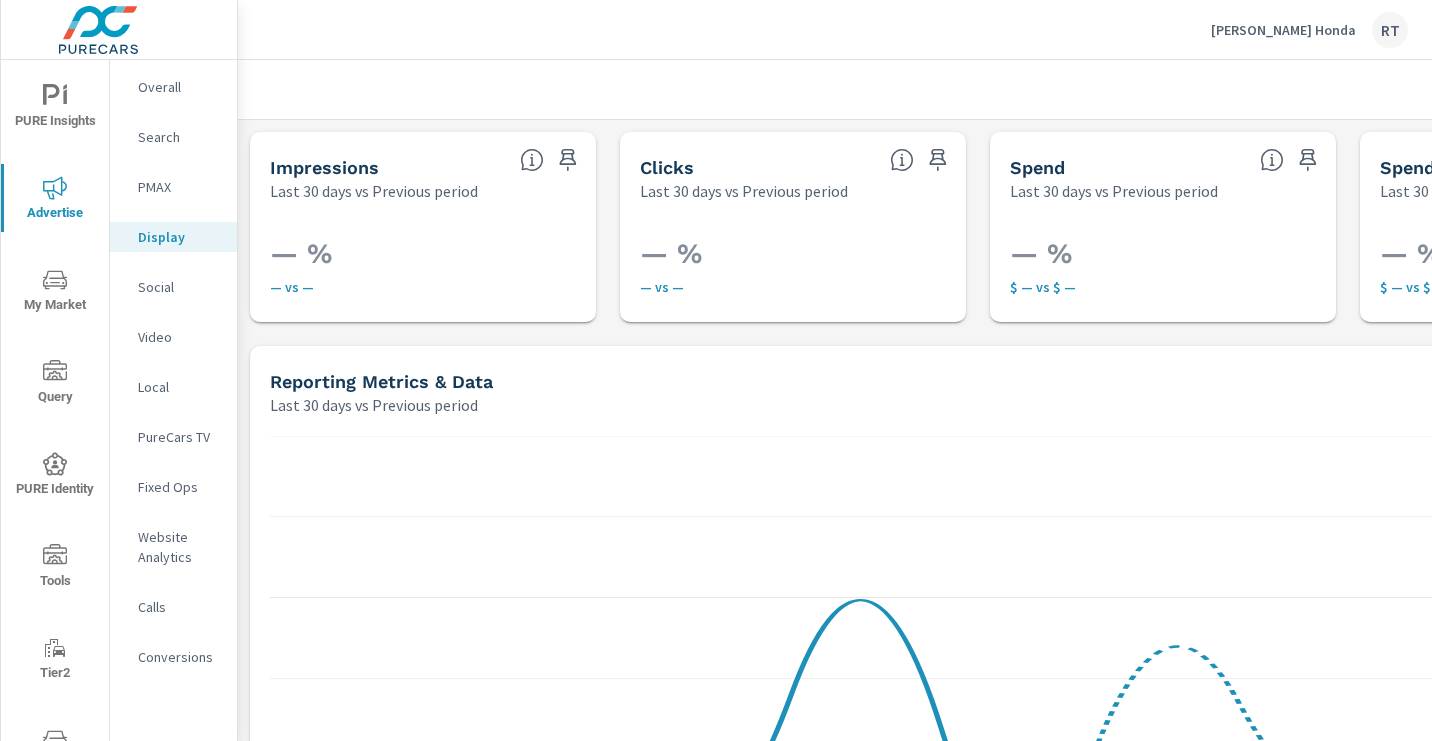 click on "PureCars TV" at bounding box center [179, 437] 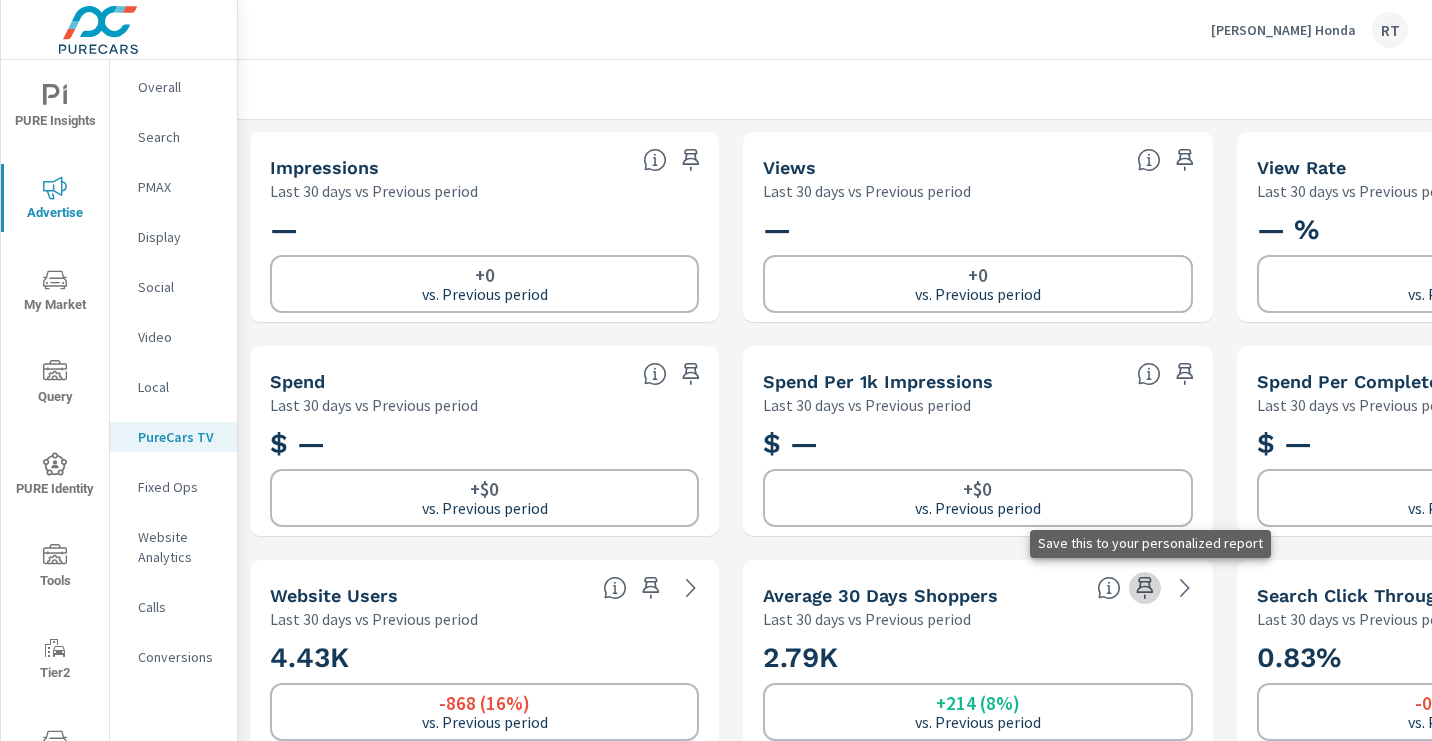 click 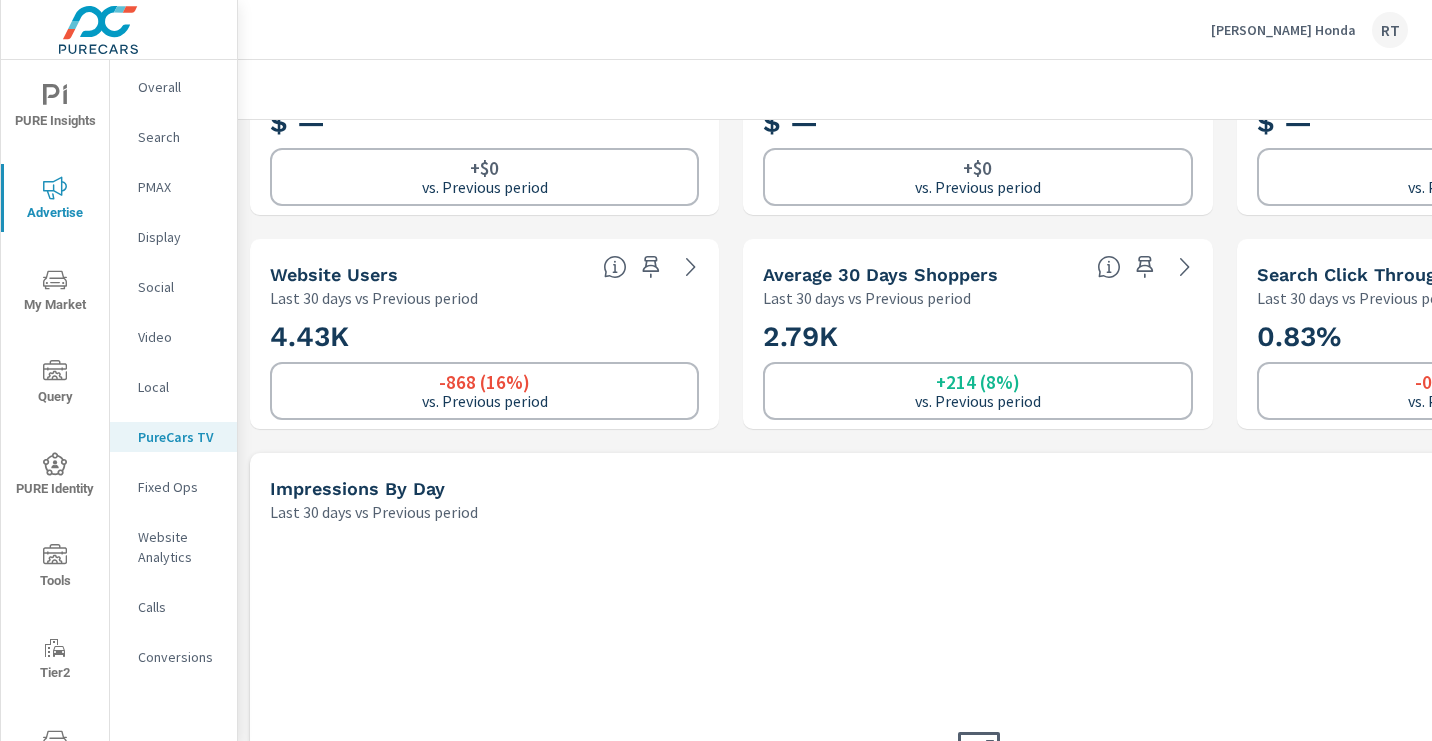 scroll, scrollTop: 322, scrollLeft: 0, axis: vertical 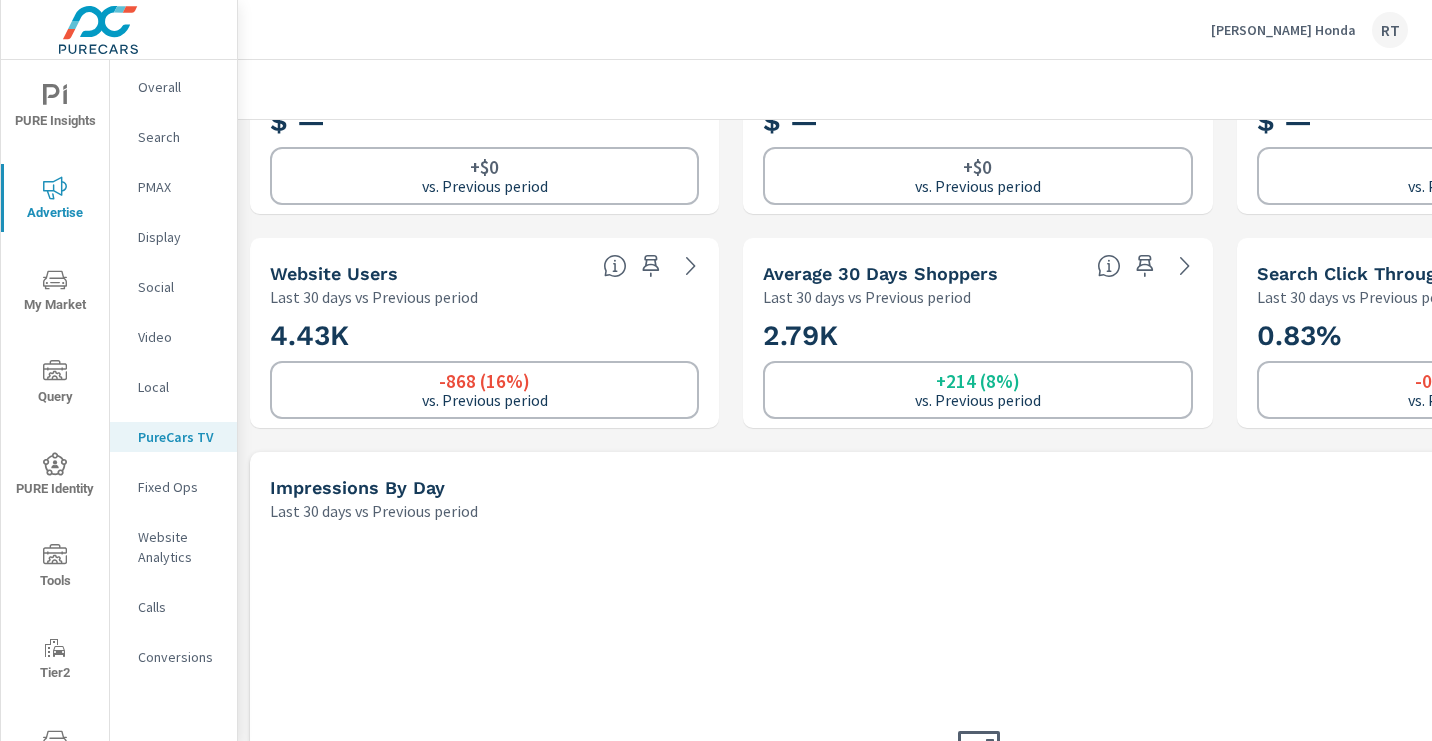 click on "Conversions" at bounding box center [179, 657] 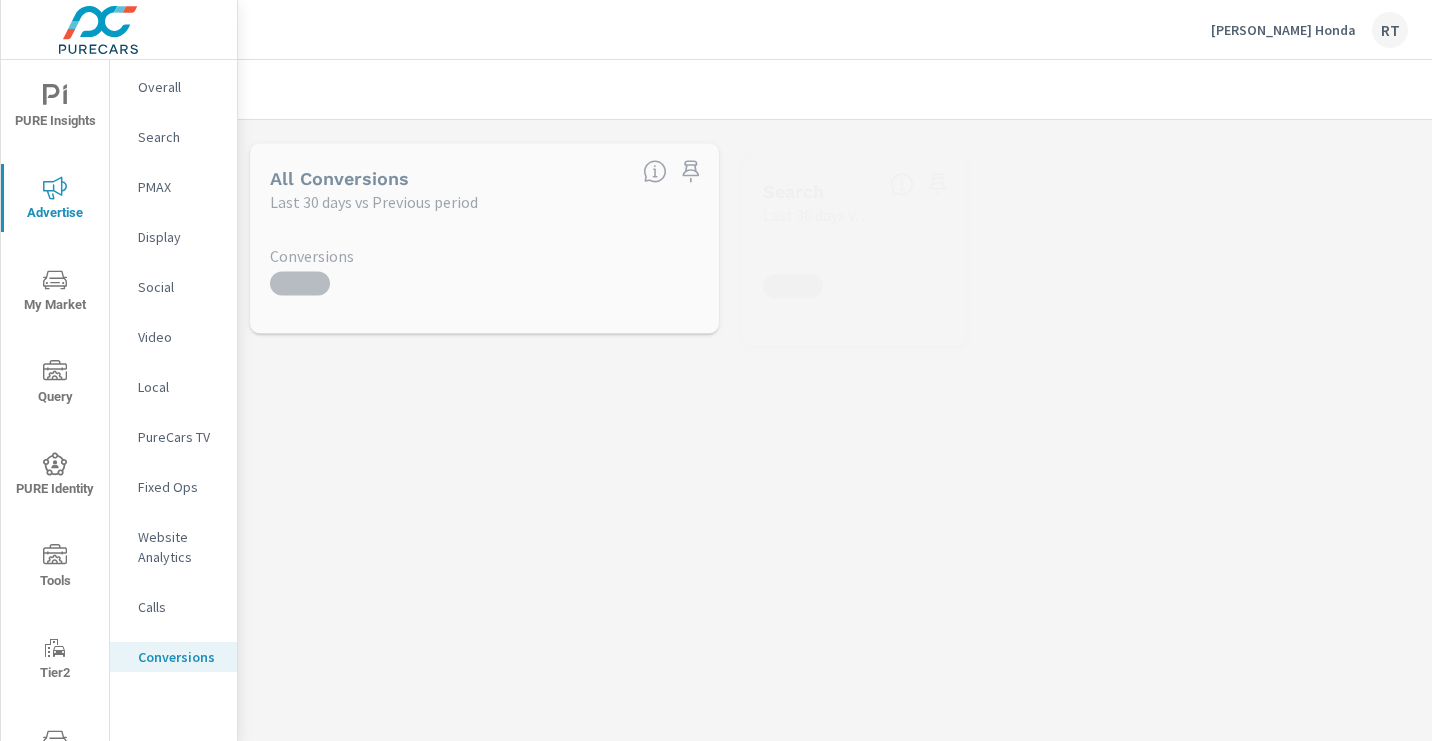 scroll, scrollTop: 1, scrollLeft: 0, axis: vertical 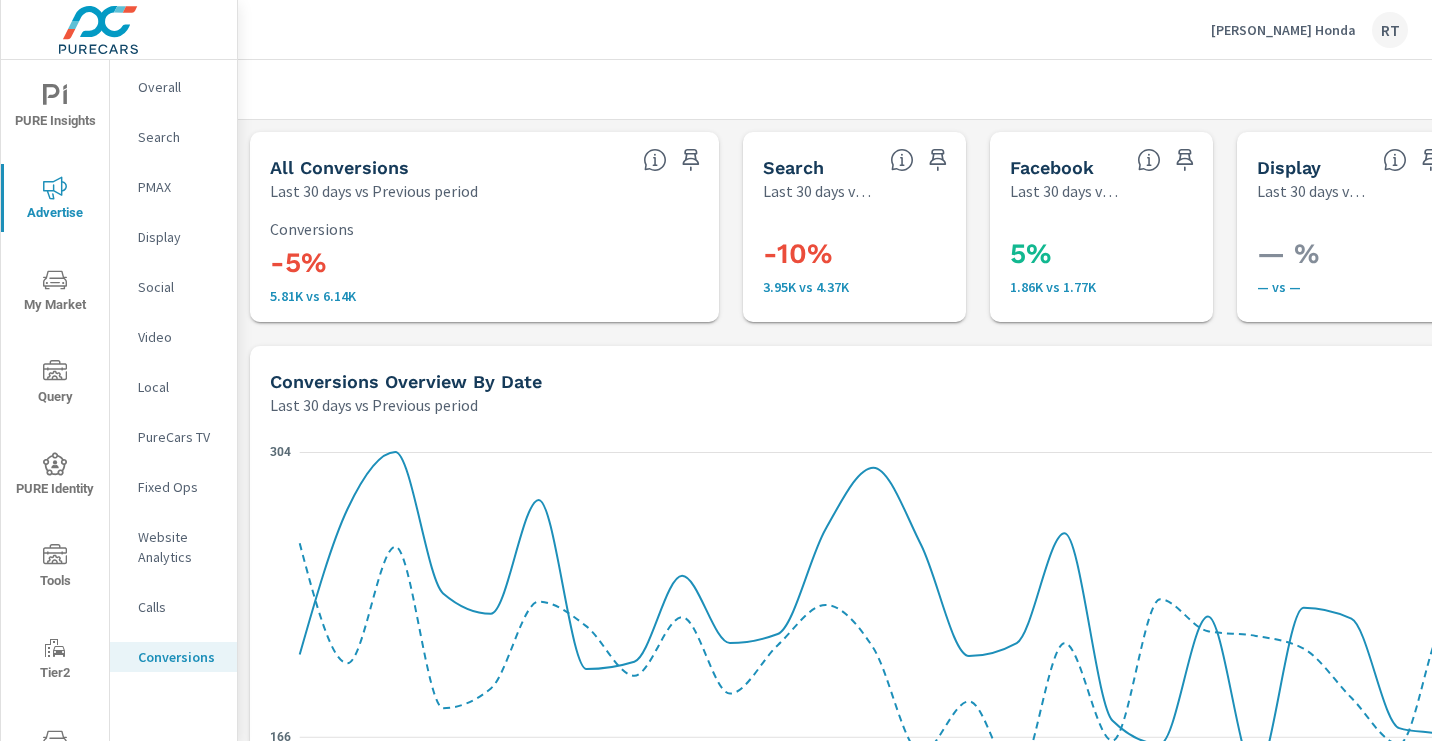 click 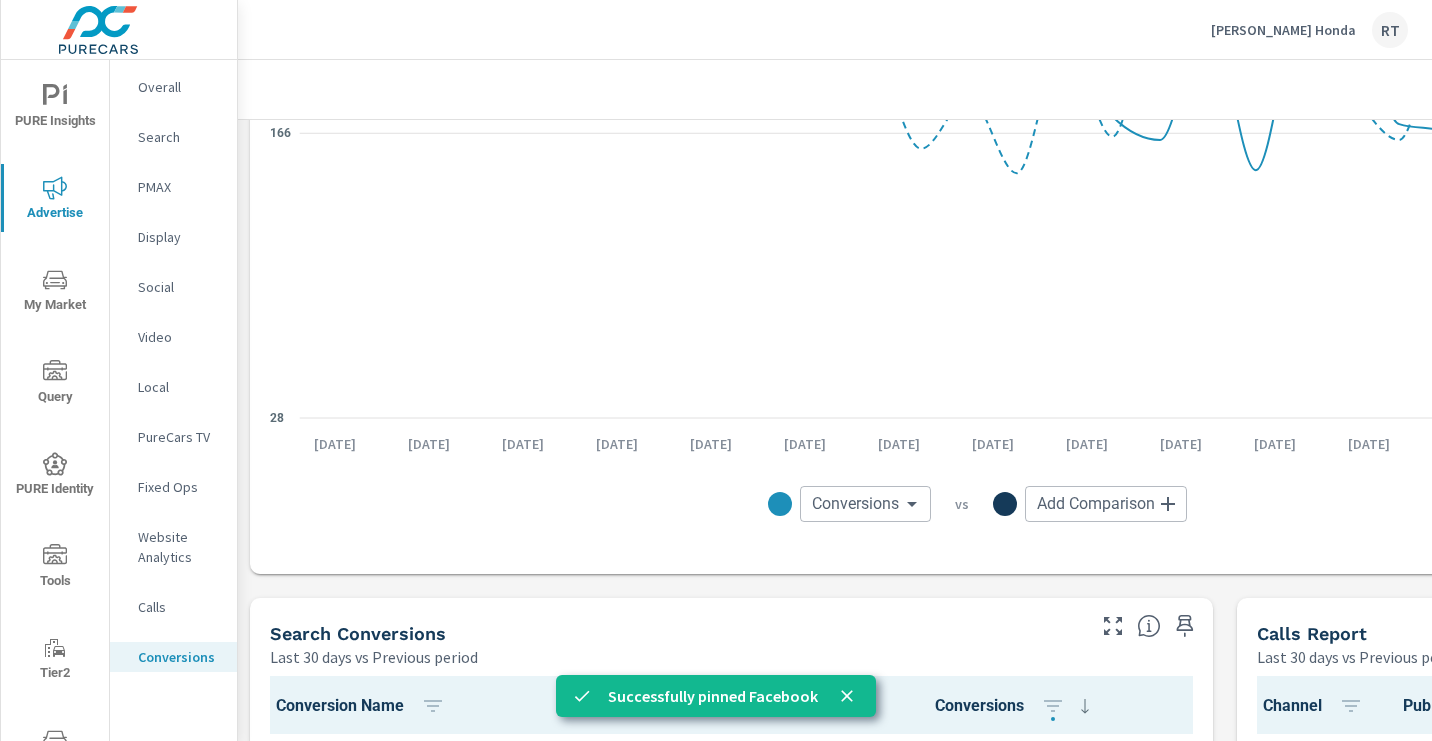 scroll, scrollTop: 606, scrollLeft: 0, axis: vertical 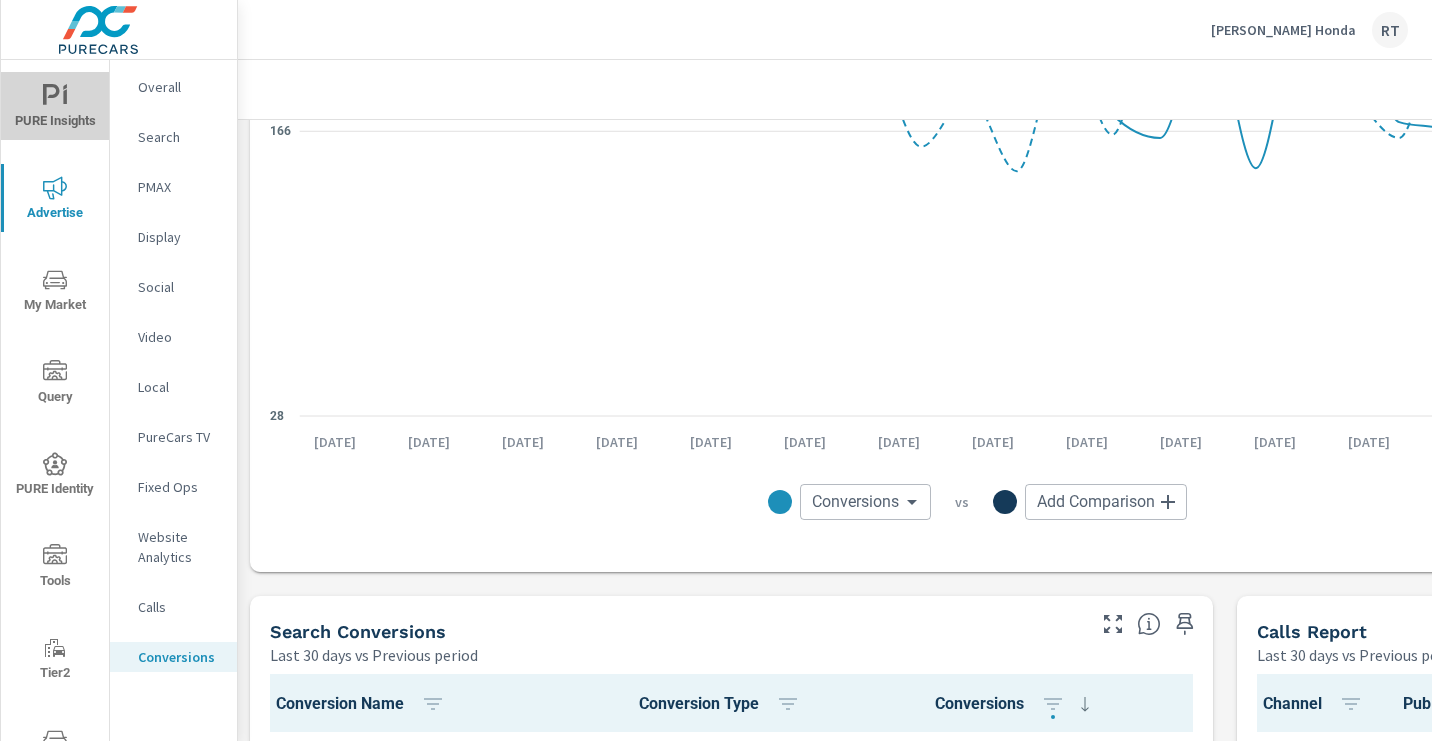 click on "PURE Insights" at bounding box center (55, 108) 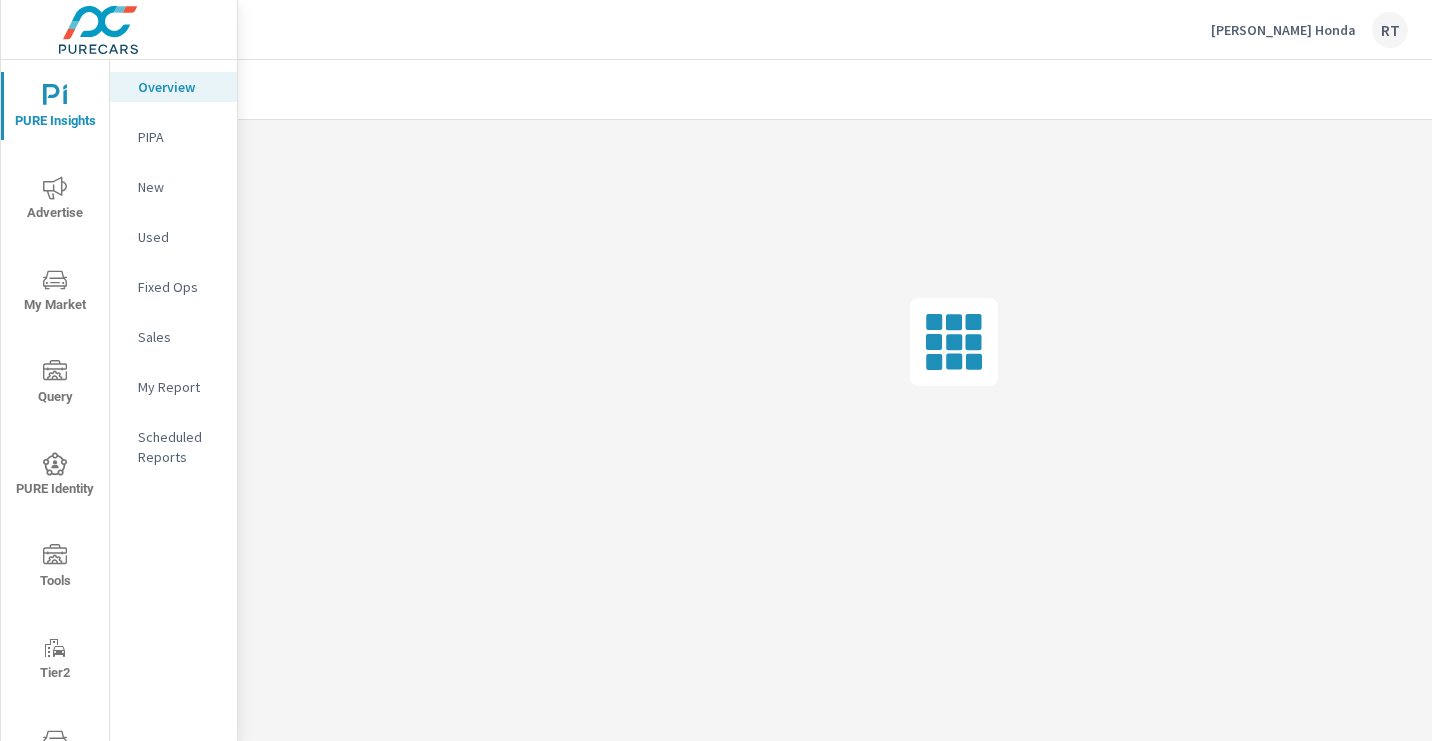 click on "My Report" at bounding box center [173, 387] 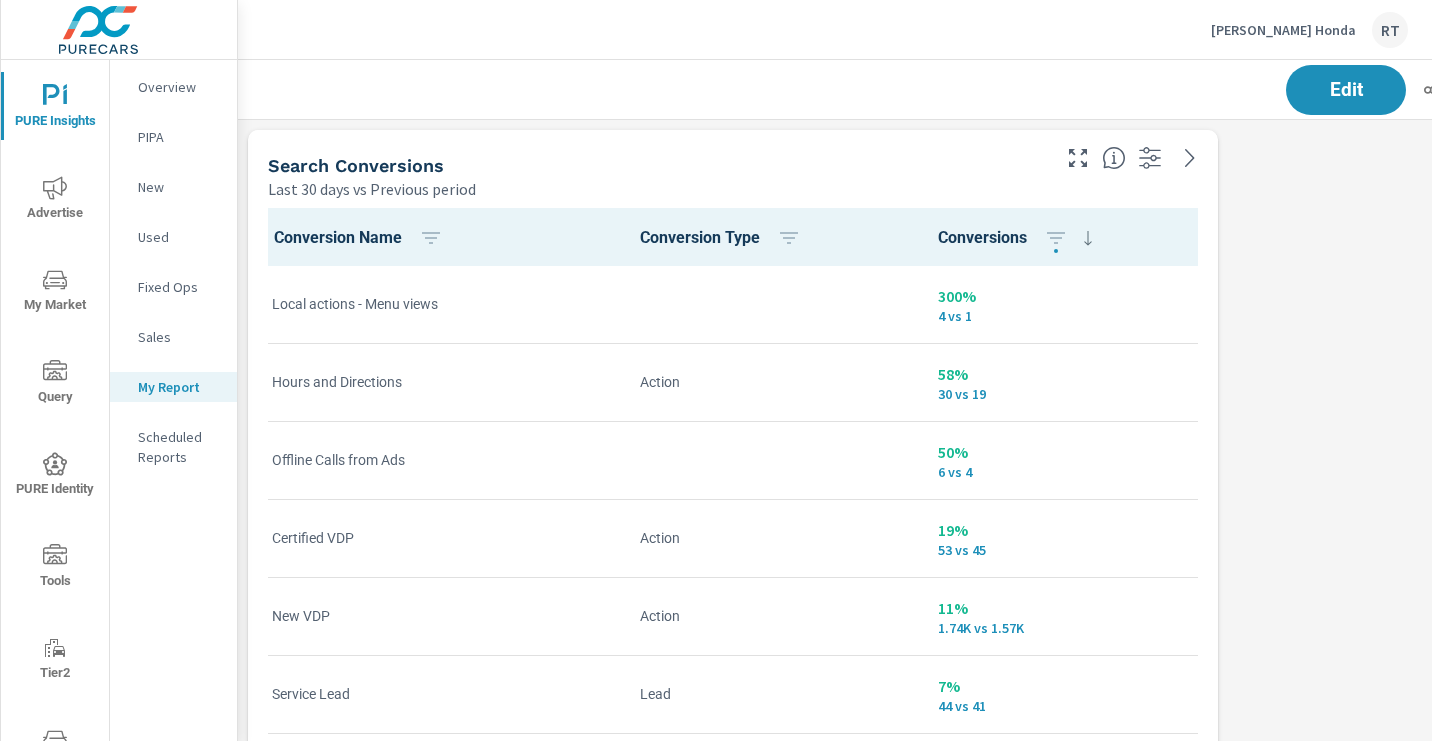 scroll, scrollTop: 1, scrollLeft: 0, axis: vertical 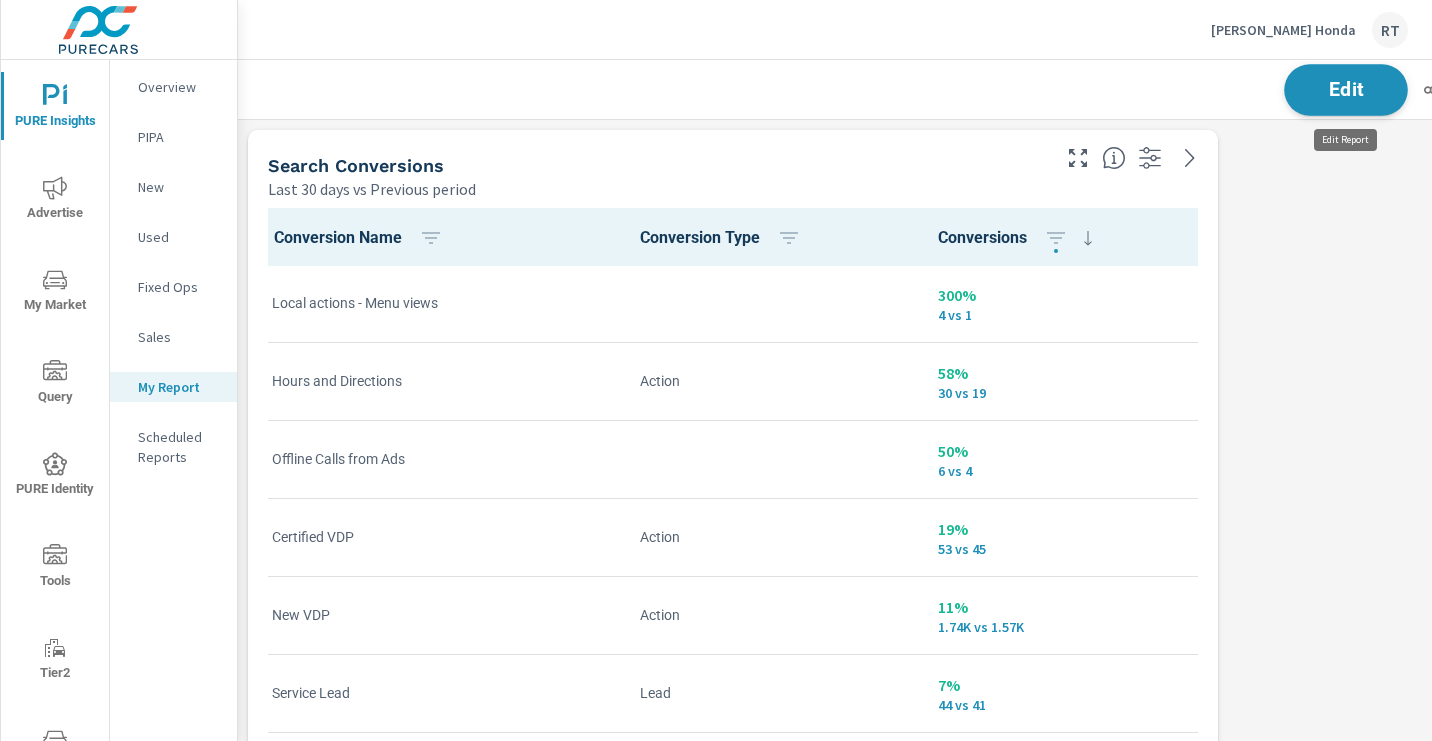 click on "Edit" at bounding box center (1346, 89) 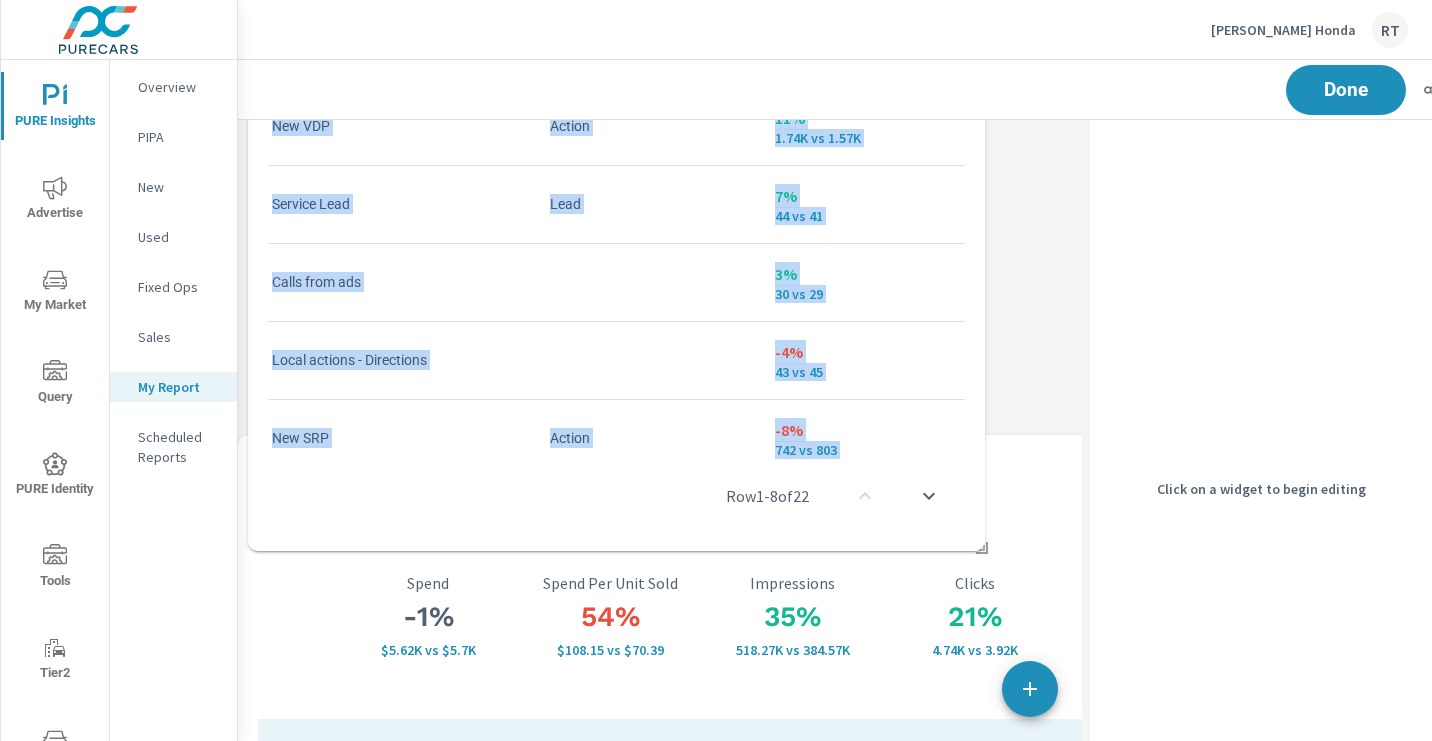 scroll, scrollTop: 0, scrollLeft: 0, axis: both 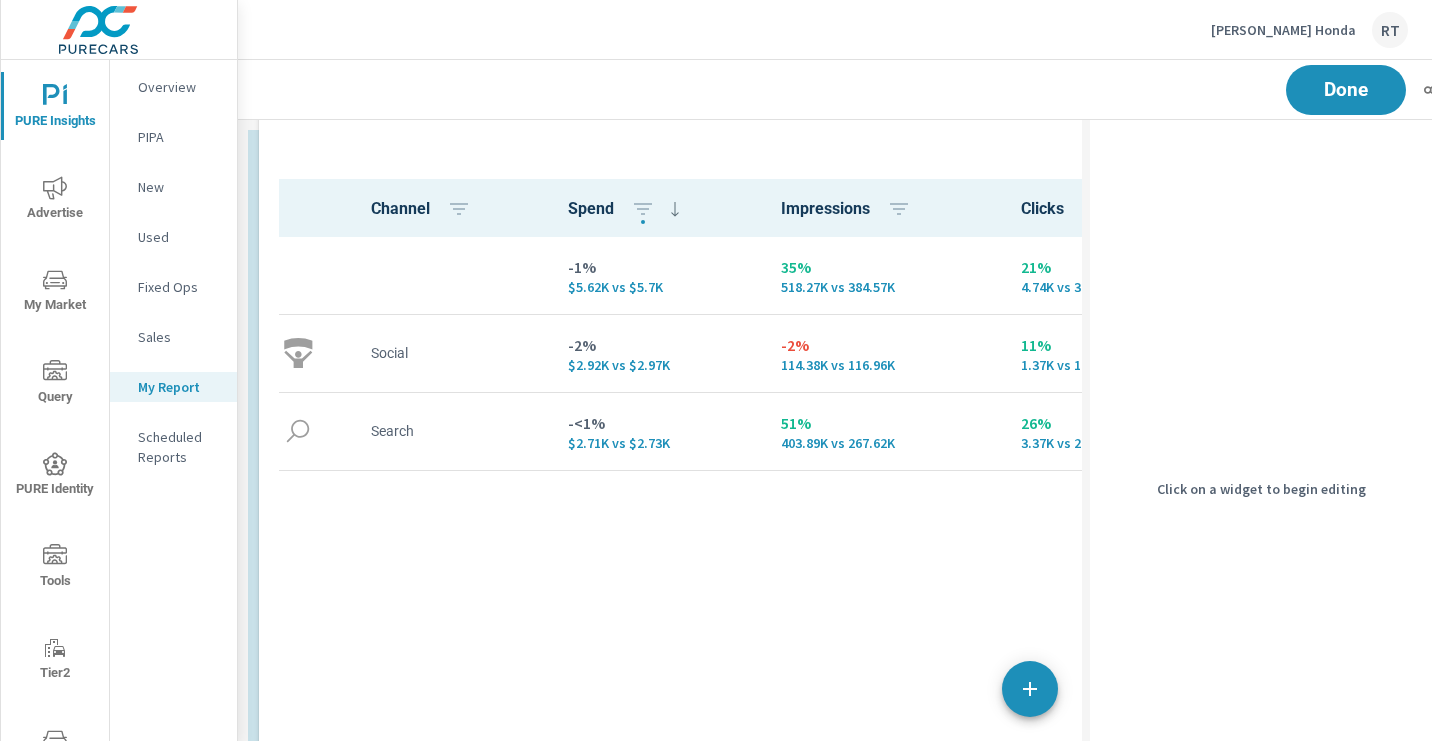 drag, startPoint x: 924, startPoint y: 387, endPoint x: 936, endPoint y: -39, distance: 426.16898 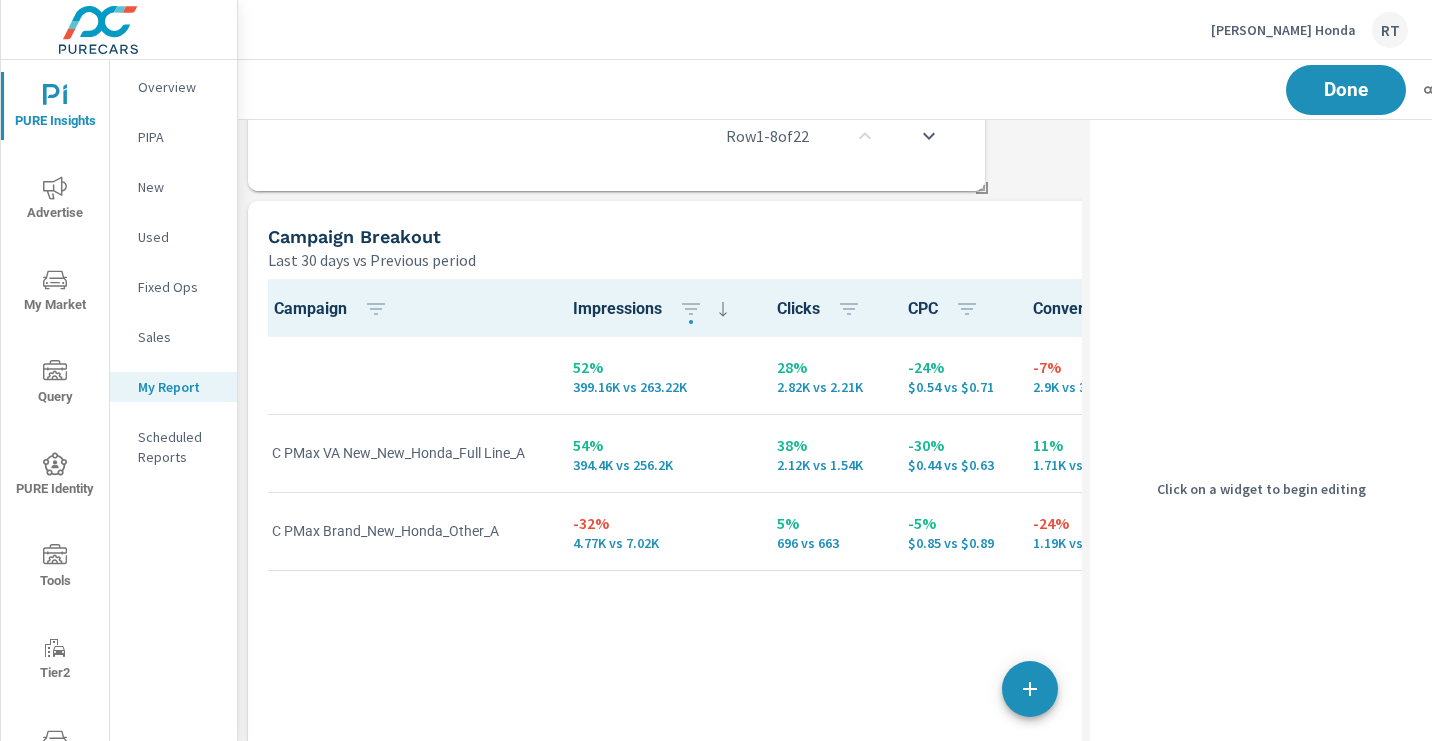 scroll, scrollTop: 1801, scrollLeft: 0, axis: vertical 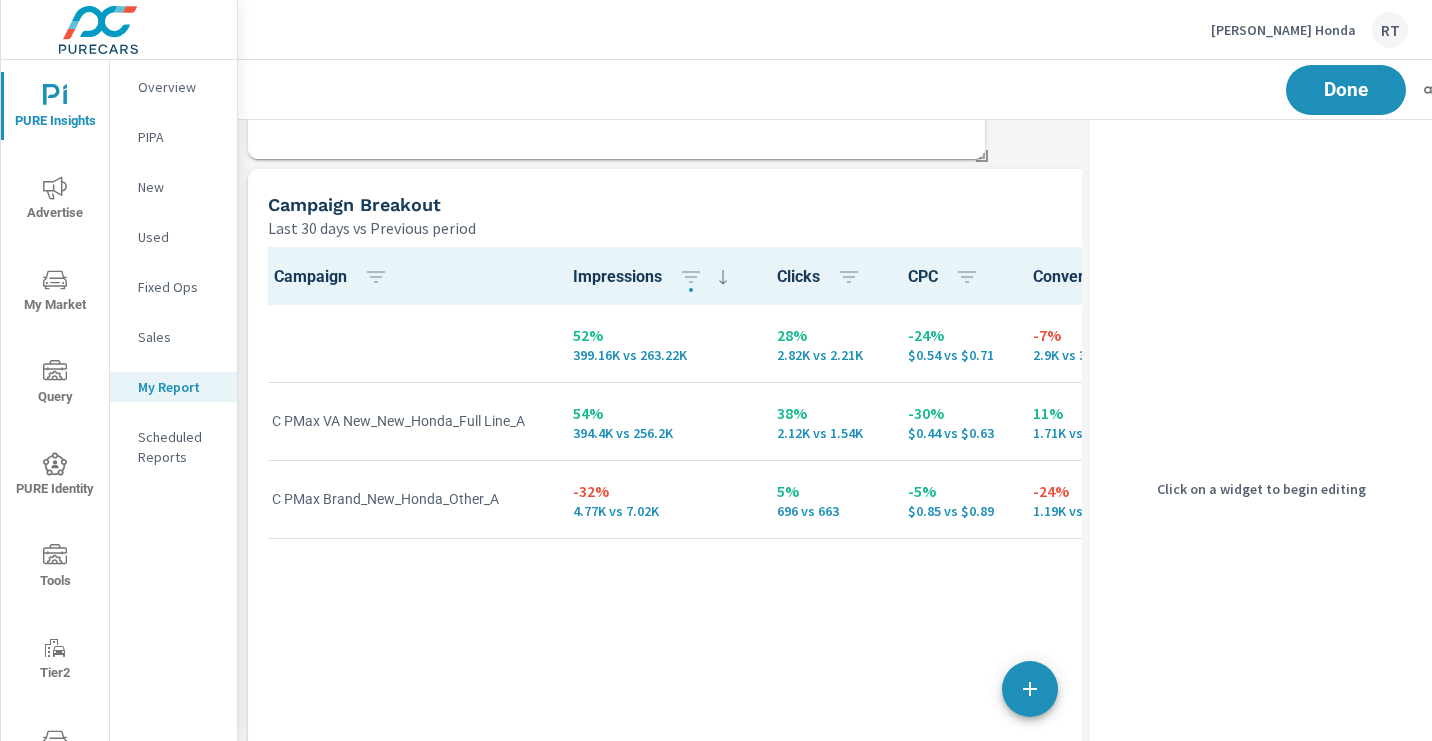 click on "Campaign Breakout" at bounding box center [727, 204] 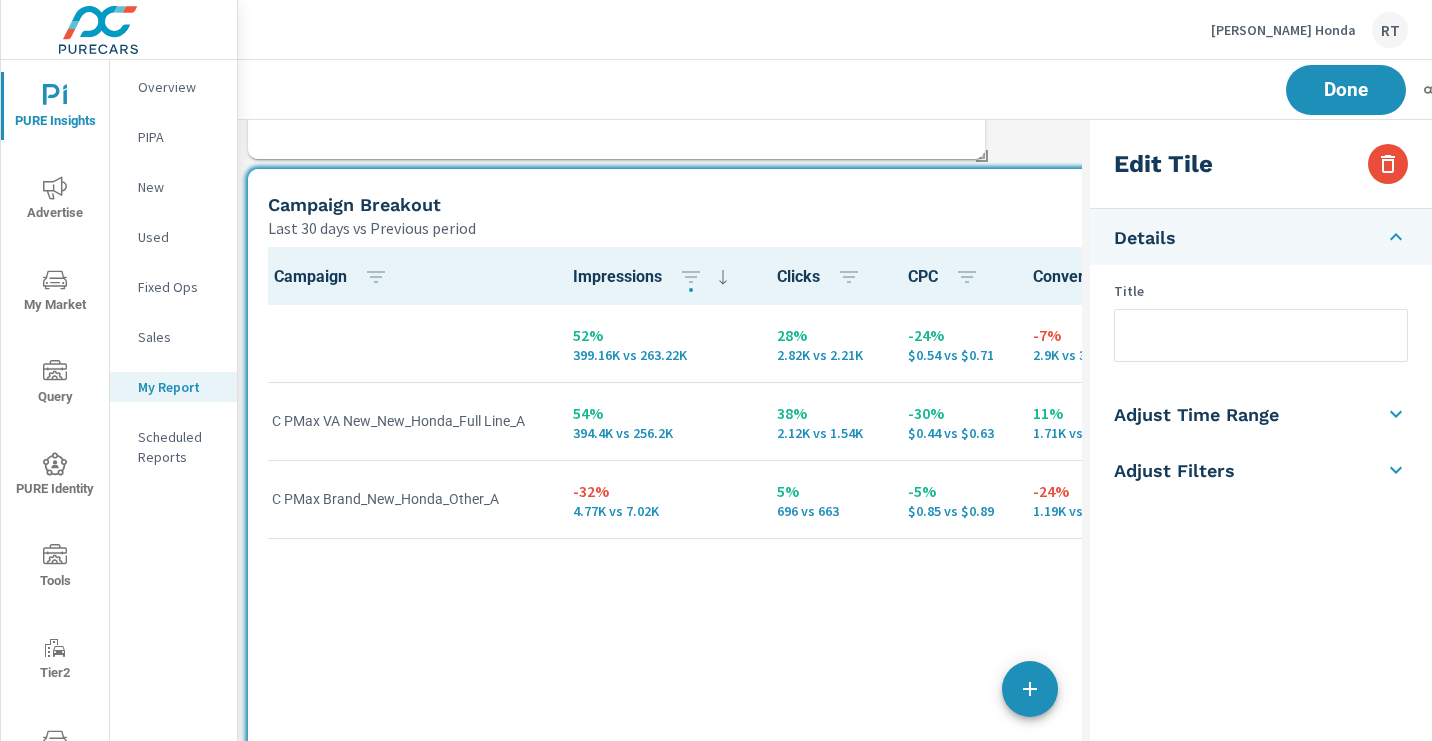 click at bounding box center (1261, 335) 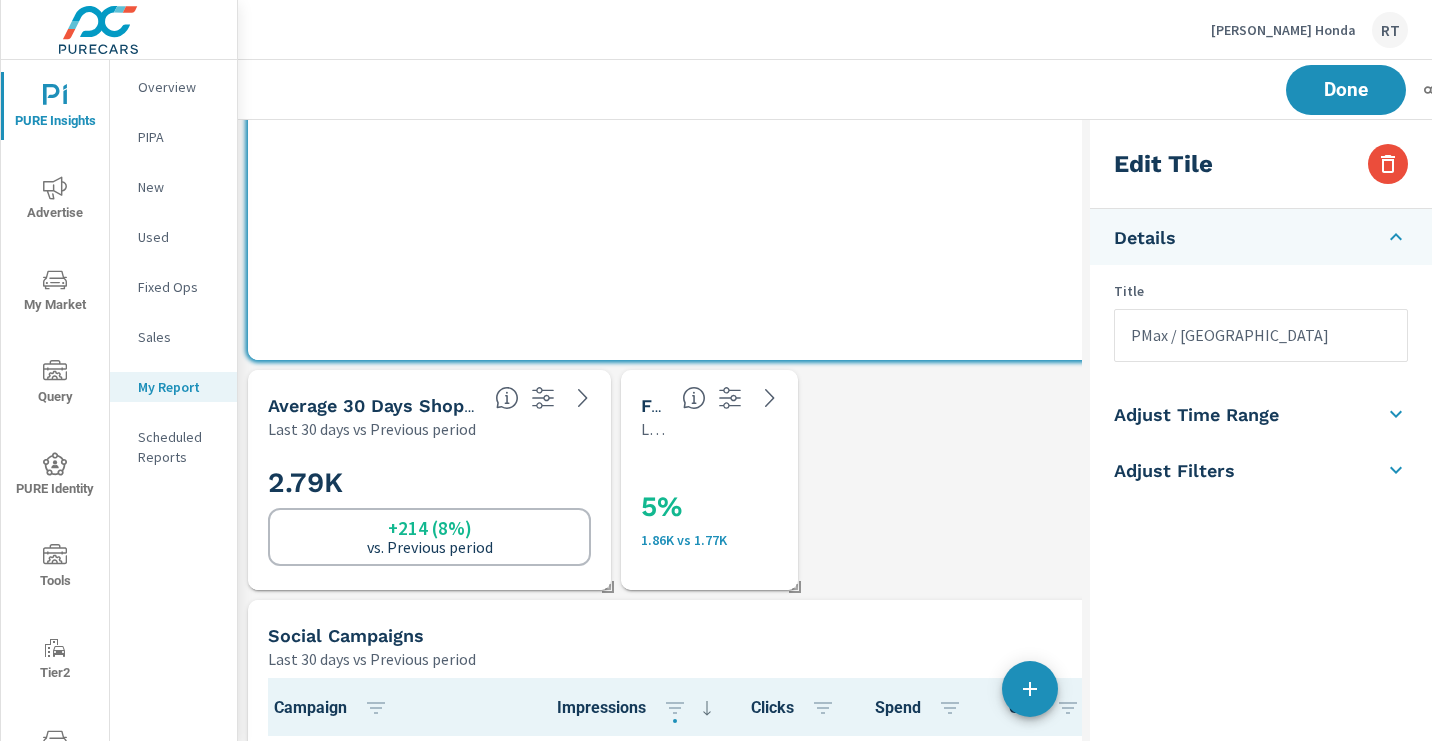 scroll, scrollTop: 2541, scrollLeft: 0, axis: vertical 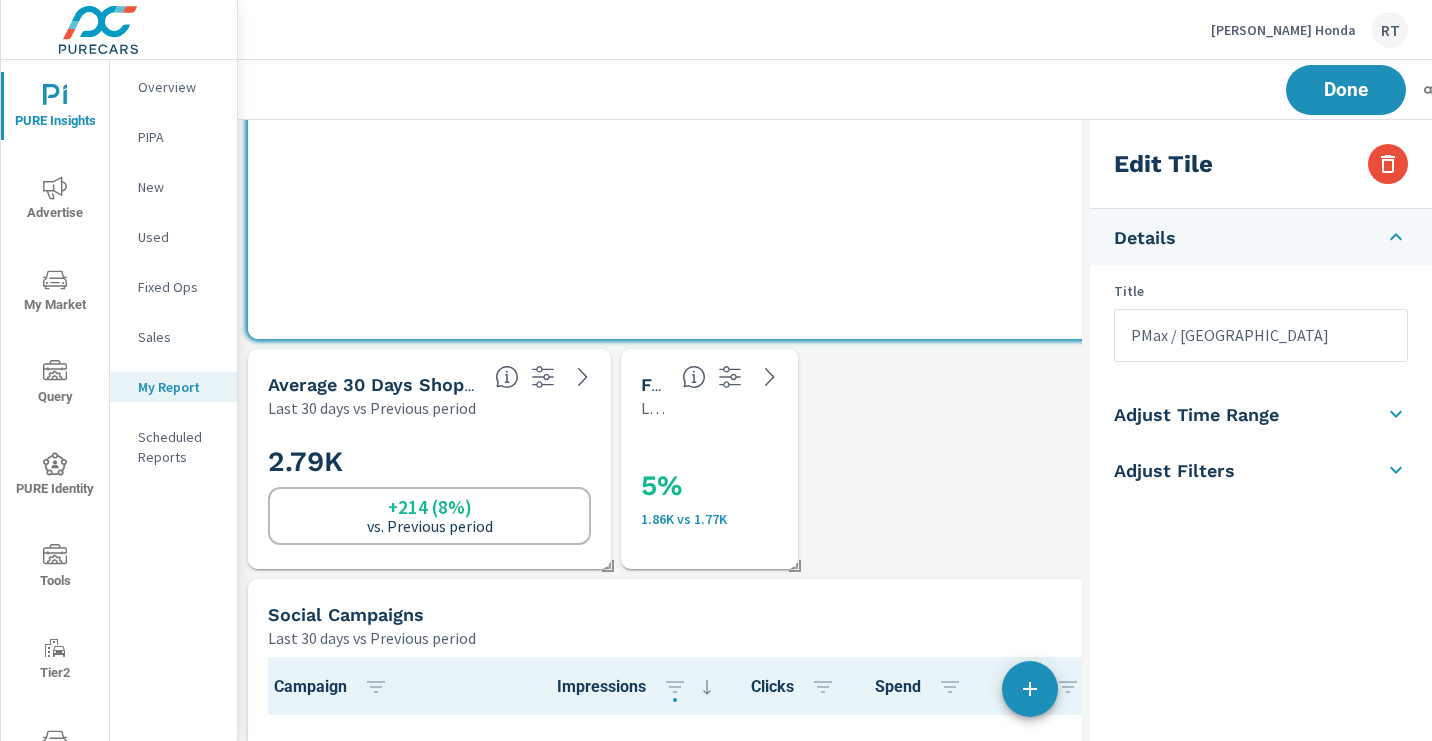 type on "PMax / VA" 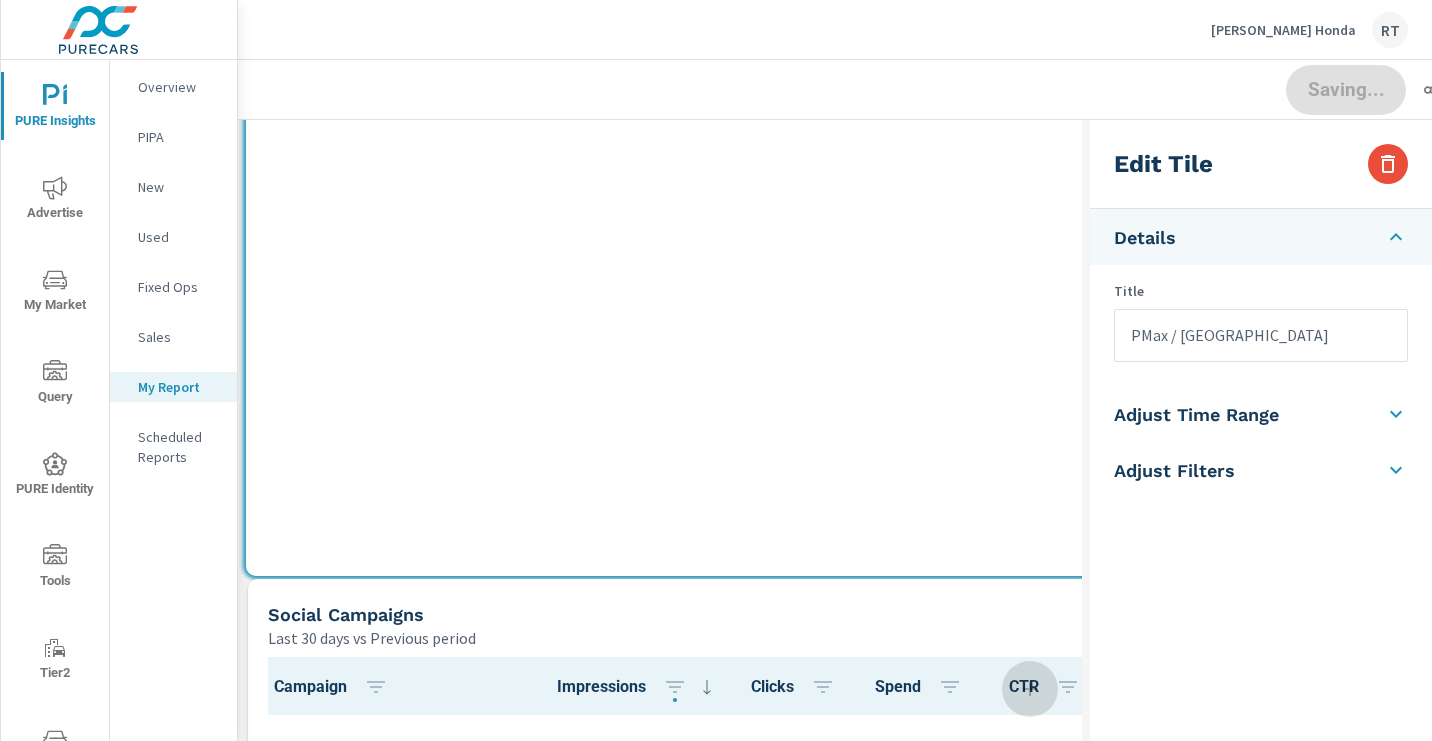 drag, startPoint x: 879, startPoint y: 295, endPoint x: 877, endPoint y: 533, distance: 238.0084 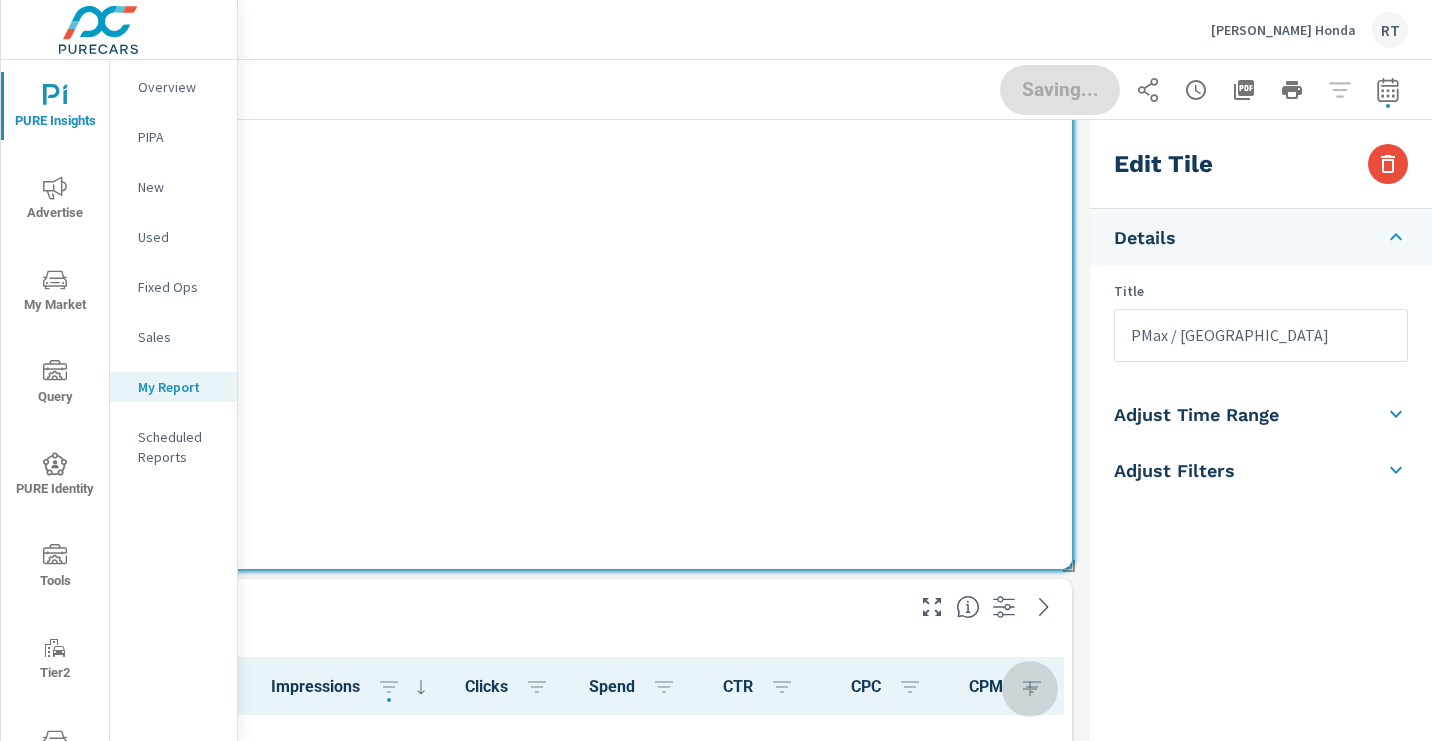 scroll, scrollTop: 0, scrollLeft: 286, axis: horizontal 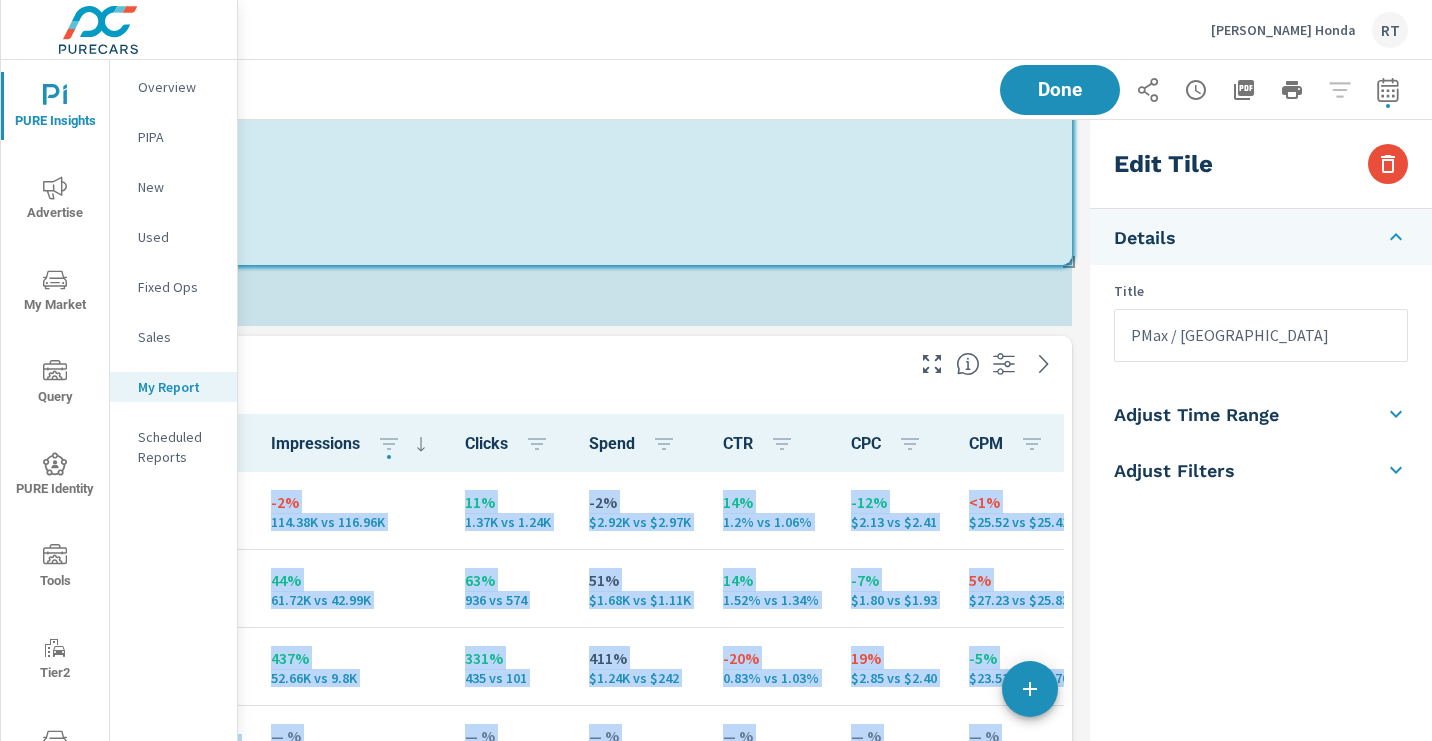 drag, startPoint x: 1066, startPoint y: 554, endPoint x: 1076, endPoint y: 267, distance: 287.17416 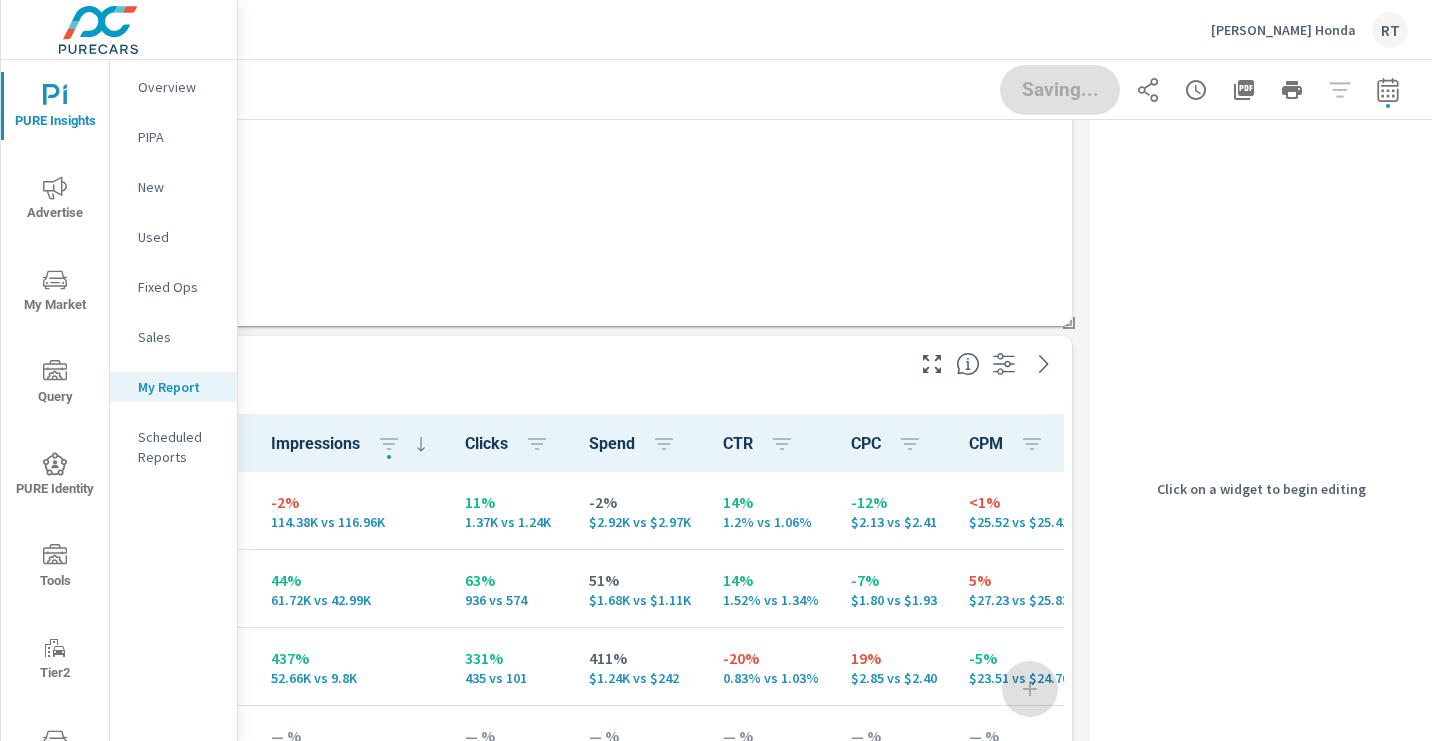 scroll, scrollTop: 0, scrollLeft: 0, axis: both 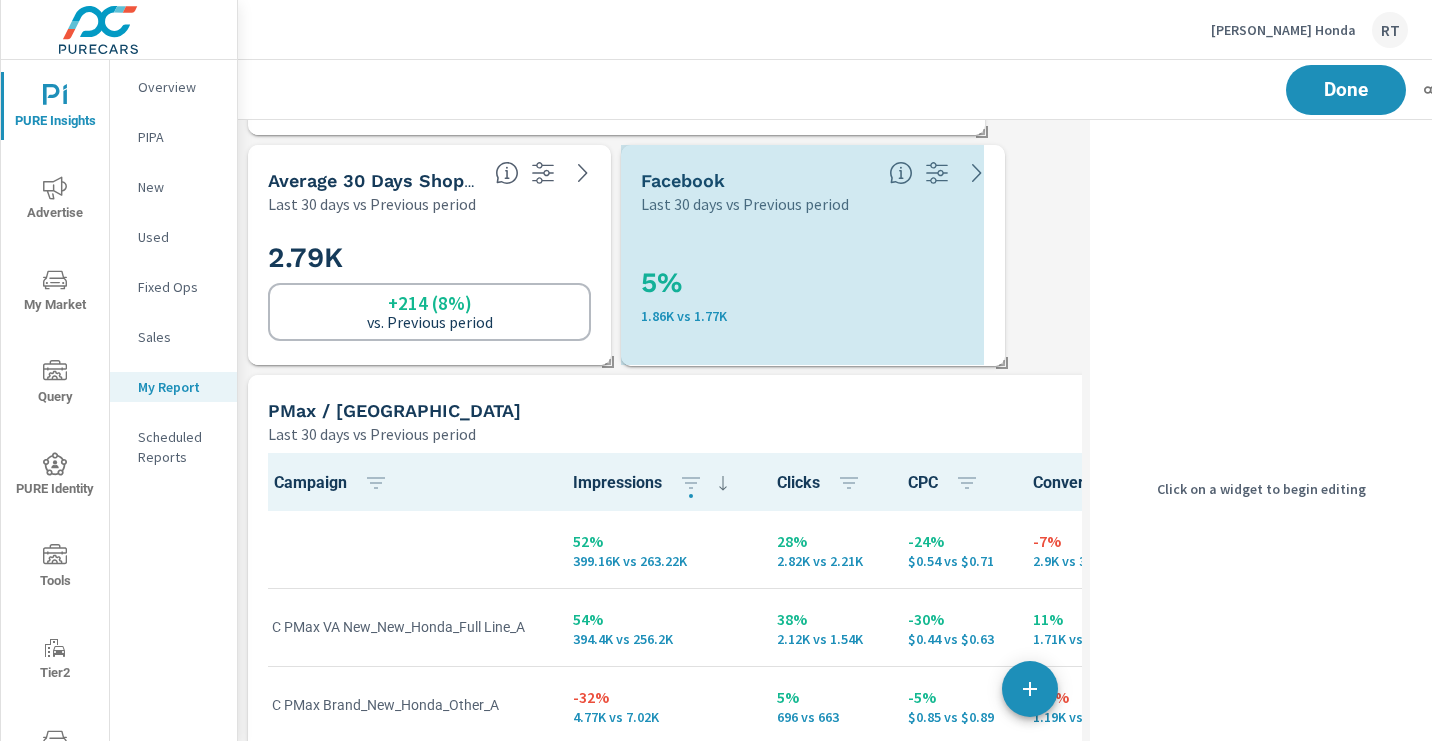 drag, startPoint x: 793, startPoint y: 358, endPoint x: 999, endPoint y: 358, distance: 206 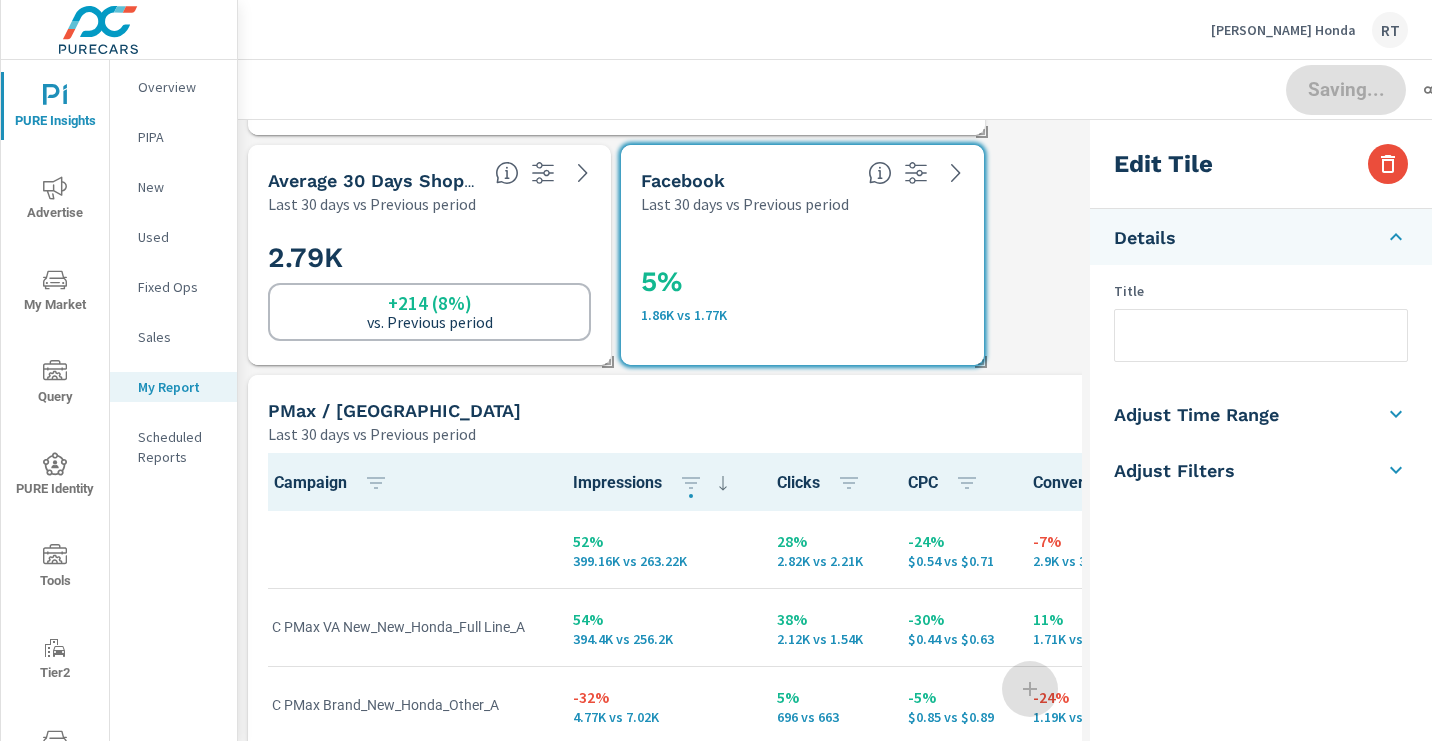 scroll, scrollTop: 0, scrollLeft: 0, axis: both 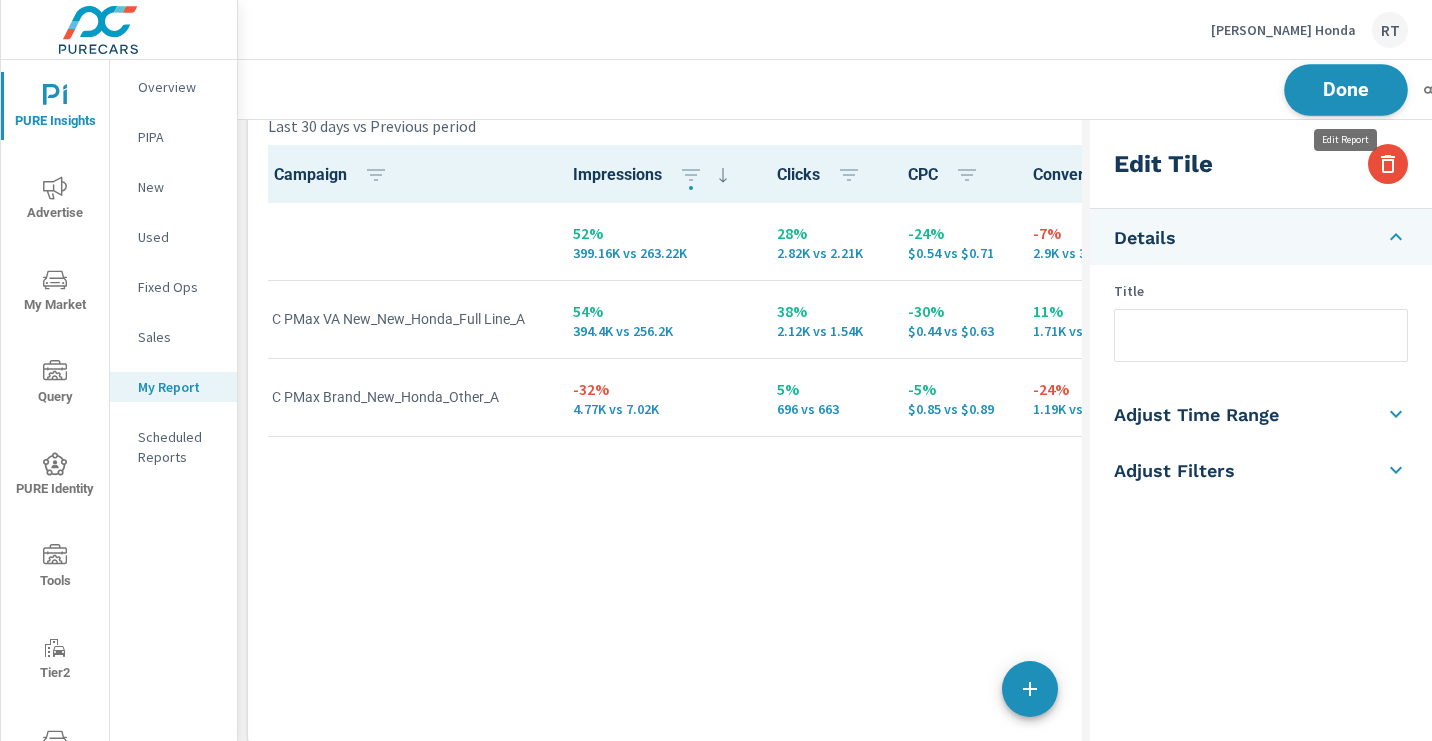 click on "Done" at bounding box center (1346, 89) 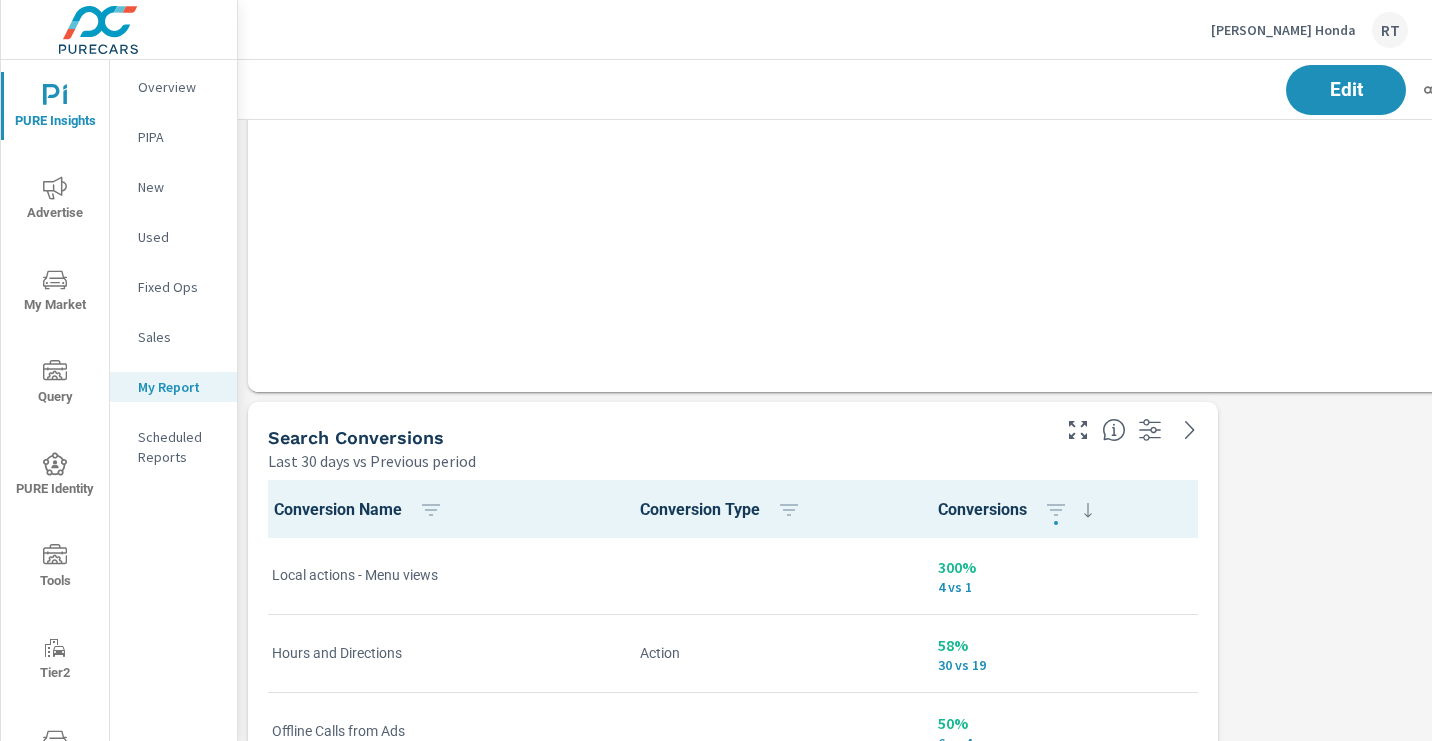 scroll, scrollTop: 316, scrollLeft: 0, axis: vertical 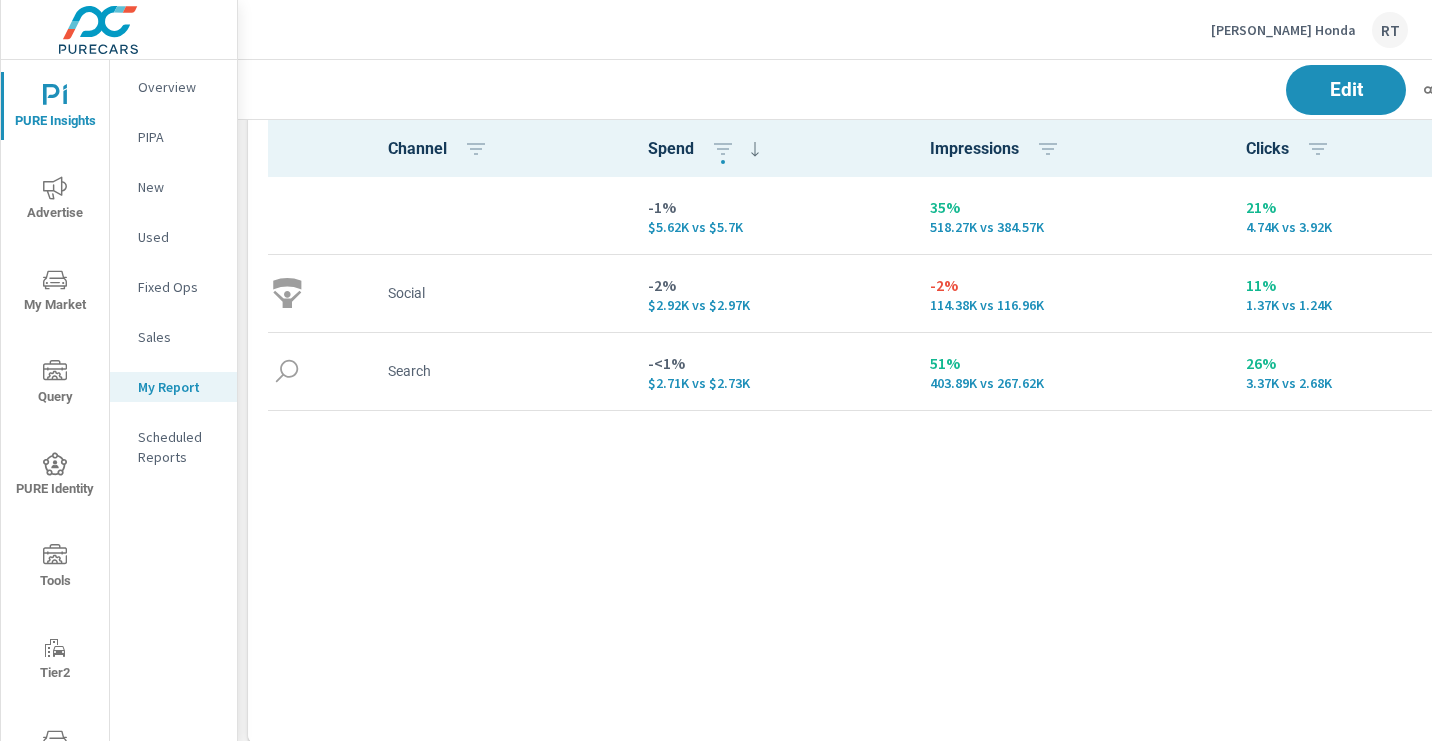 click on "Anderson Honda" at bounding box center (1283, 30) 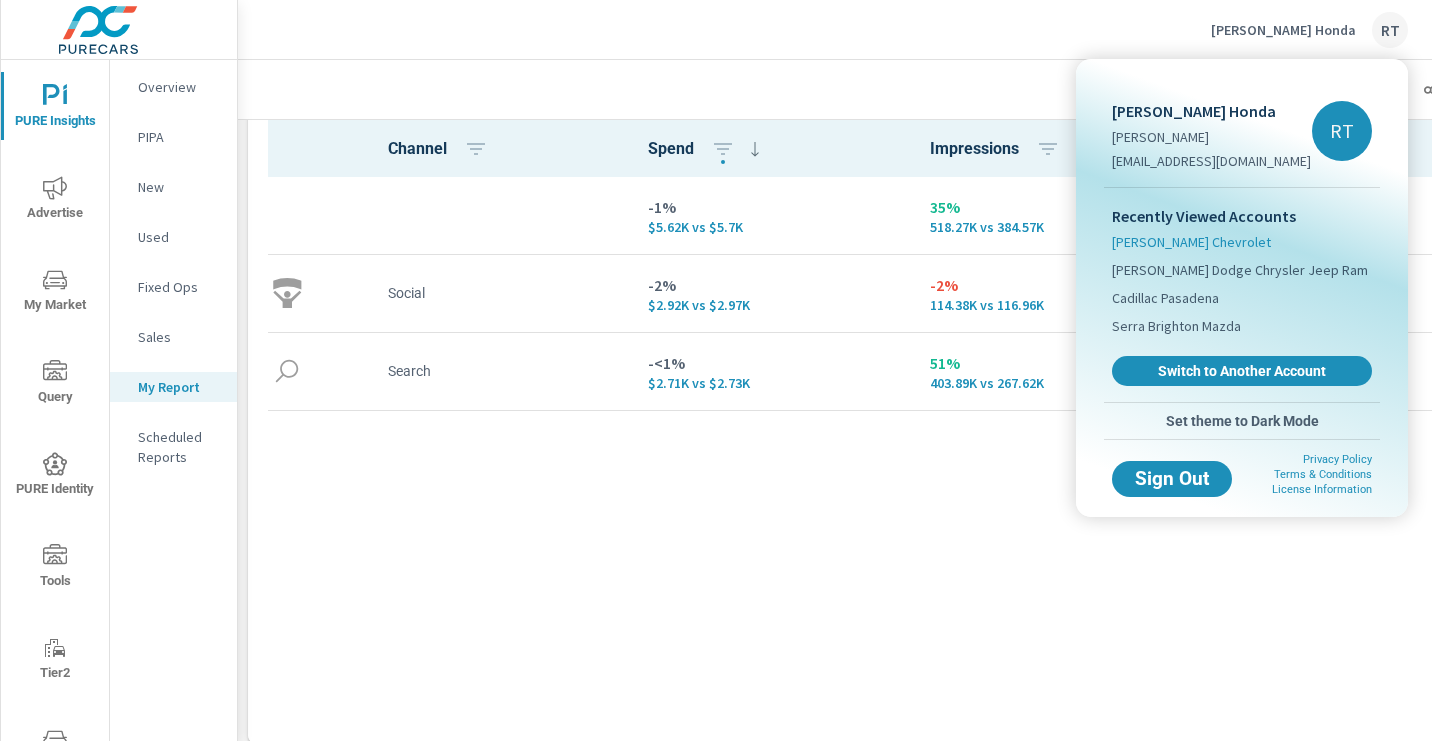 click on "Anderson Chevrolet" at bounding box center [1191, 242] 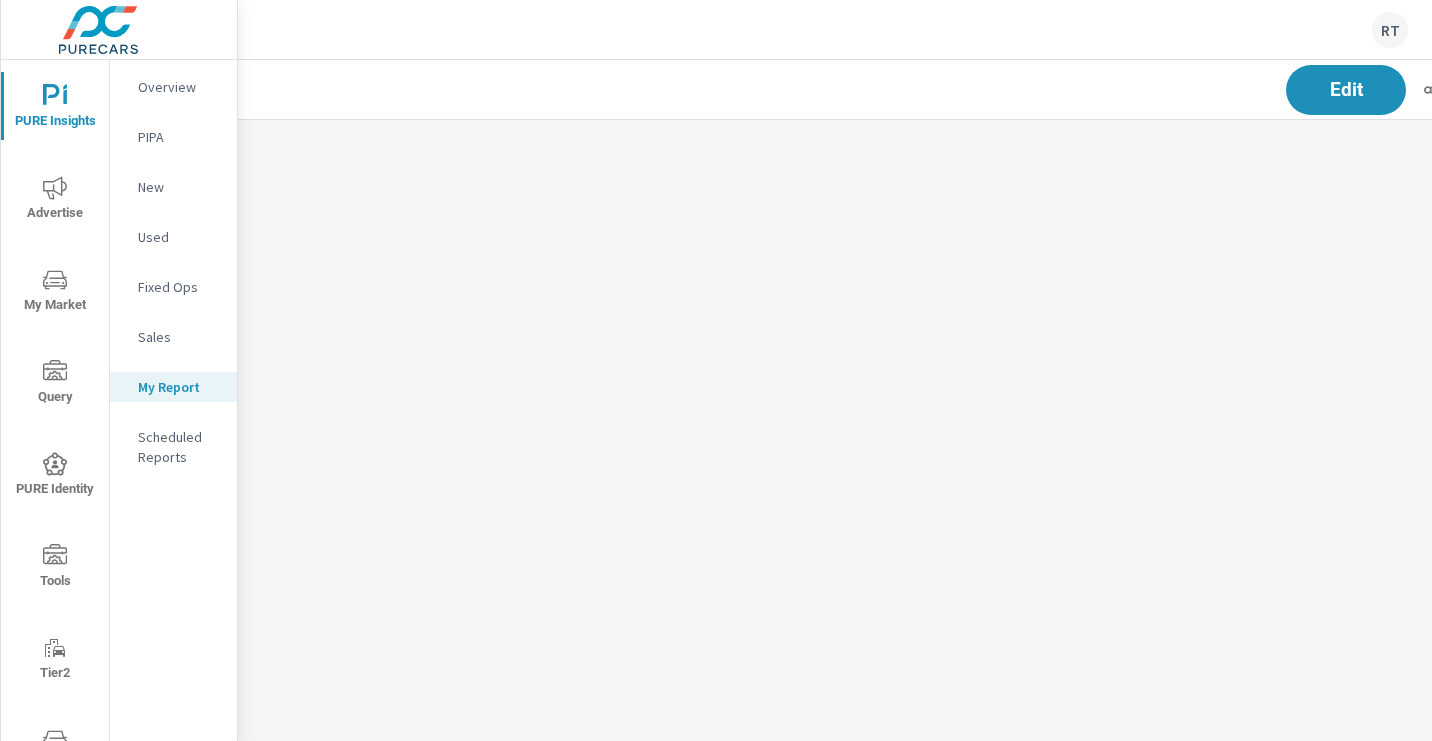 scroll, scrollTop: 0, scrollLeft: 0, axis: both 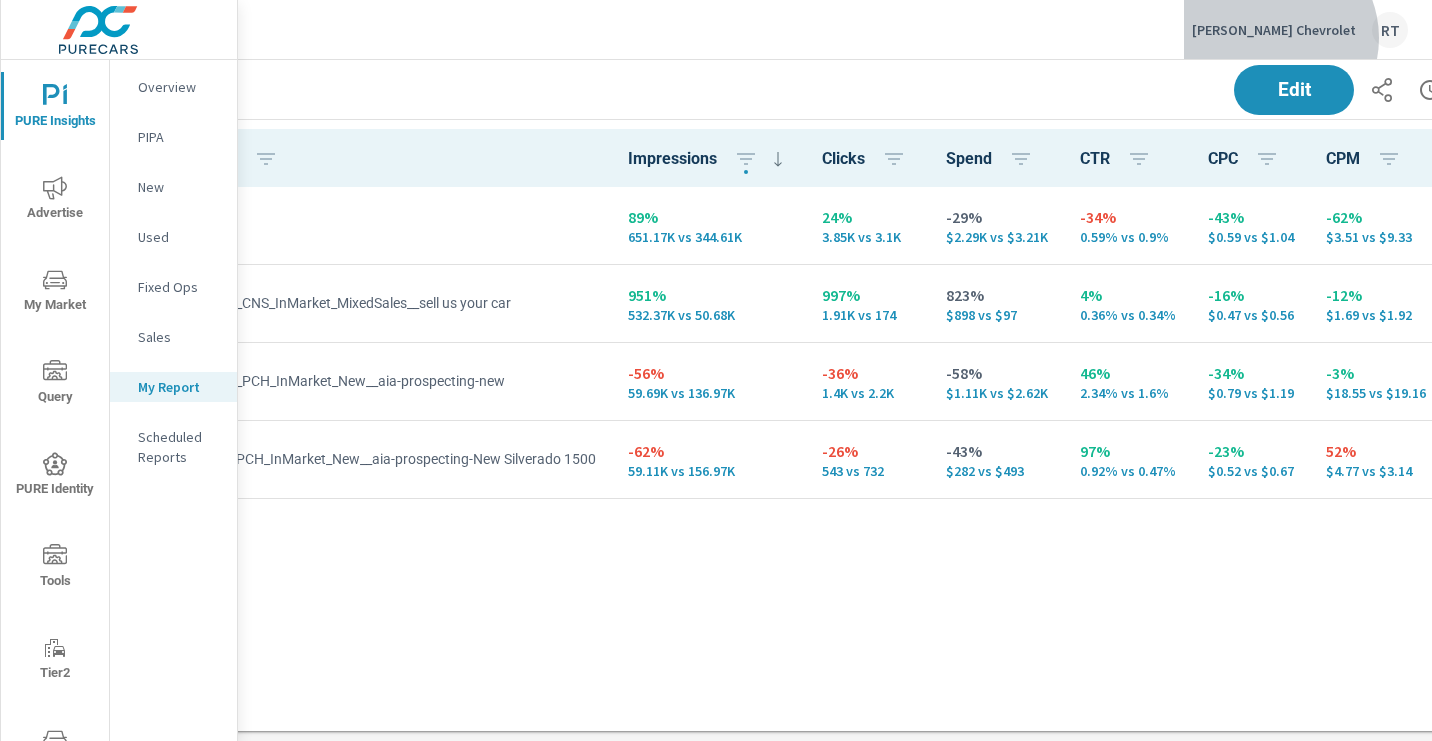click on "Anderson Chevrolet RT" at bounding box center (1300, 30) 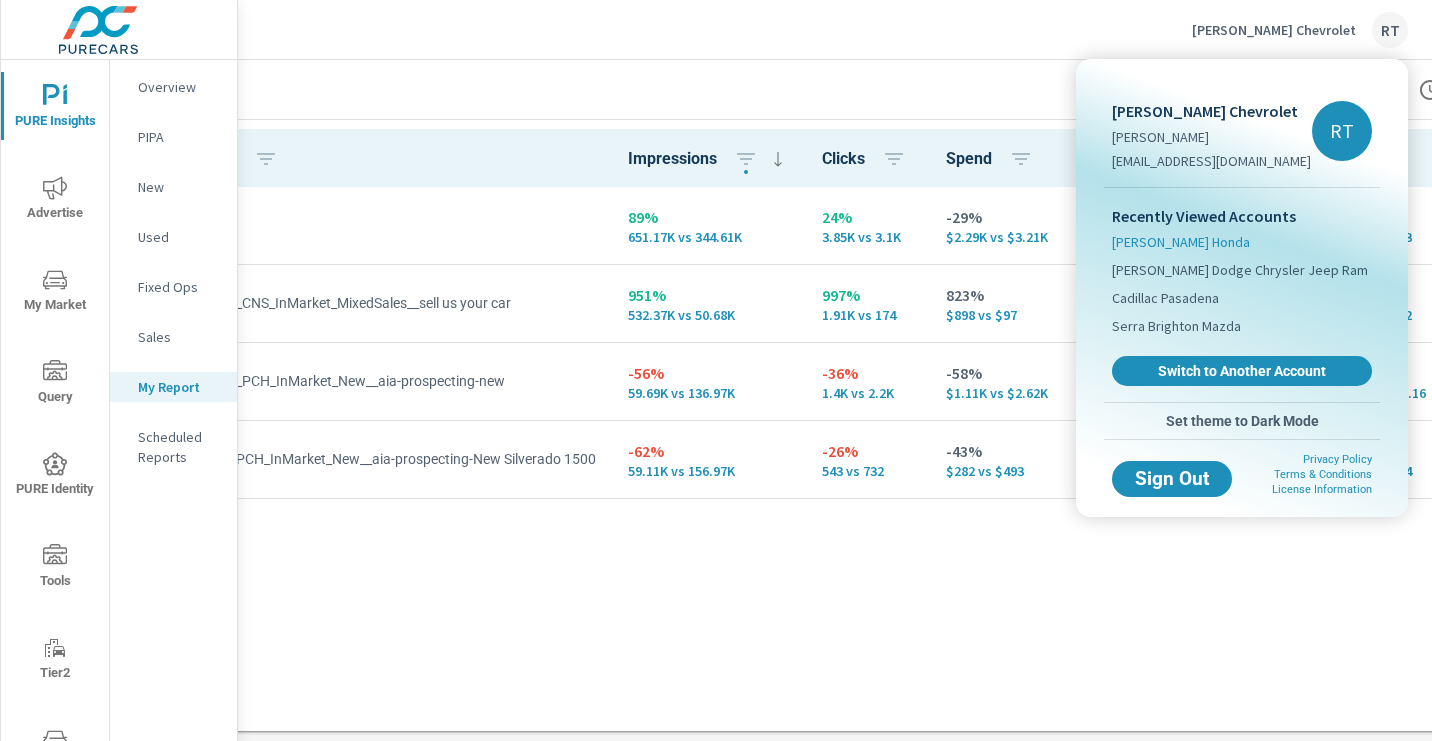 click on "Anderson Honda" at bounding box center [1181, 242] 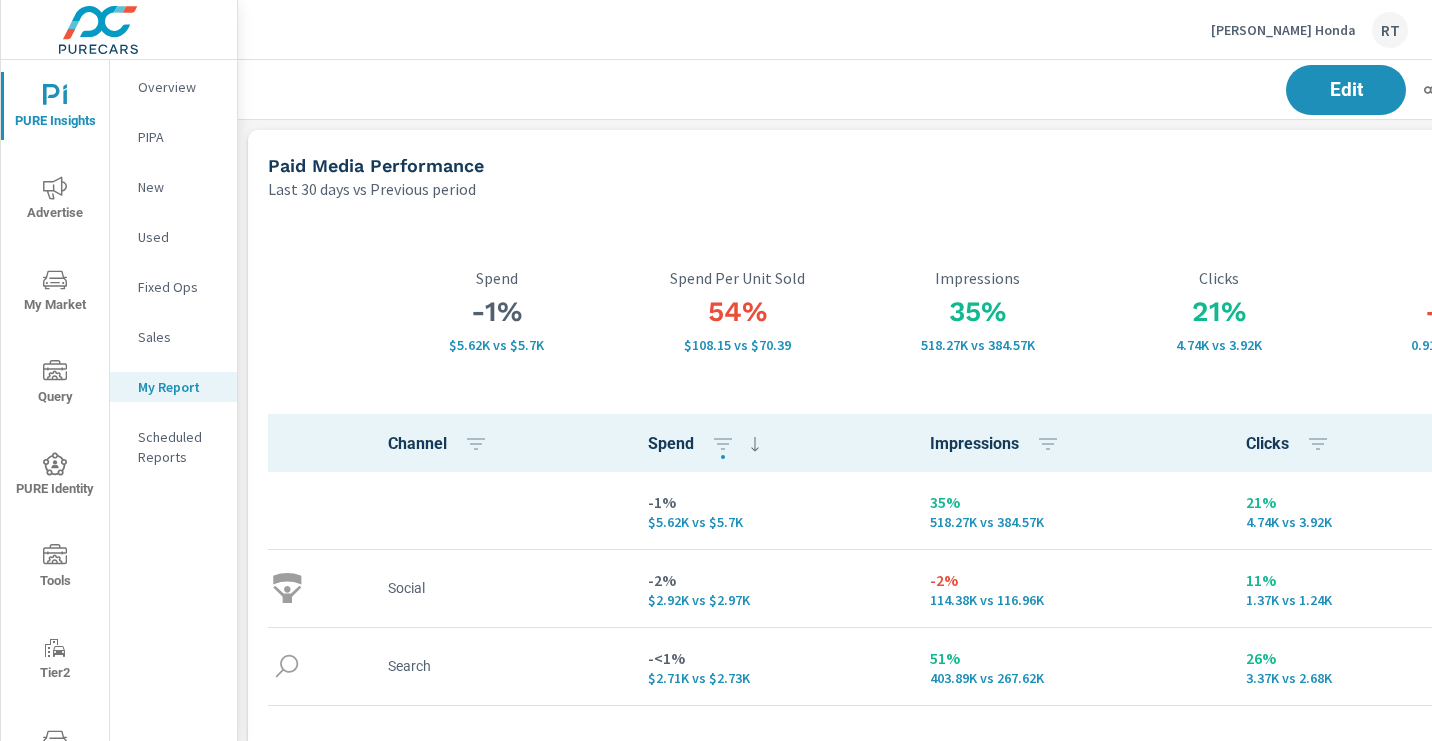 scroll, scrollTop: 1, scrollLeft: 0, axis: vertical 